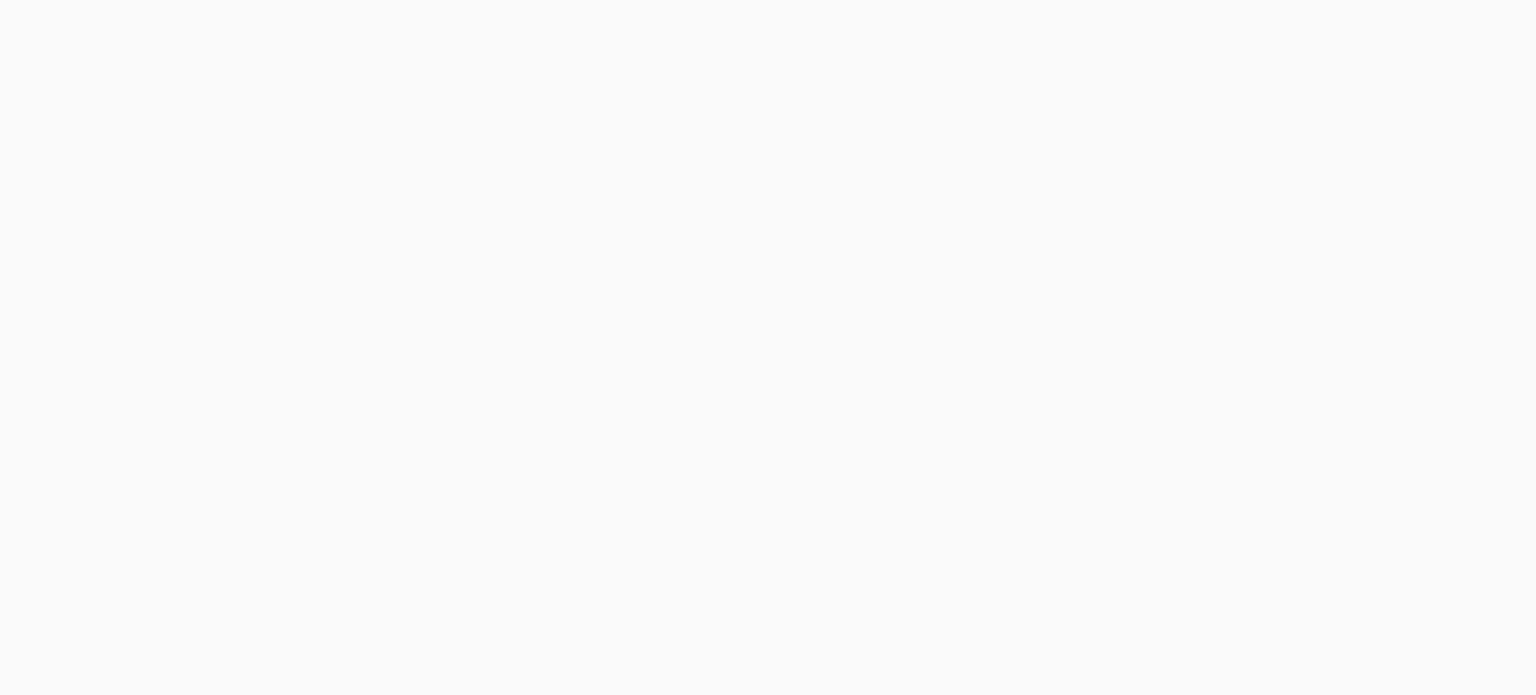 scroll, scrollTop: 0, scrollLeft: 0, axis: both 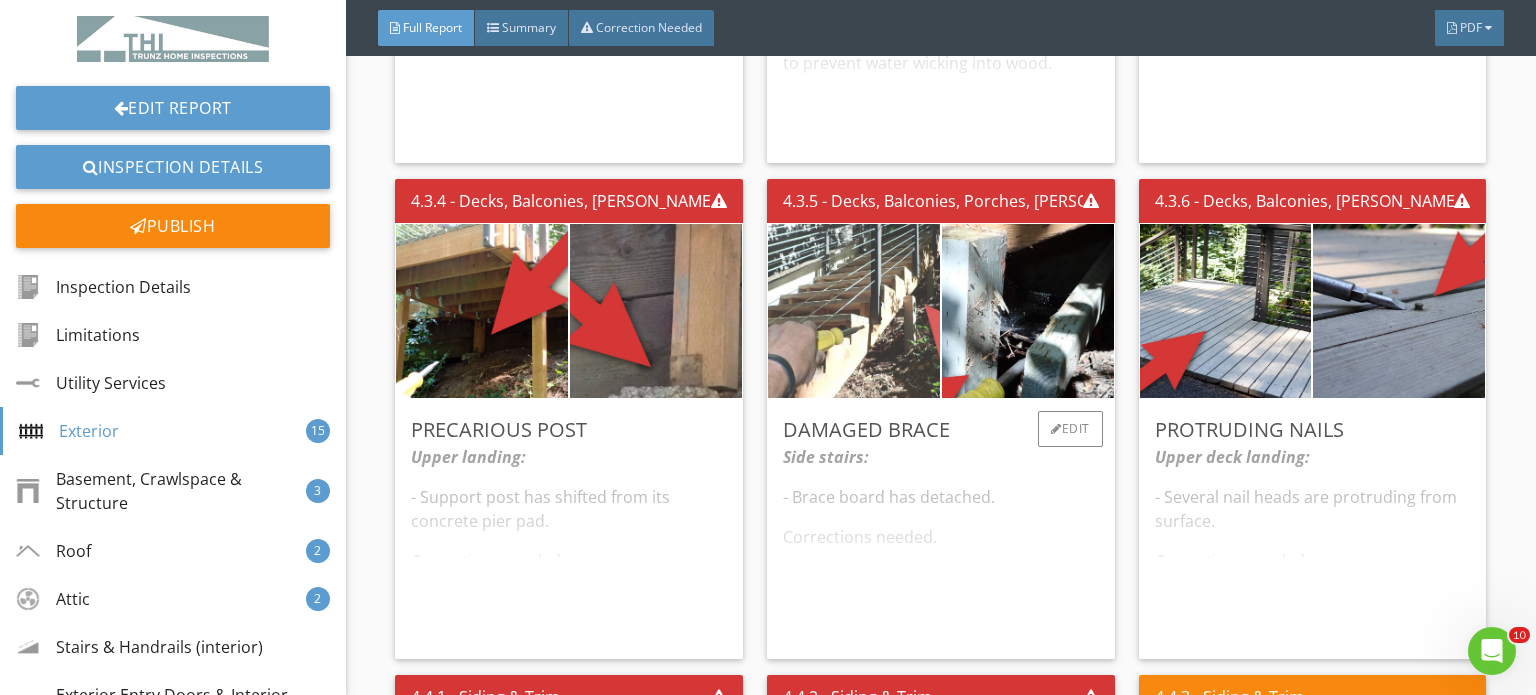 click at bounding box center (854, 311) 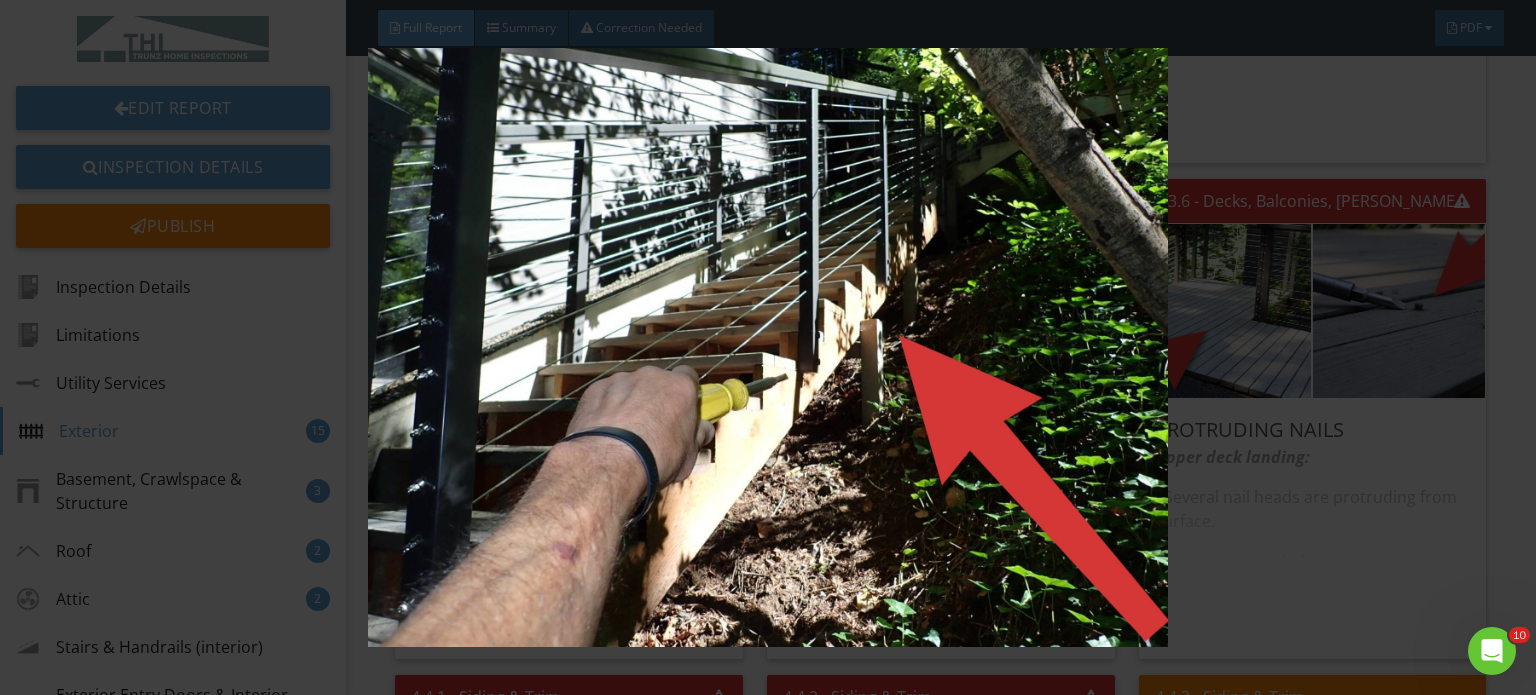 click at bounding box center [768, 347] 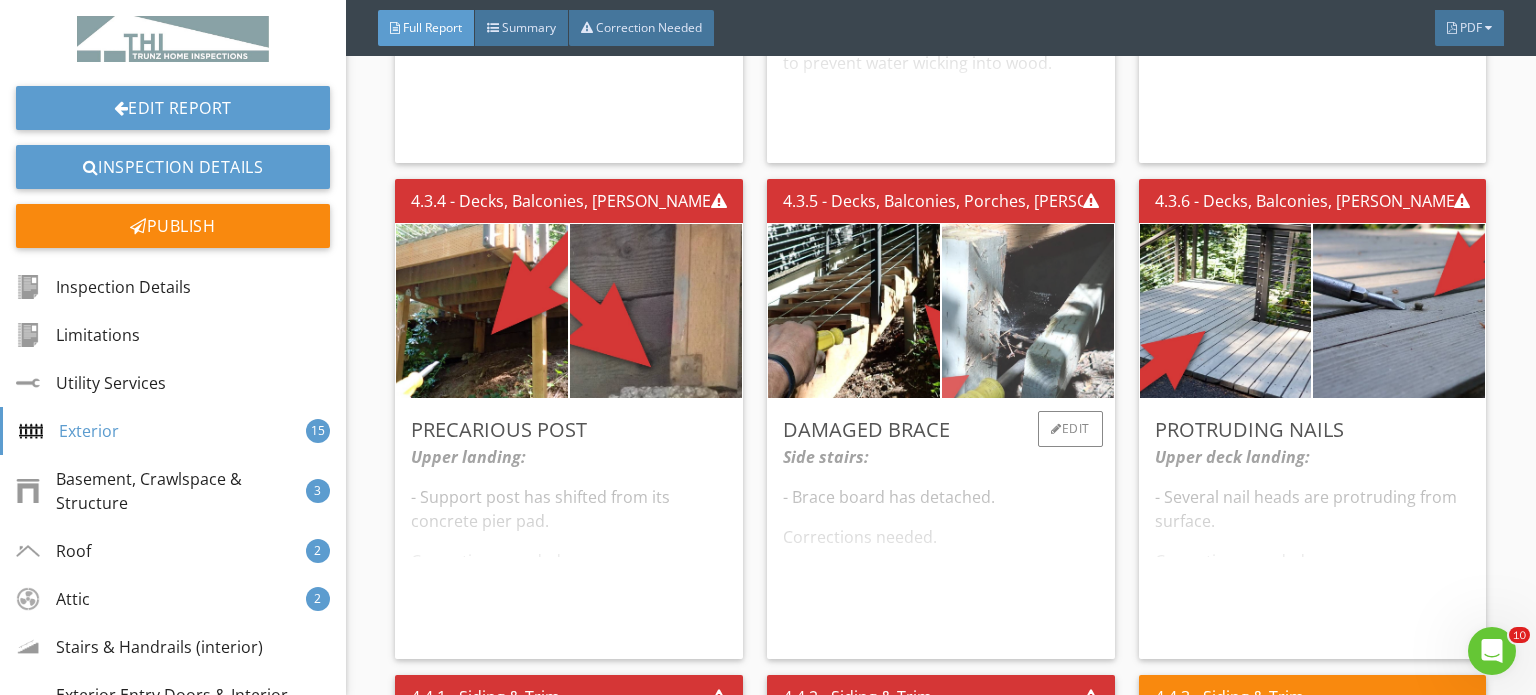 click at bounding box center (1028, 311) 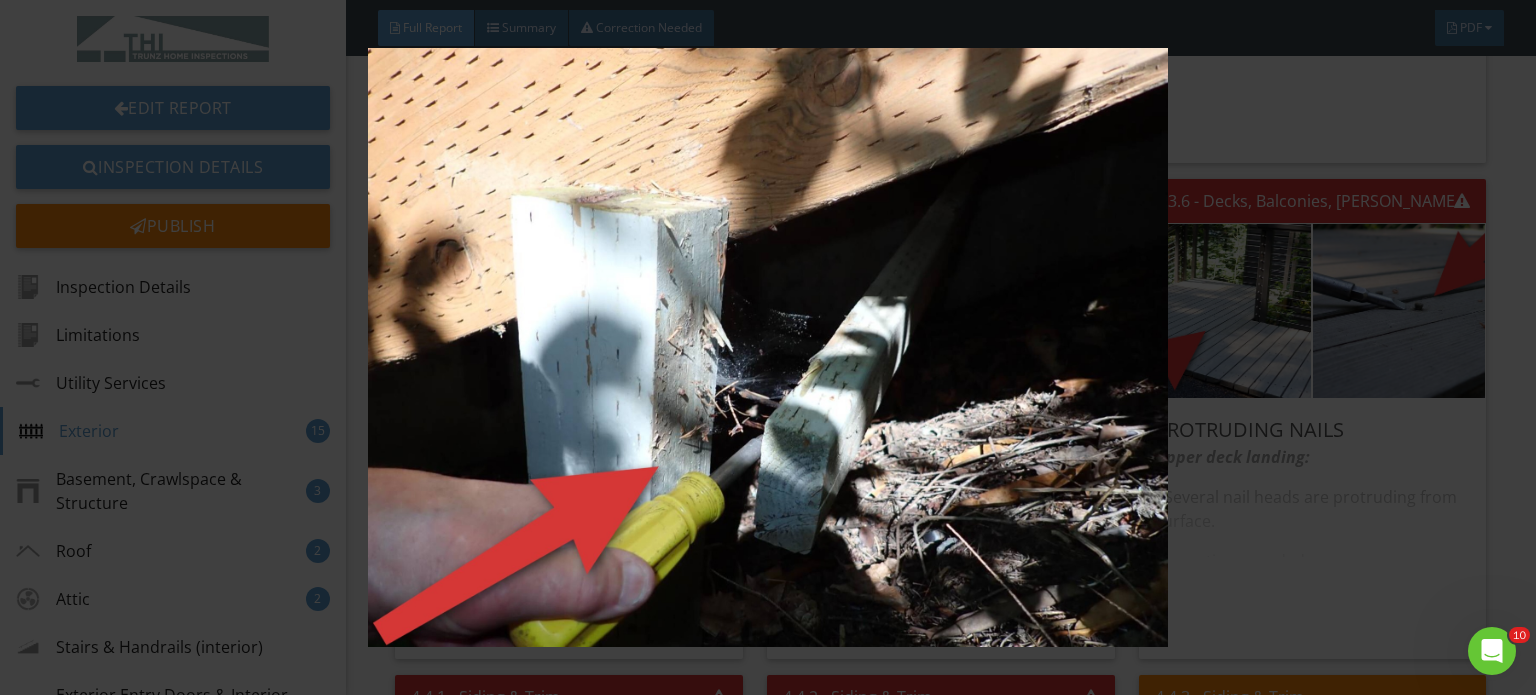 click at bounding box center (768, 347) 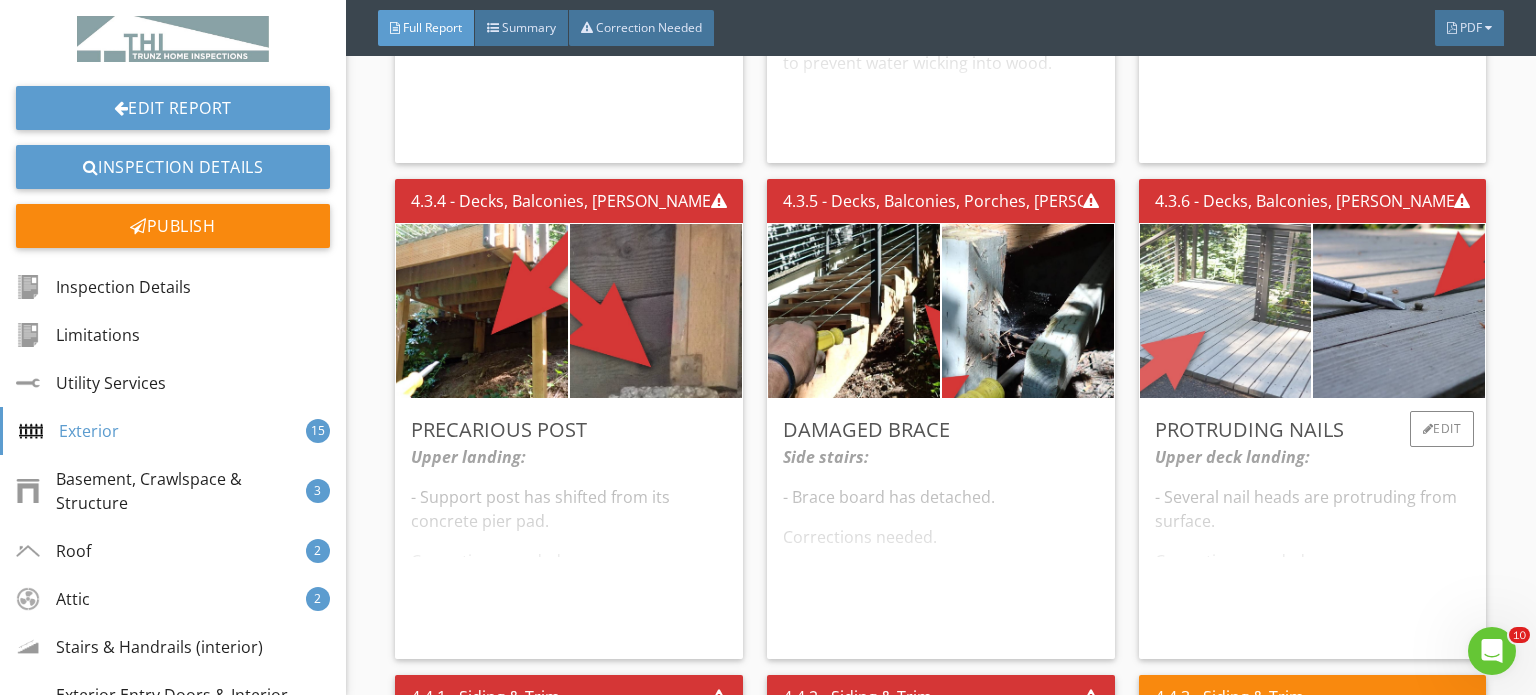 click at bounding box center [1226, 311] 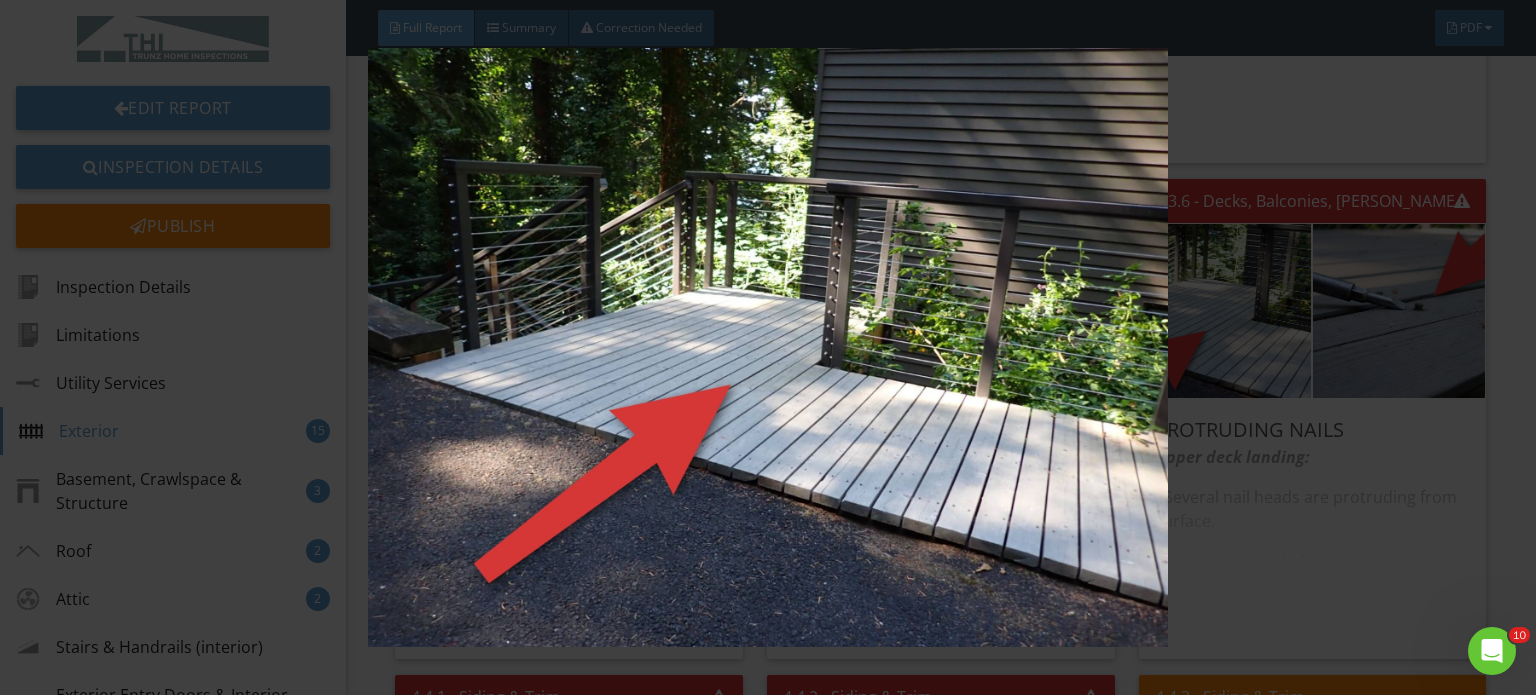 click at bounding box center [768, 347] 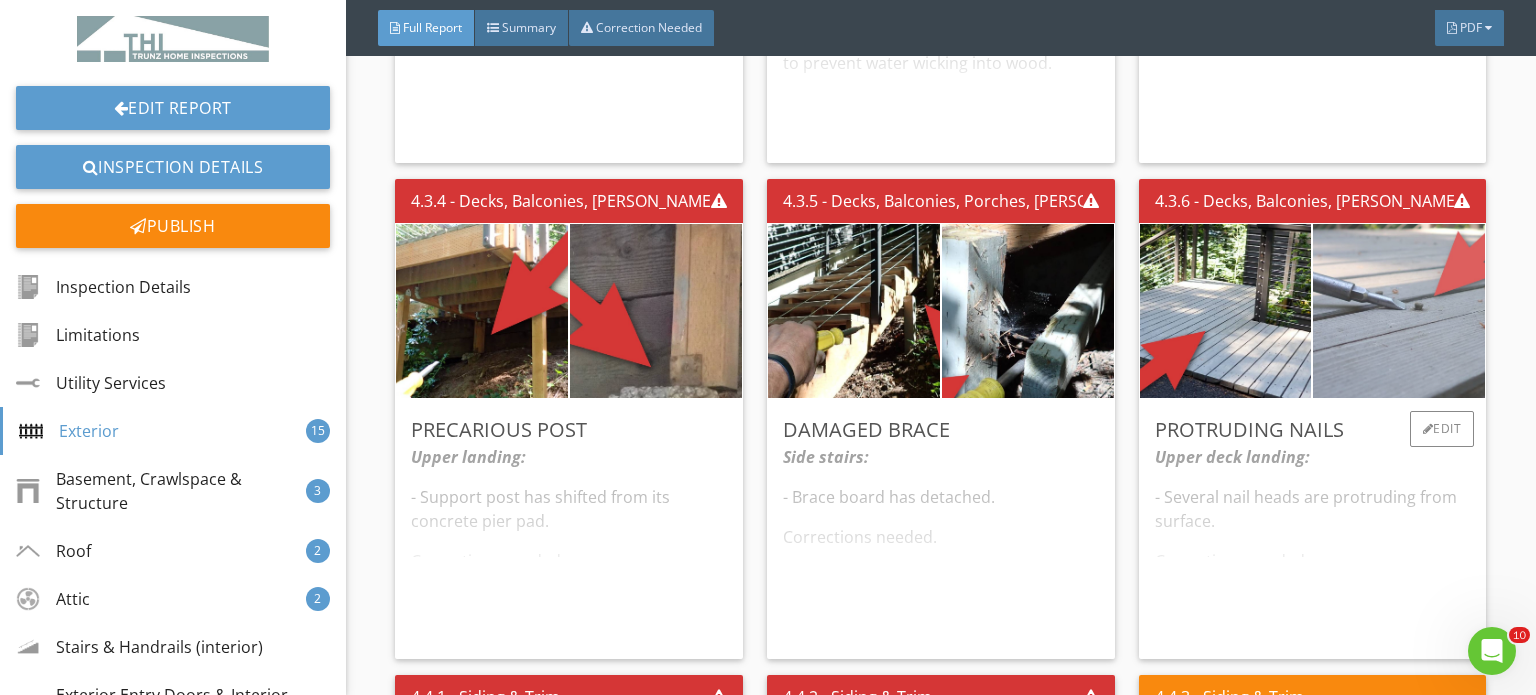 click at bounding box center (1400, 311) 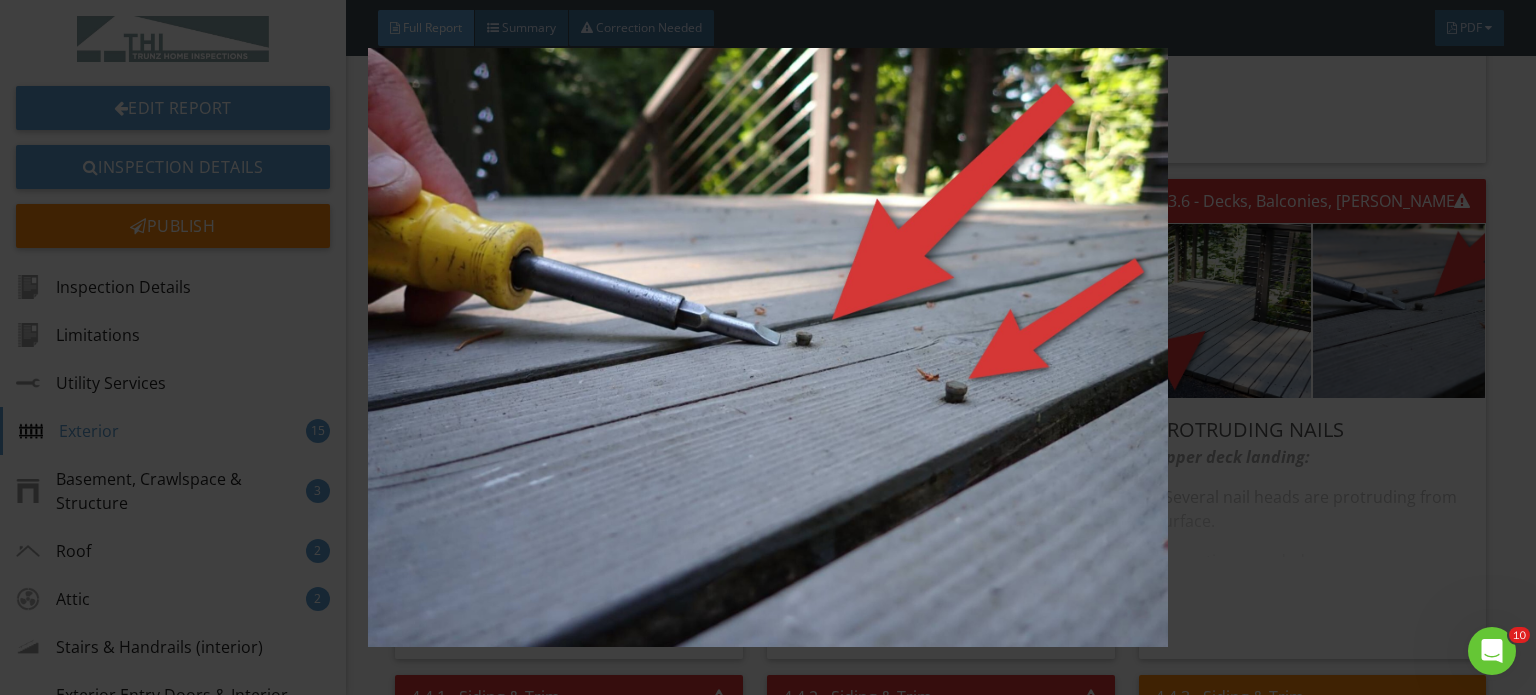 click at bounding box center [768, 347] 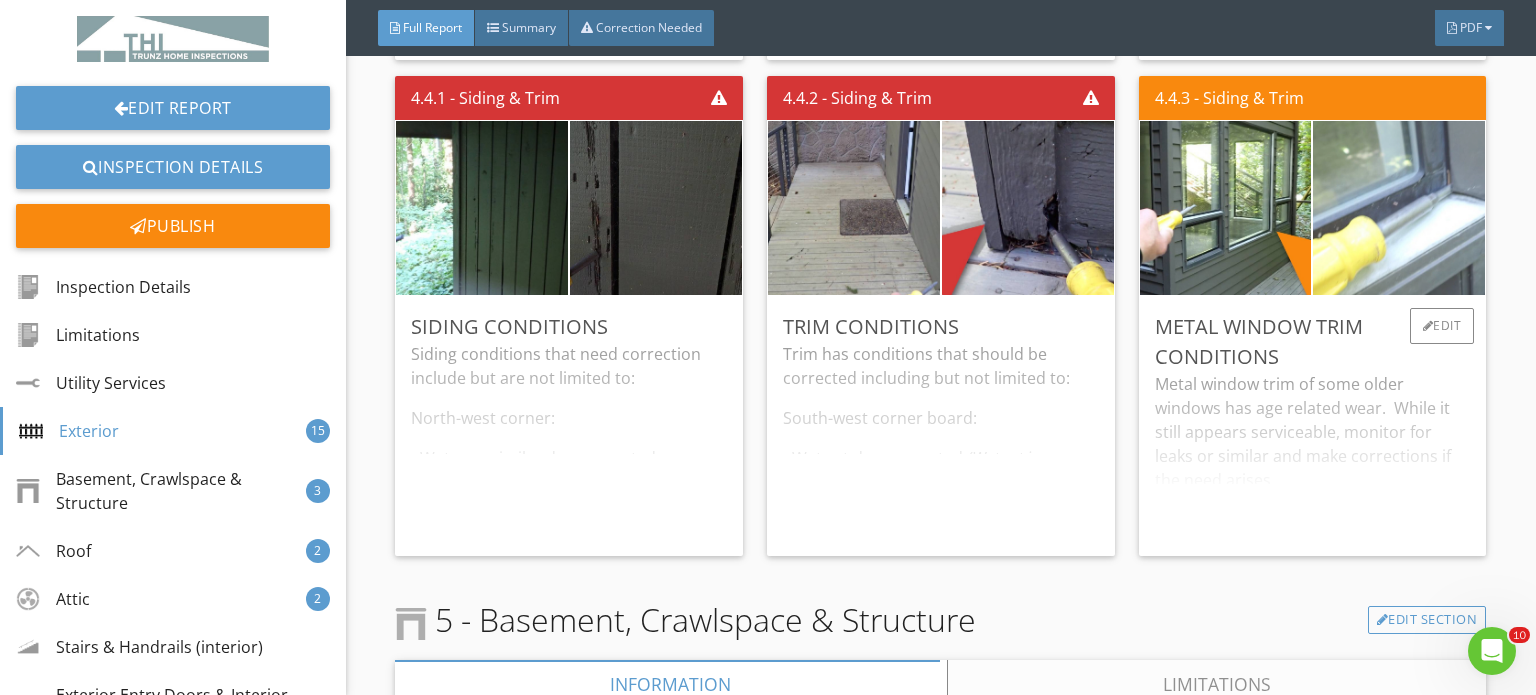 scroll, scrollTop: 7700, scrollLeft: 0, axis: vertical 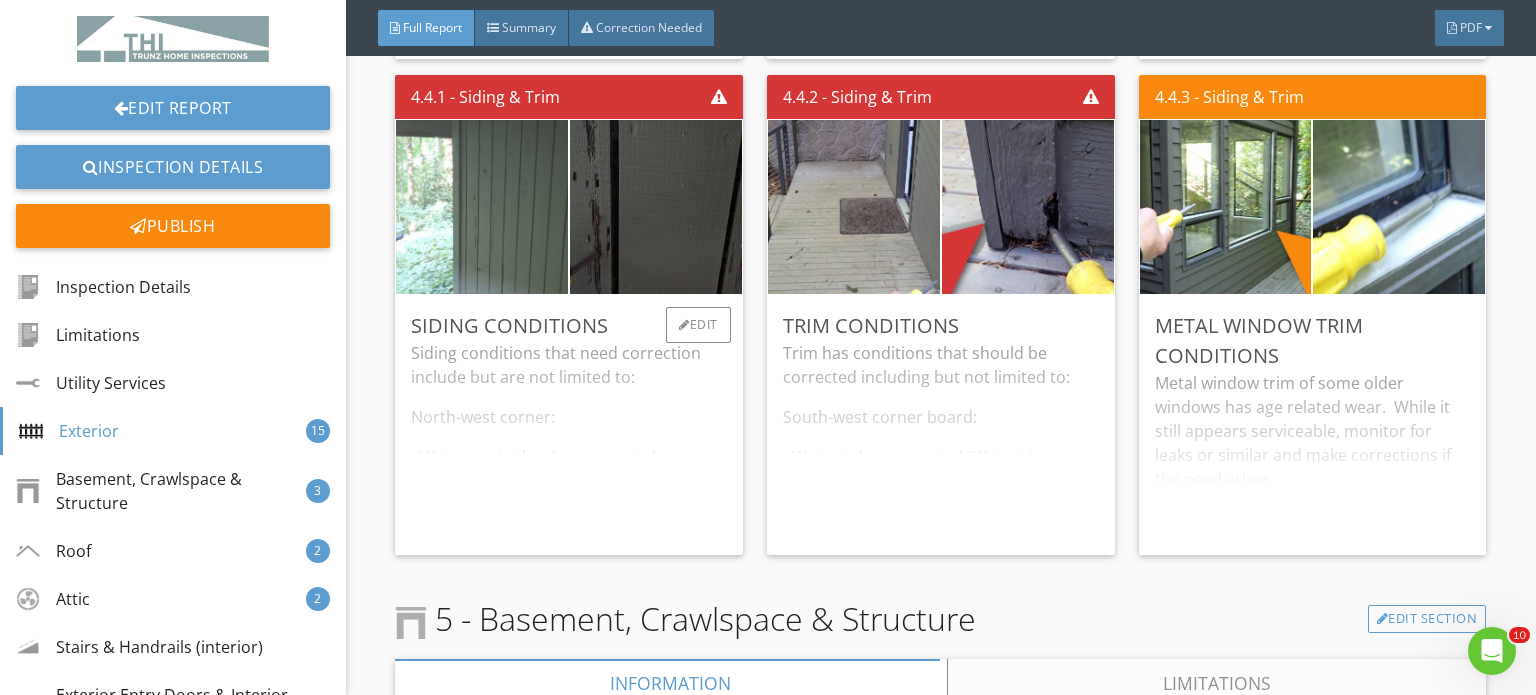 click at bounding box center [482, 207] 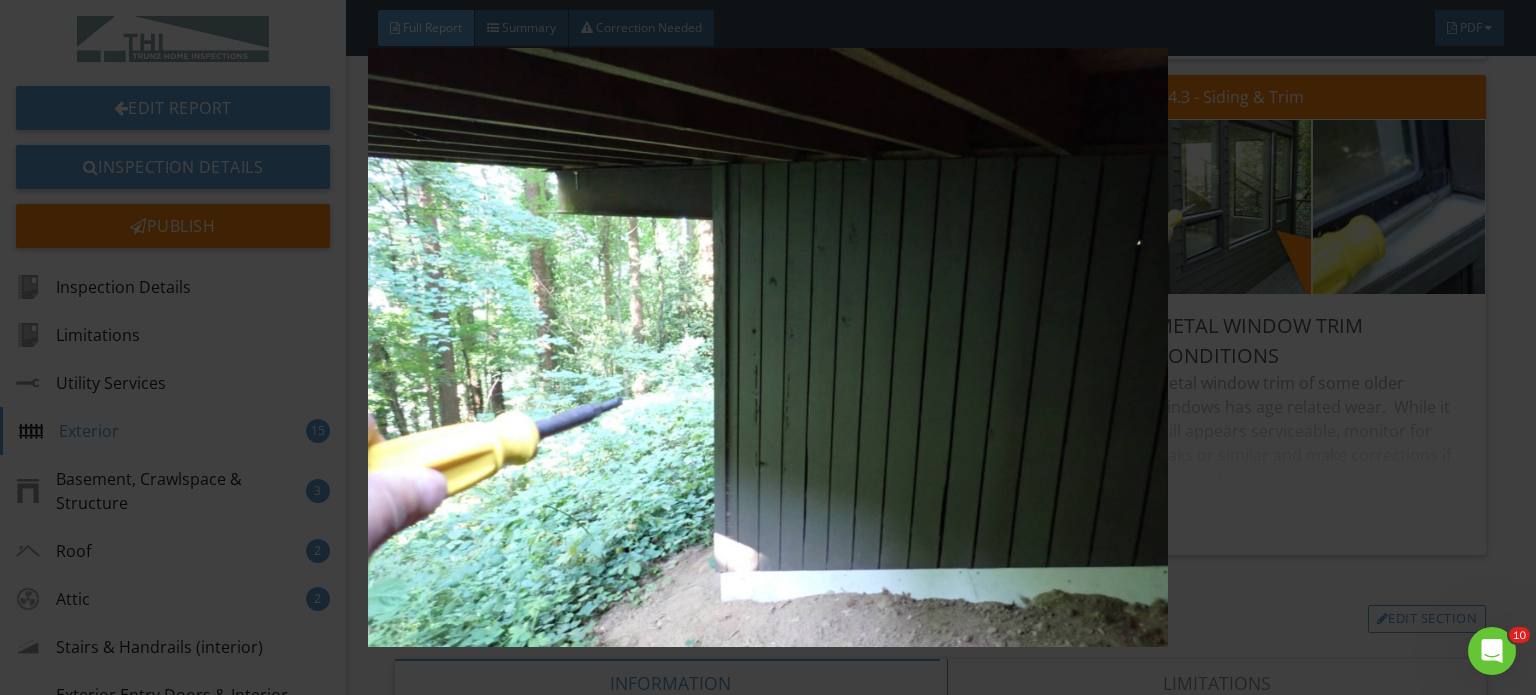 click at bounding box center [768, 347] 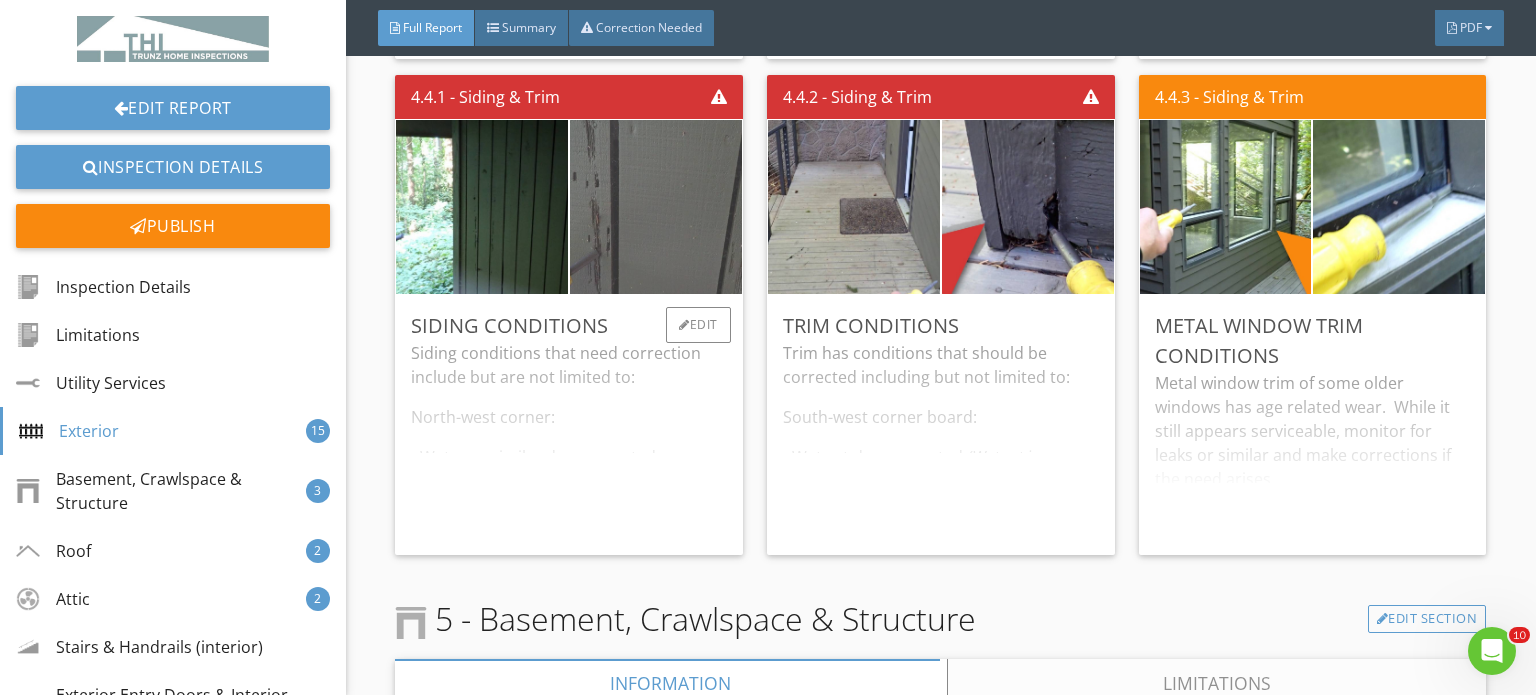 click at bounding box center [656, 207] 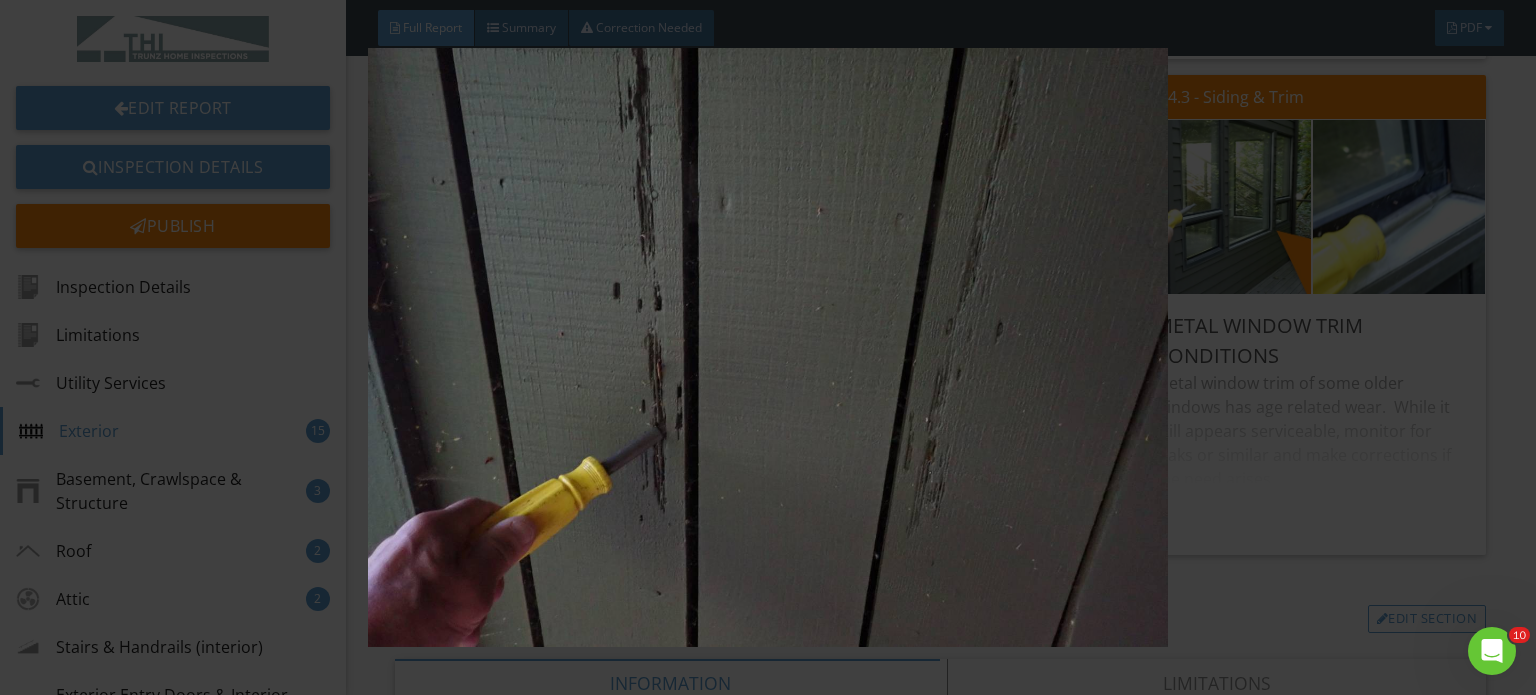 click at bounding box center (768, 347) 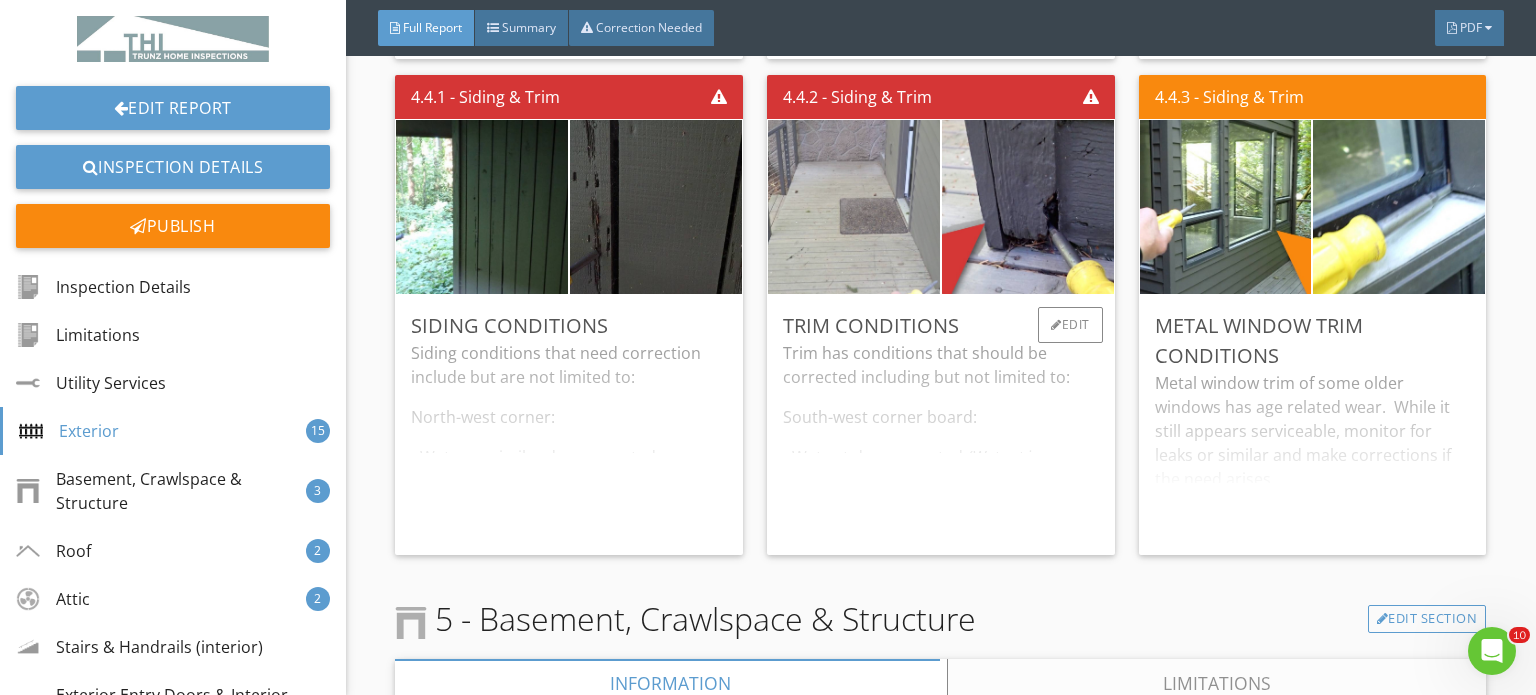 click at bounding box center (854, 207) 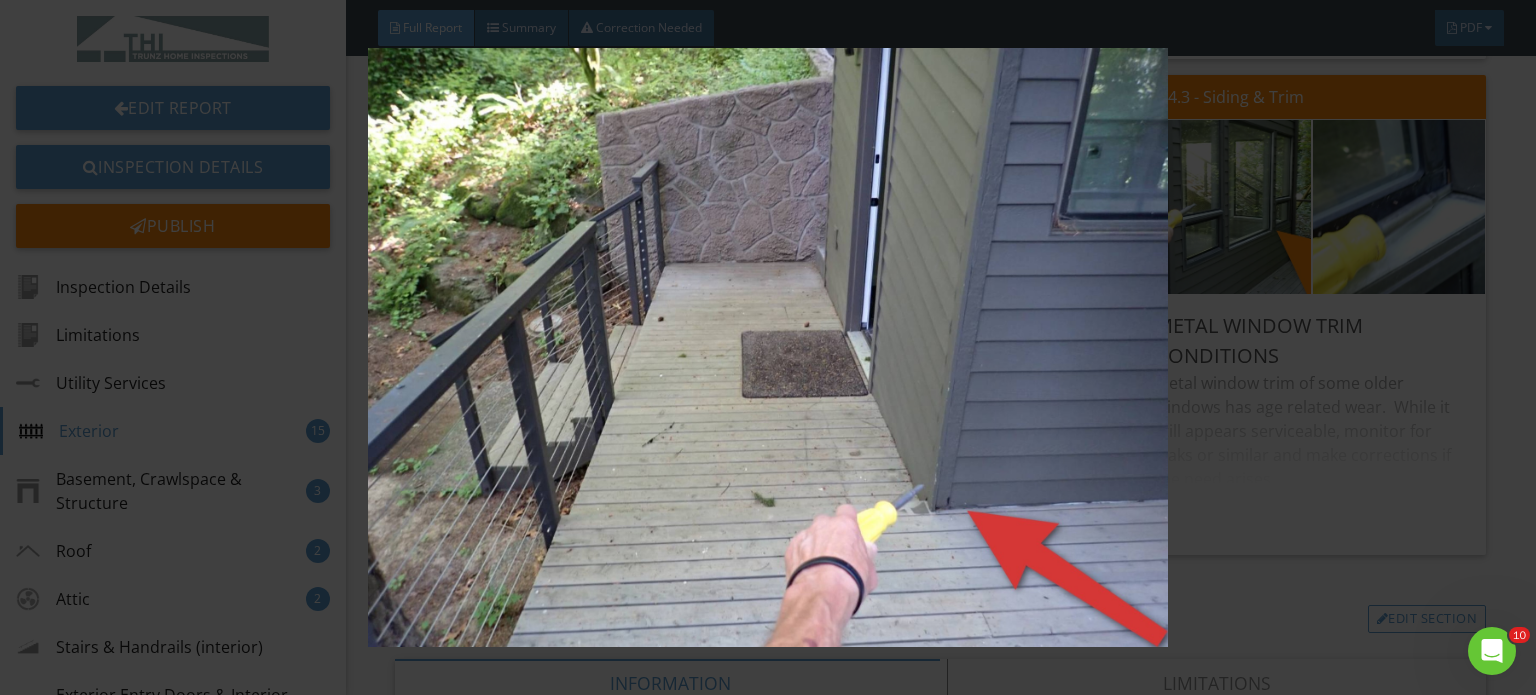 click at bounding box center (768, 347) 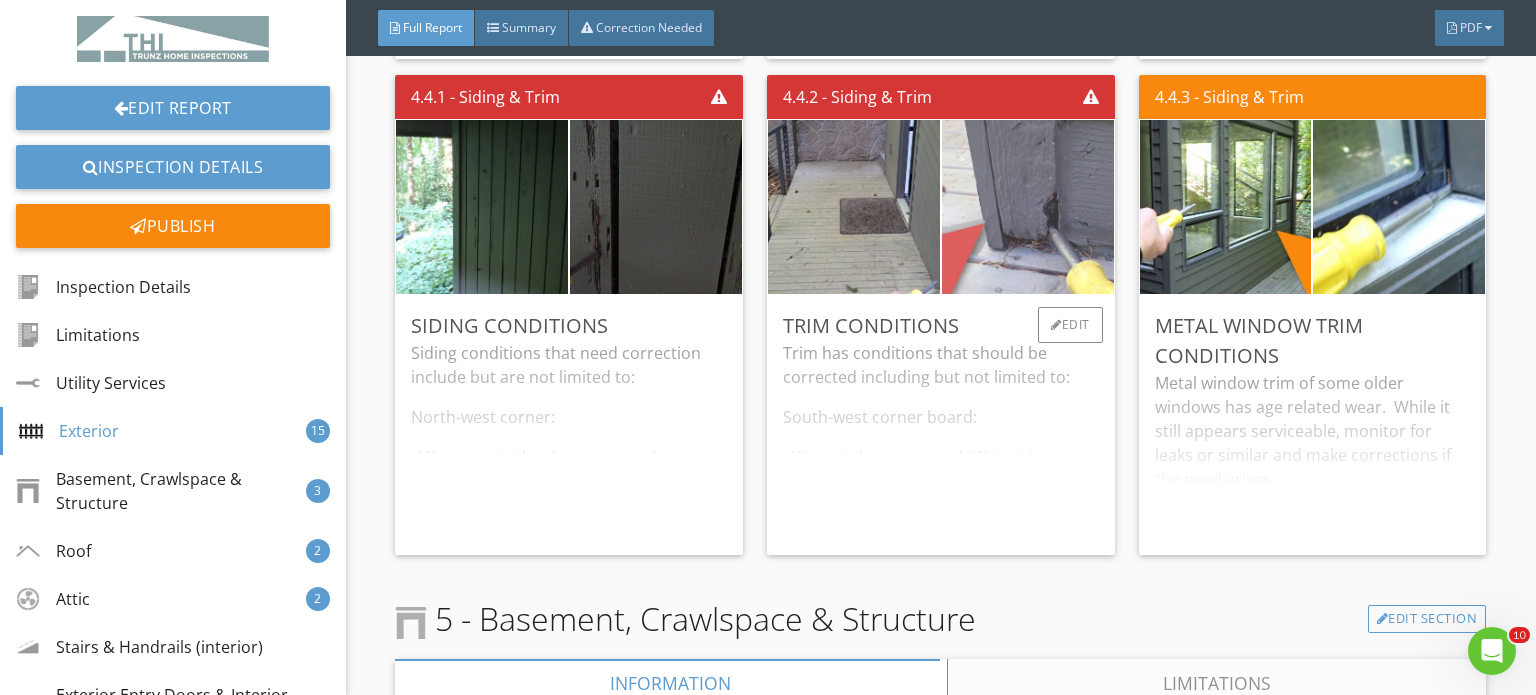 click at bounding box center (1028, 207) 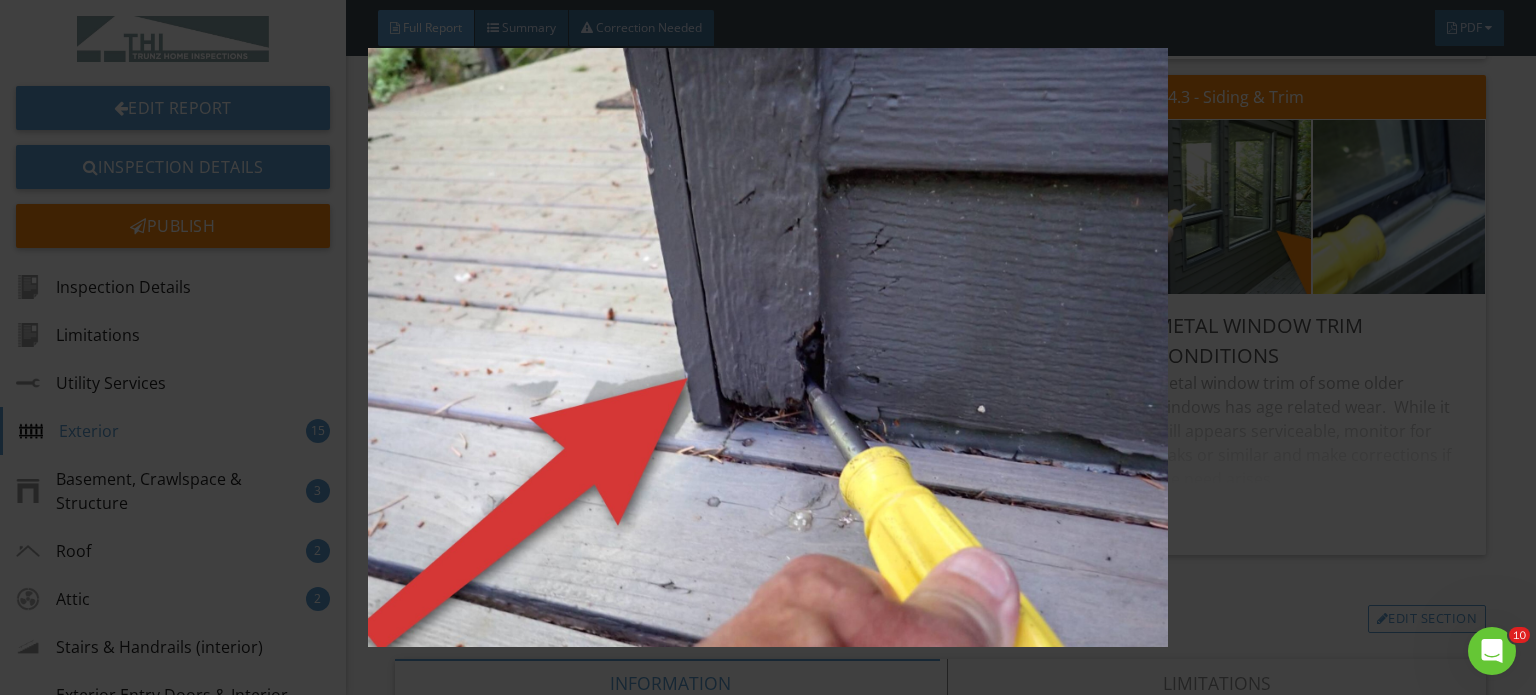 click at bounding box center [768, 347] 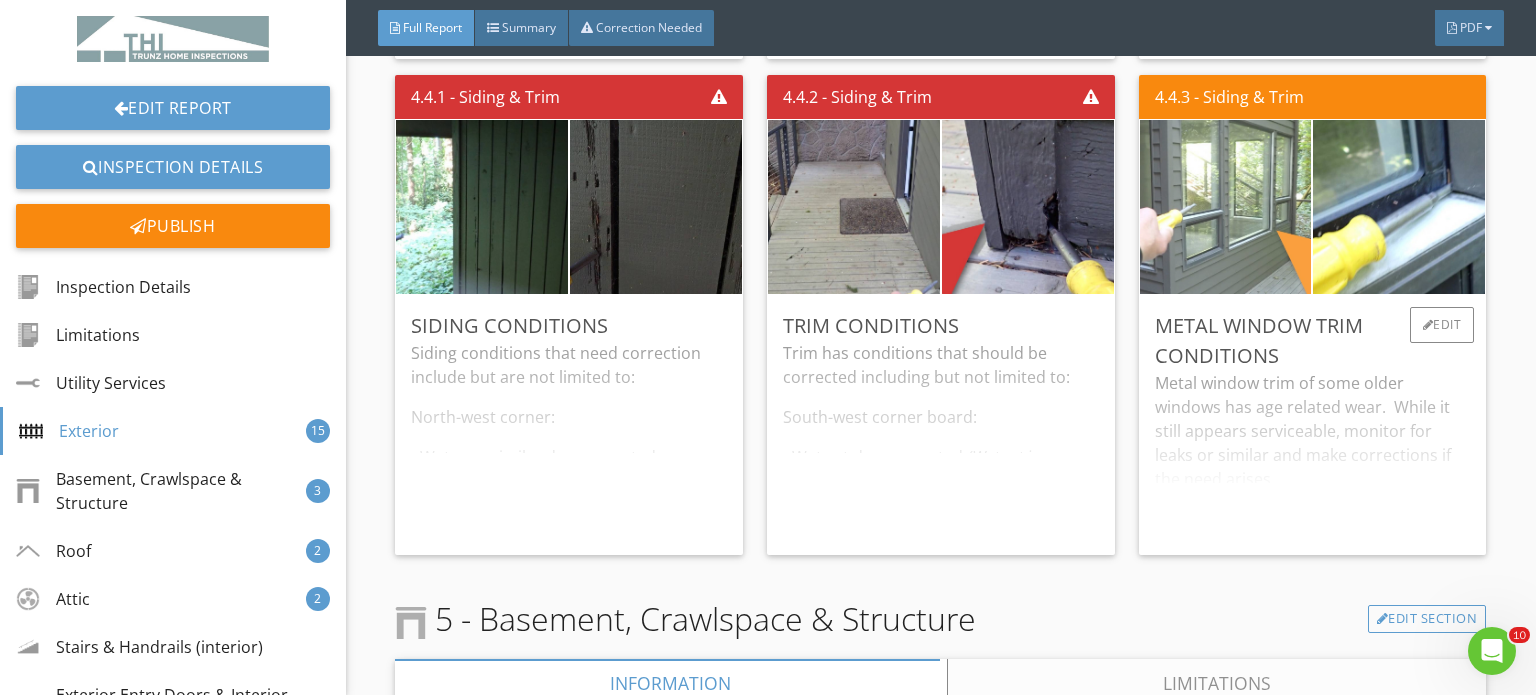 click at bounding box center (1226, 207) 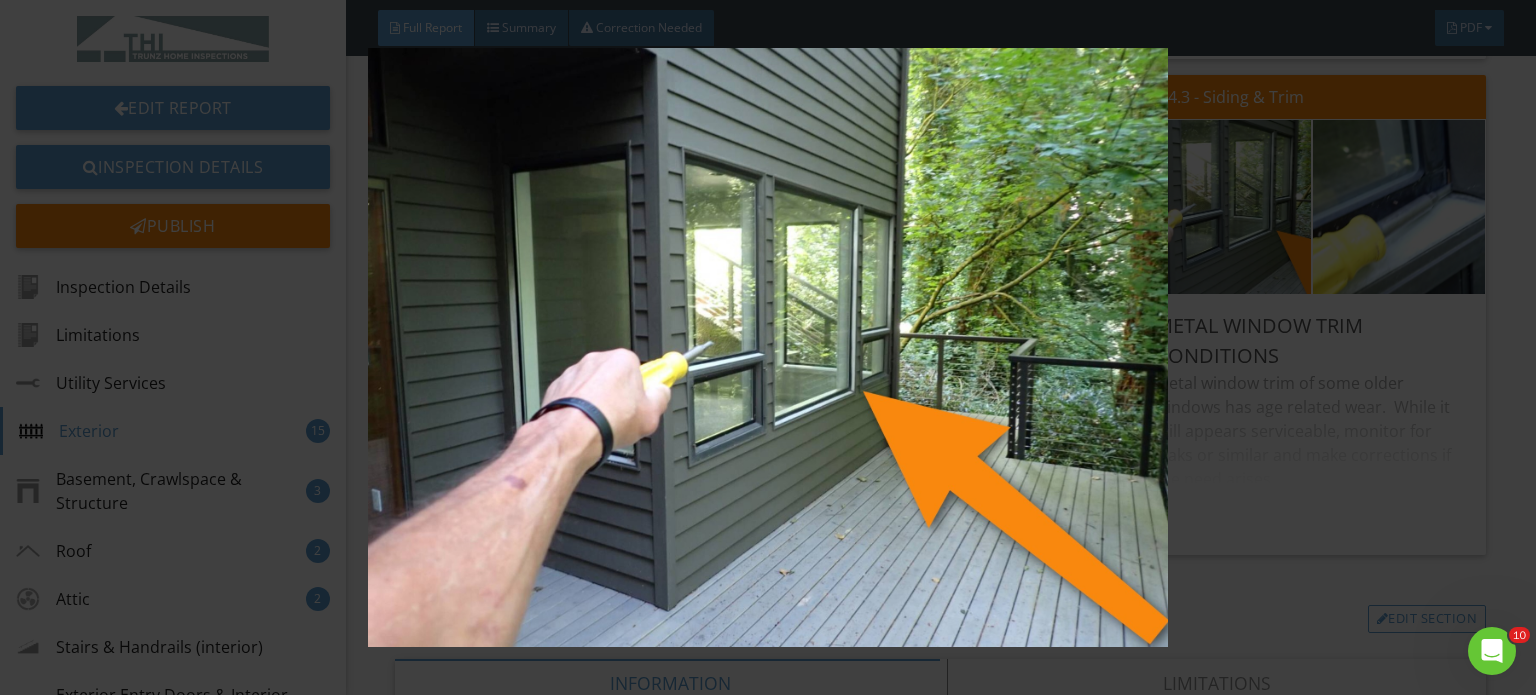 click at bounding box center [768, 347] 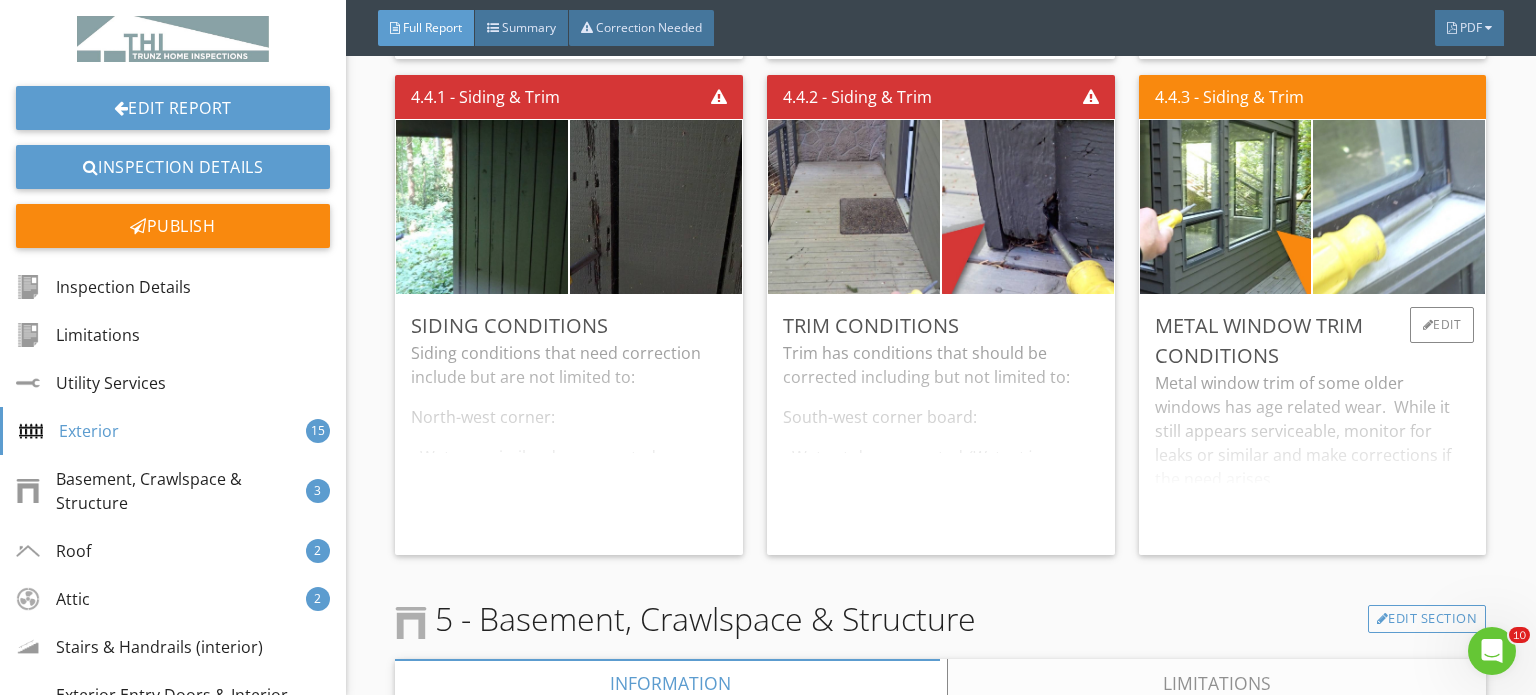 click at bounding box center [1400, 207] 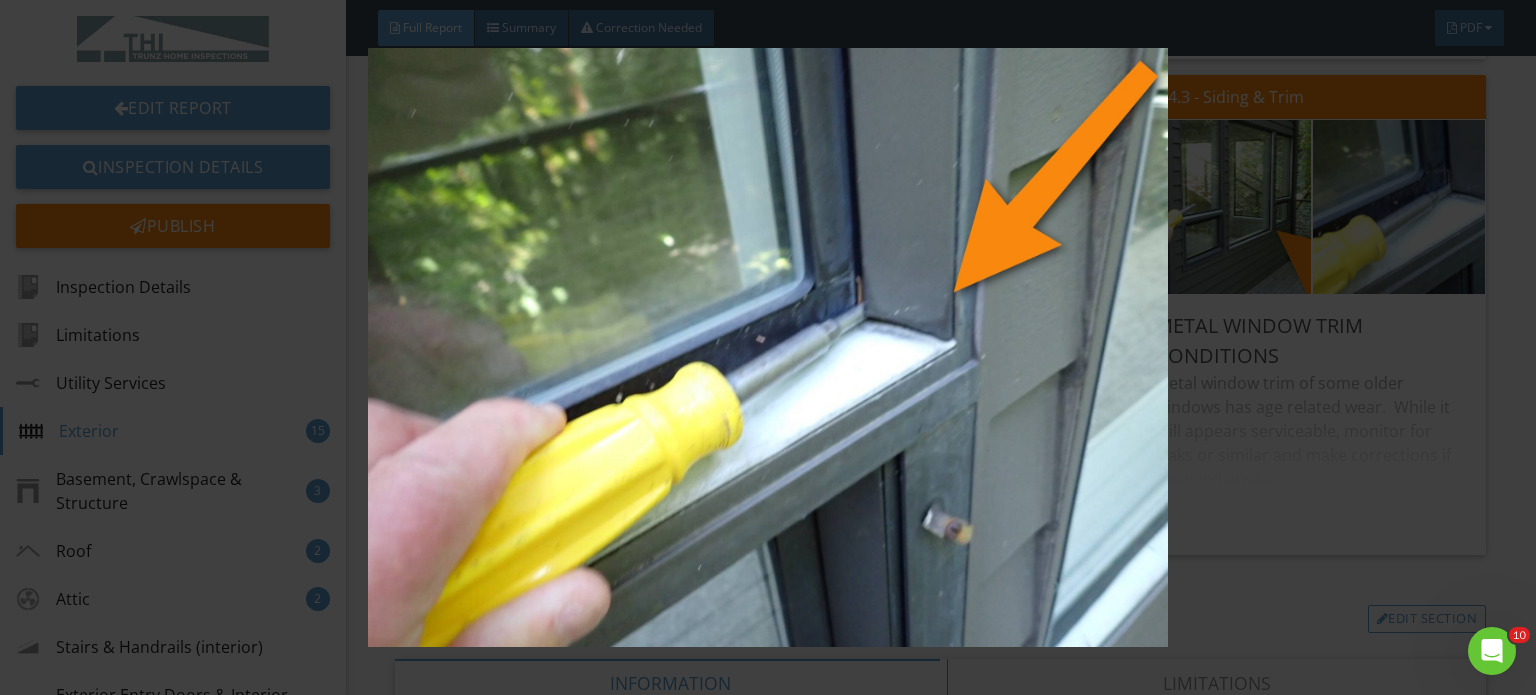 click at bounding box center (768, 347) 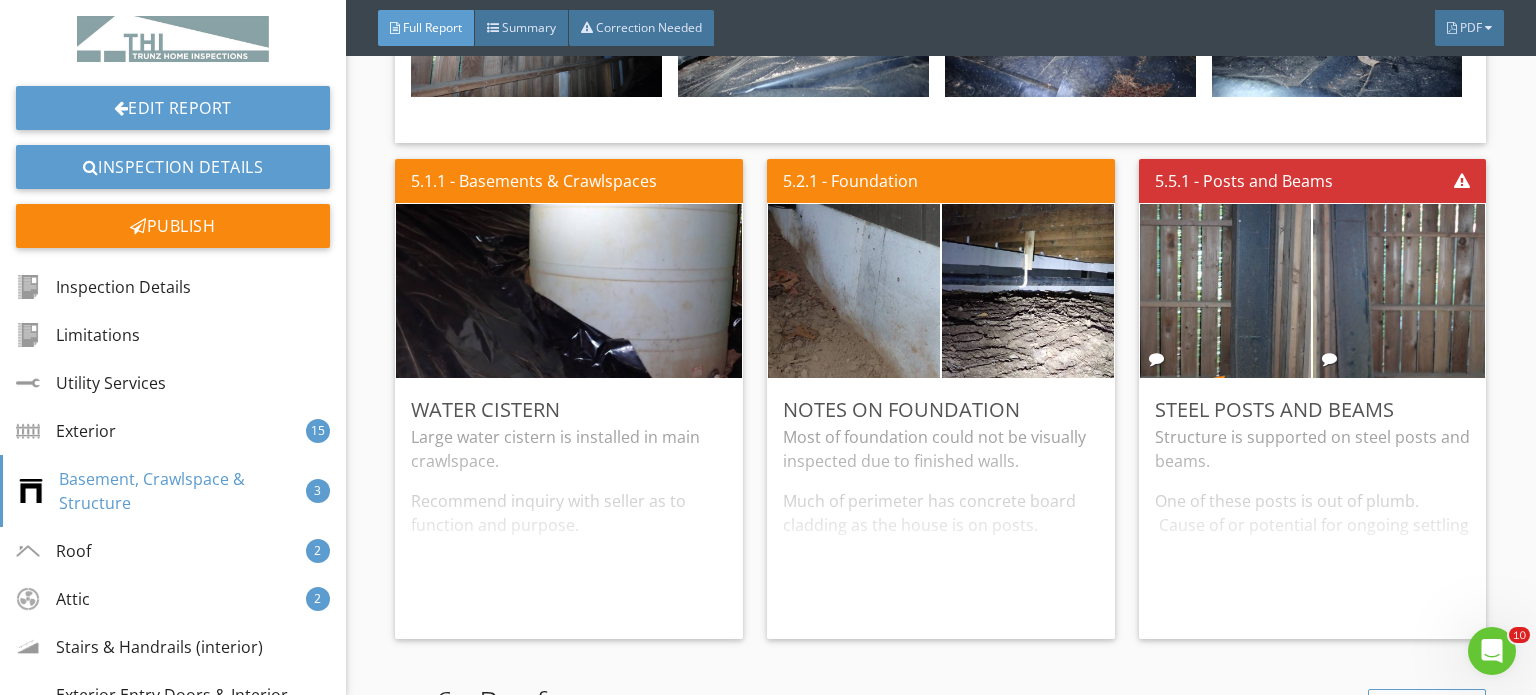 scroll, scrollTop: 9400, scrollLeft: 0, axis: vertical 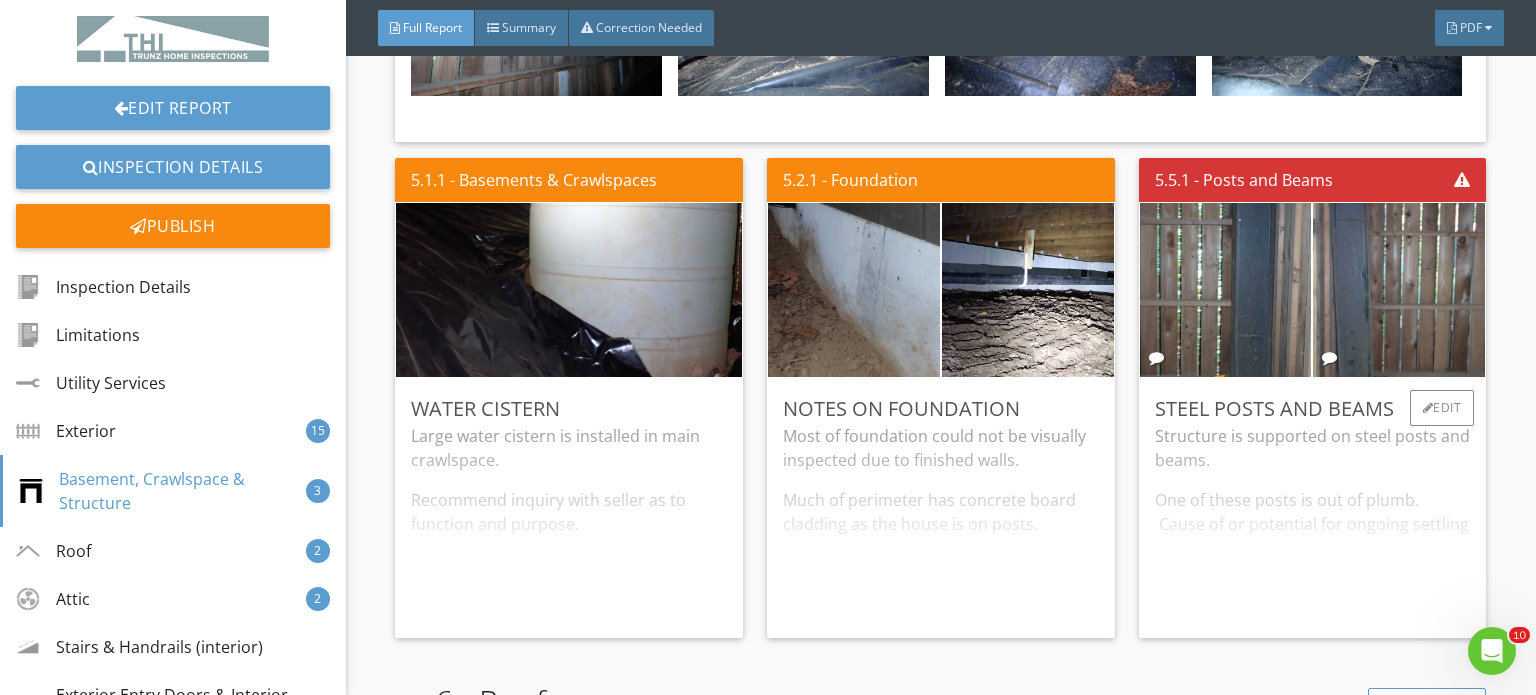 click on "Steel posts and beams" at bounding box center [1313, 409] 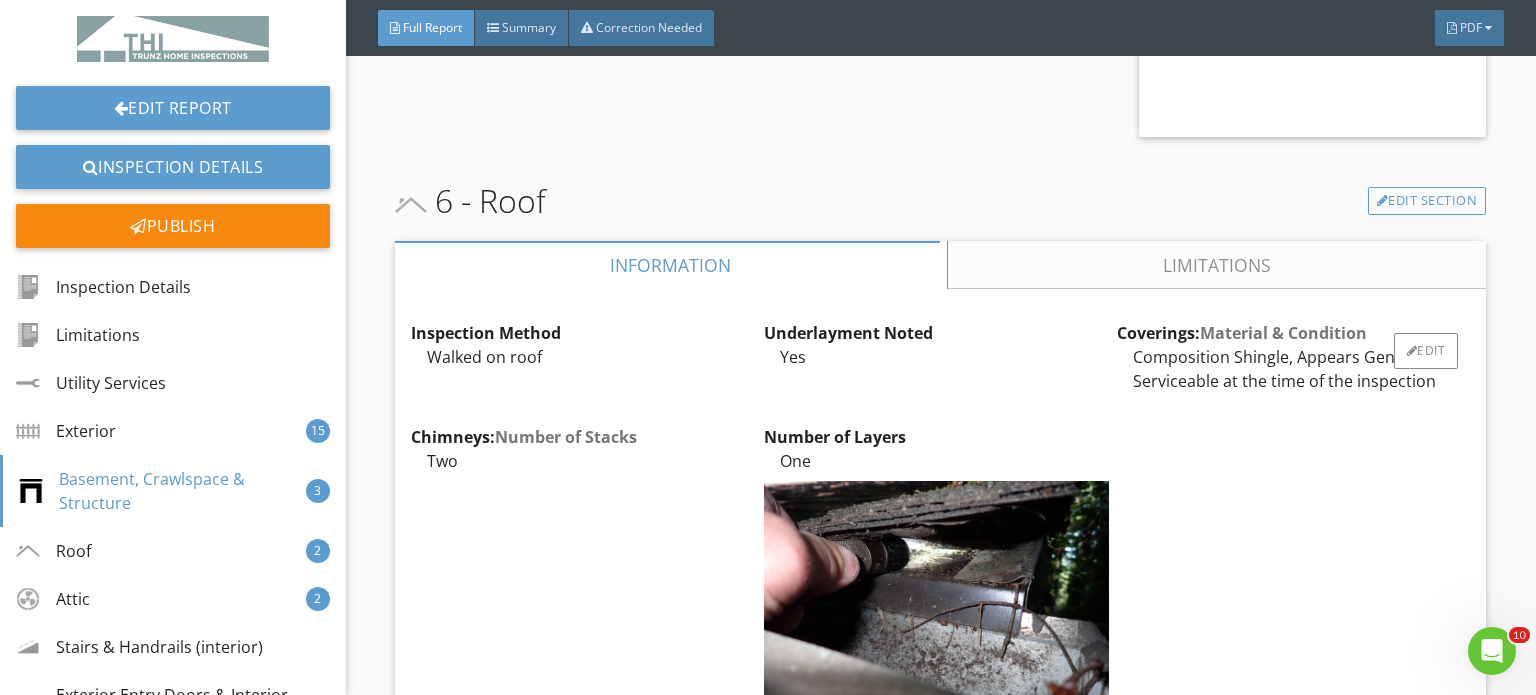 scroll, scrollTop: 10000, scrollLeft: 0, axis: vertical 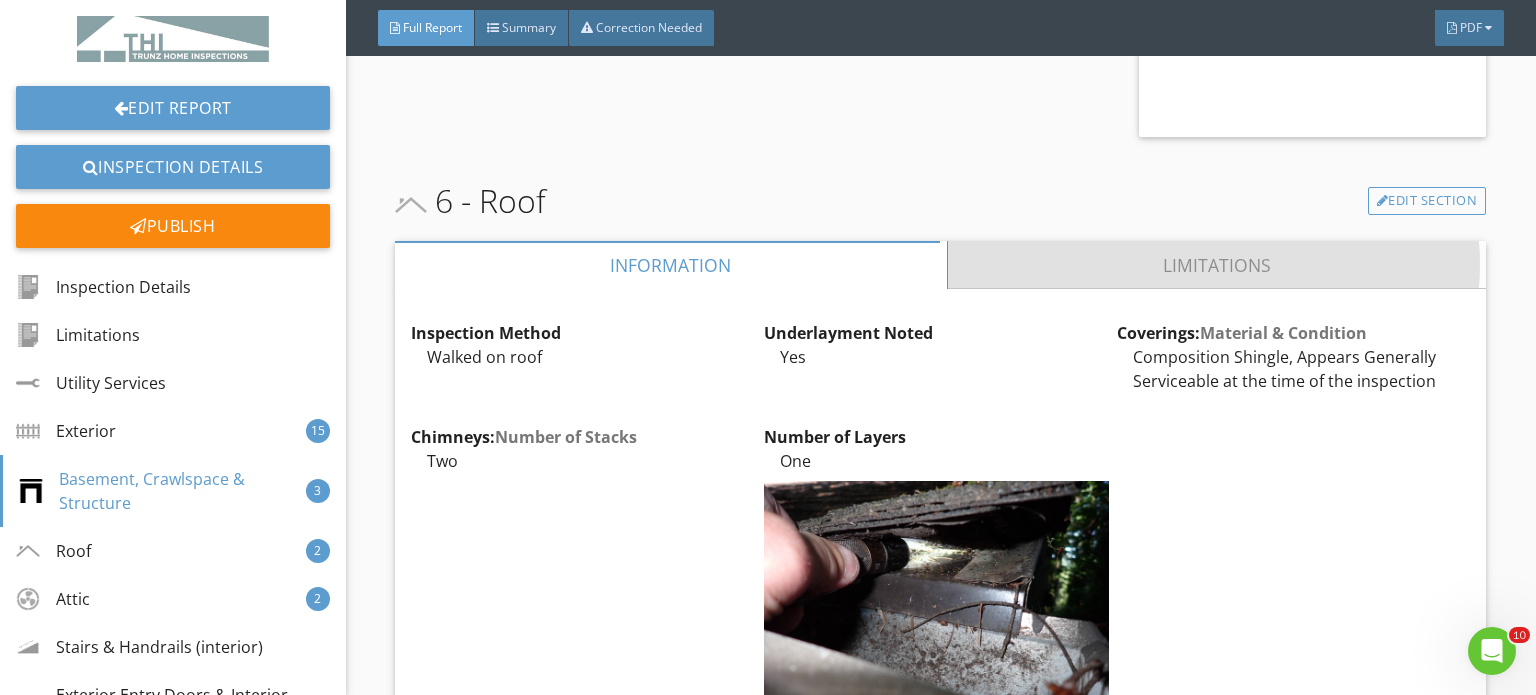 click on "Limitations" at bounding box center [1217, 265] 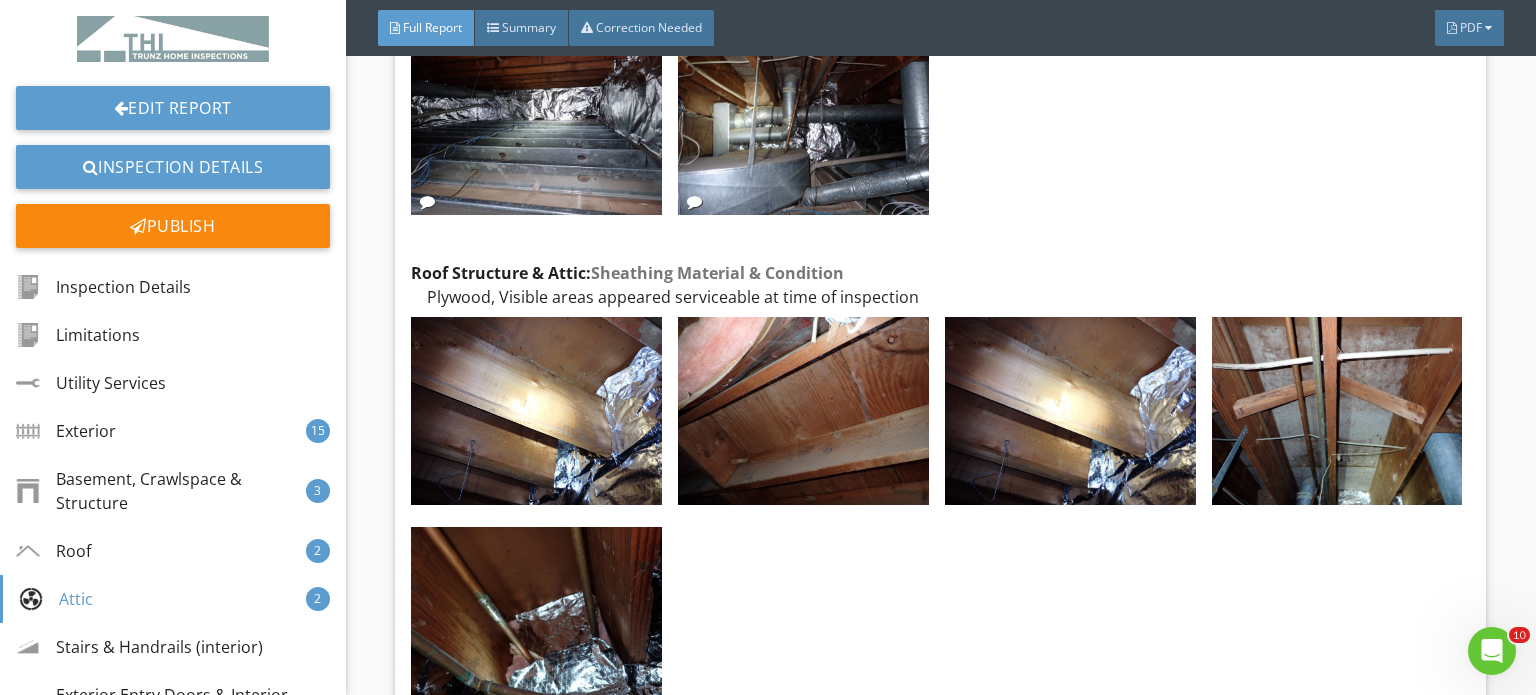 scroll, scrollTop: 11700, scrollLeft: 0, axis: vertical 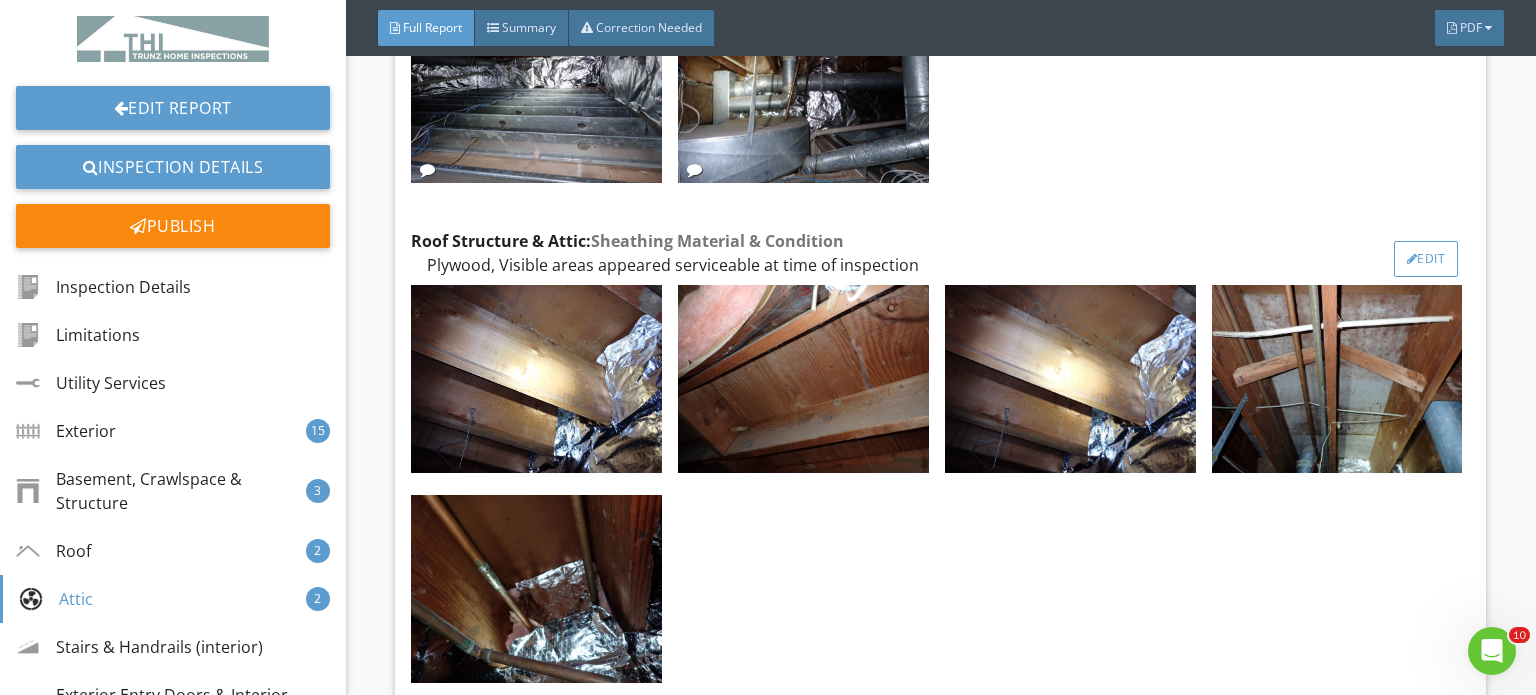 click on "Edit" at bounding box center [1426, 259] 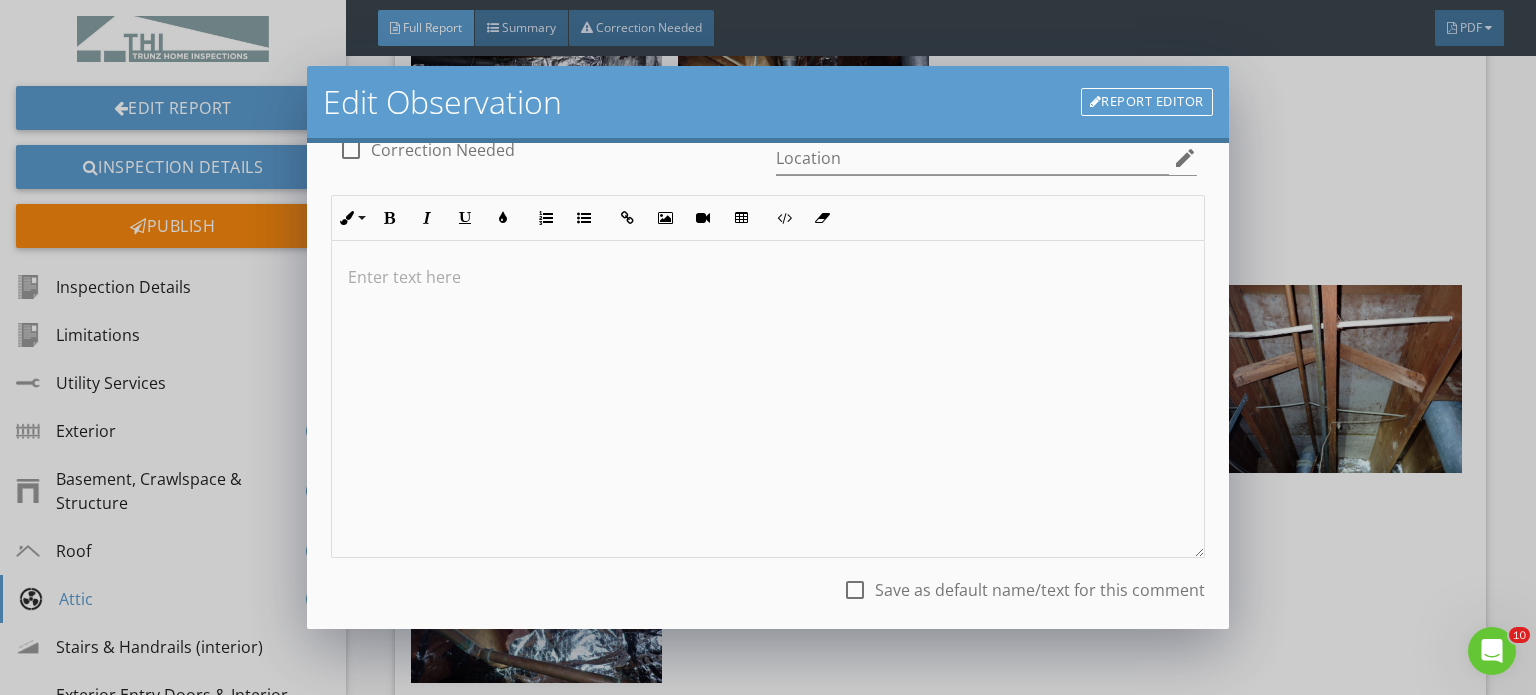 scroll, scrollTop: 400, scrollLeft: 0, axis: vertical 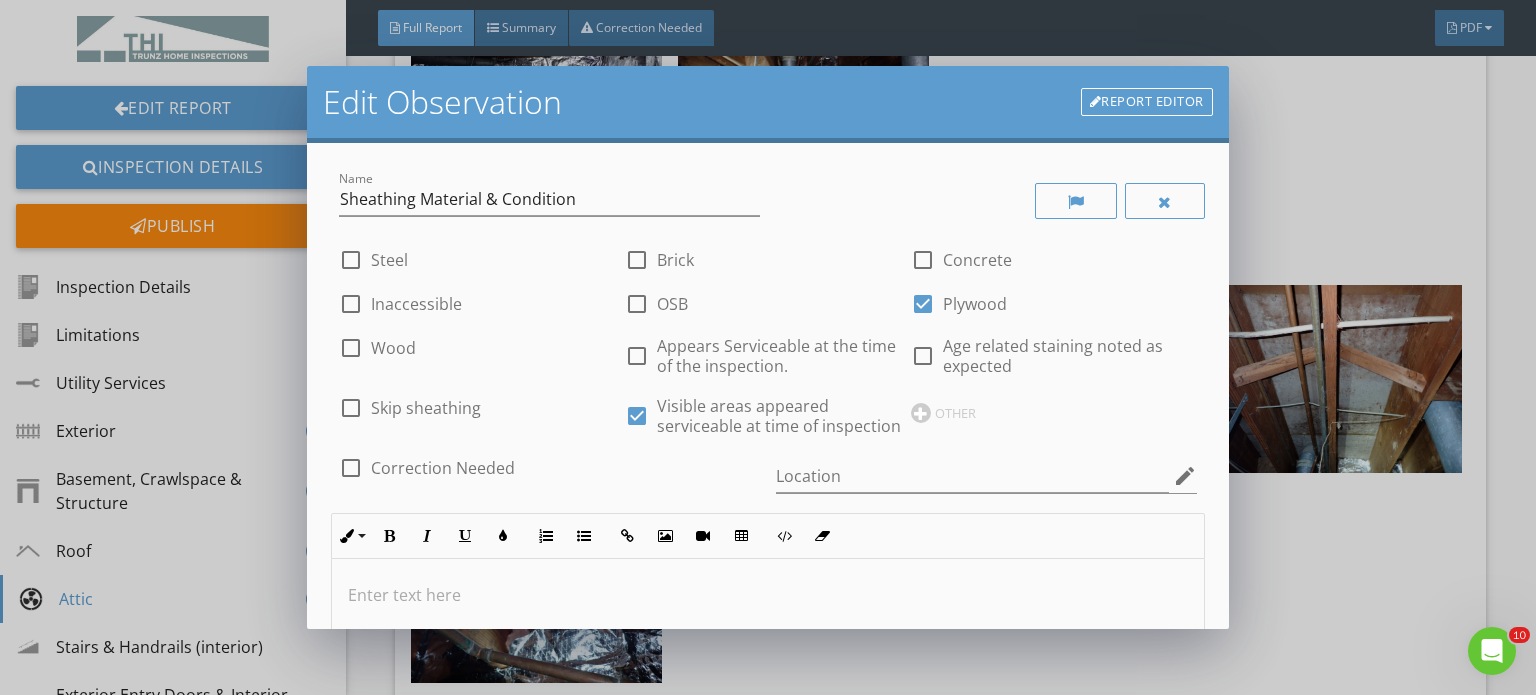 click on "Edit Observation
Report Editor
Name Sheathing Material & Condition       check_box_outline_blank Steel check_box_outline_blank Brick check_box_outline_blank Concrete check_box_outline_blank Inaccessible check_box_outline_blank OSB check_box Plywood check_box_outline_blank Wood check_box_outline_blank Appears Serviceable at the time of the inspection. check_box_outline_blank Age related staining noted as expected check_box_outline_blank Skip sheathing check_box Visible areas appeared serviceable at time of inspection     OTHER         check_box_outline_blank Correction Needed     Location edit   Inline Style XLarge Large Normal Small Light Small/Light Bold Italic Underline Colors Ordered List Unordered List Insert Link Insert Image Insert Video Insert Table Code View Clear Formatting Enter text here       check_box_outline_blank Save as default name/text for this comment   Cancel
Save Changes" at bounding box center [768, 347] 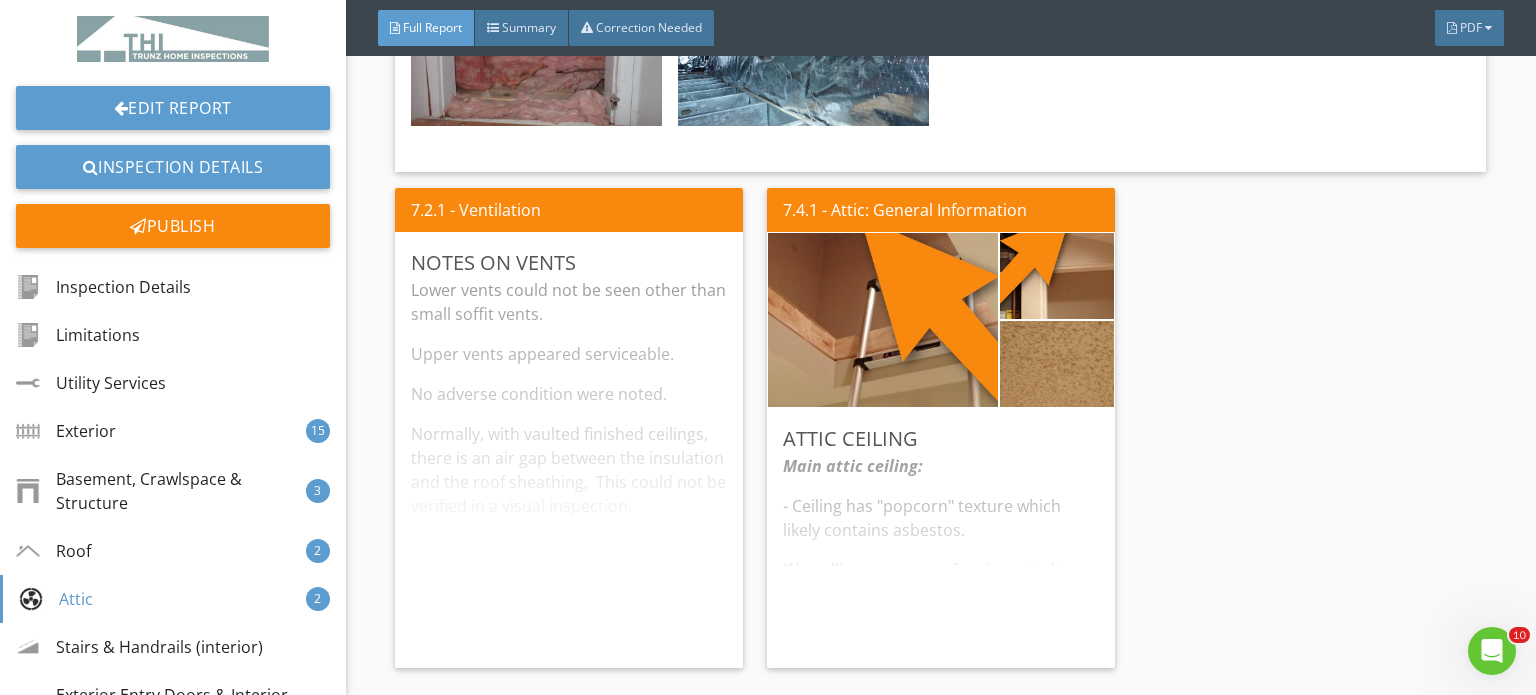 scroll, scrollTop: 12900, scrollLeft: 0, axis: vertical 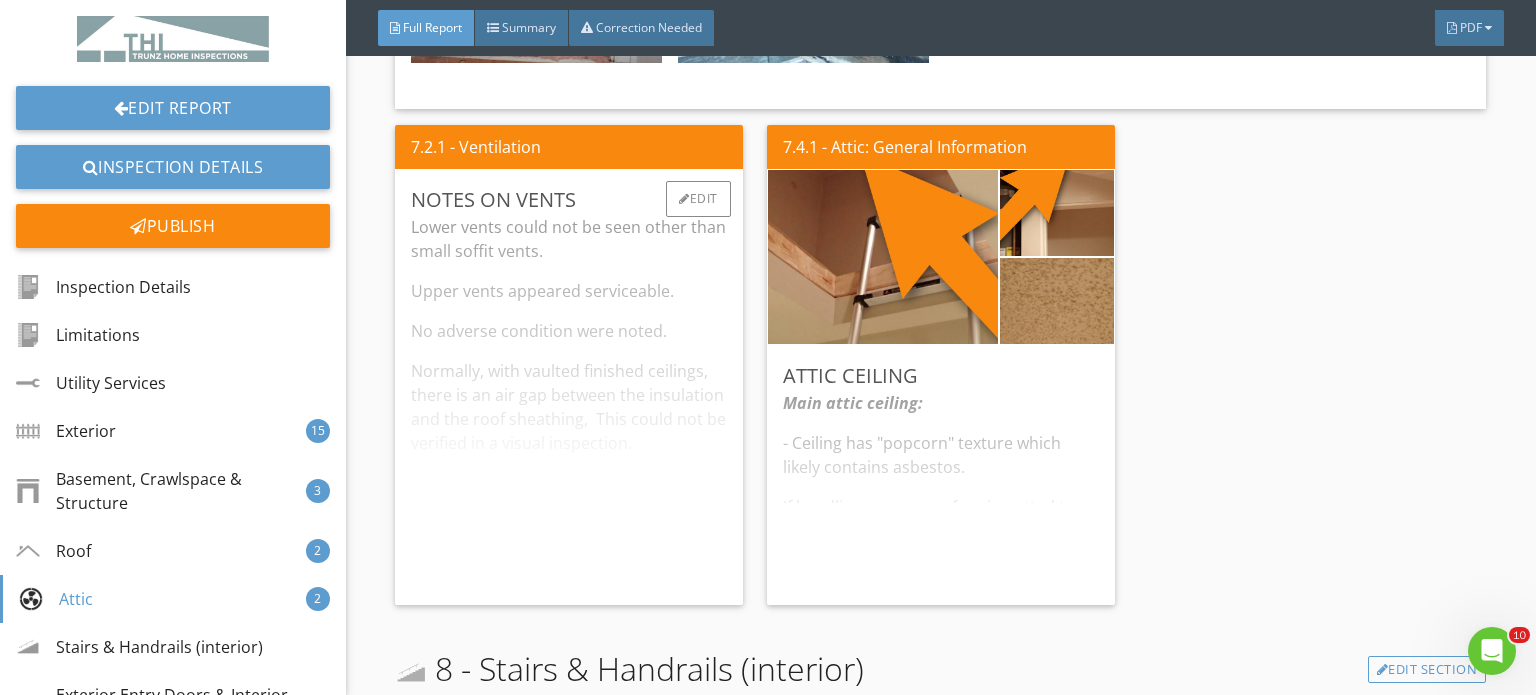 click on "Lower vents could not be seen other than small soffit vents.   Upper vents appeared serviceable. No adverse condition were noted. Normally, with vaulted finished ceilings, there is an air gap between the insulation and the roof sheathing,  This could not be verified in a visual inspection." at bounding box center [569, 402] 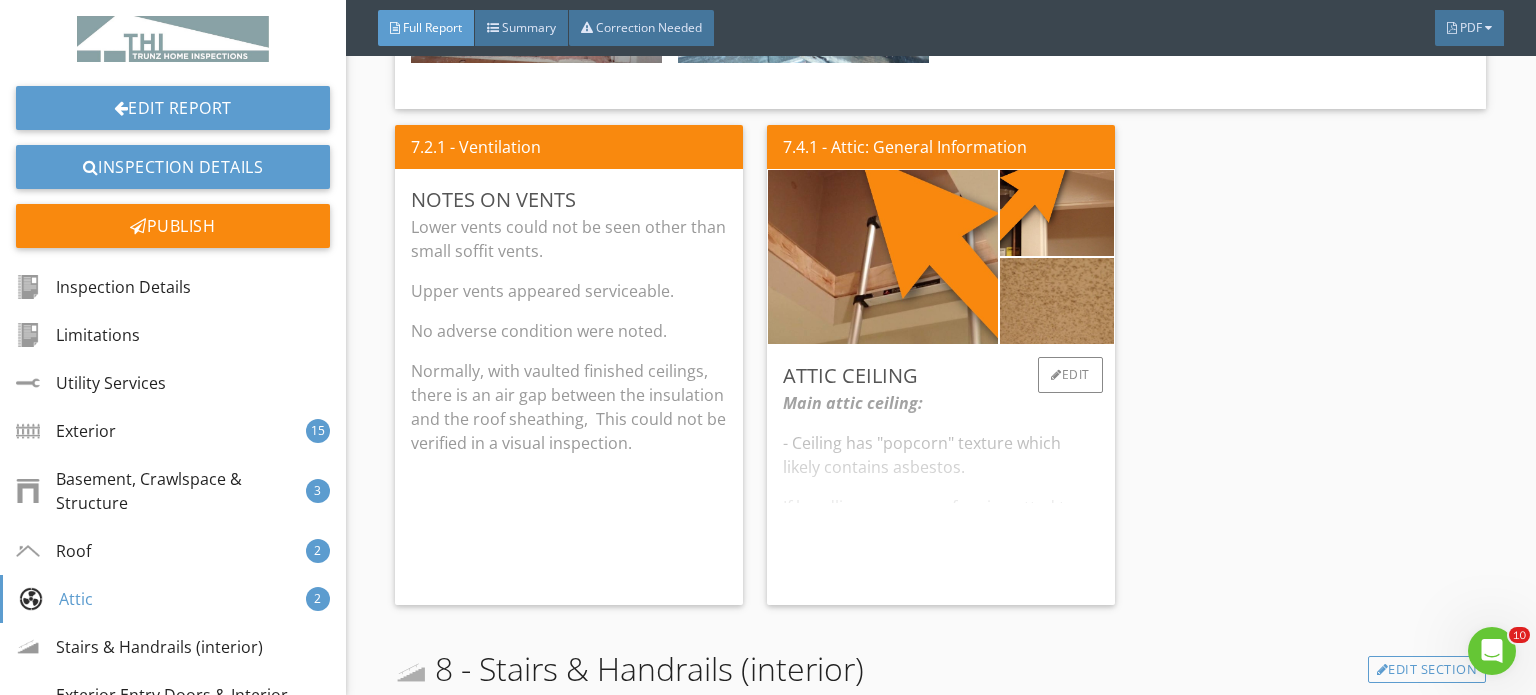 click on "Main attic ceiling: - Ceiling has "popcorn" texture which likely contains asbestos.   If handling, ensure surface is wetted to prevent creation of dust. Consider having sample tested before handling. NOTE:   This is a small section that is out of the path of daily use." at bounding box center (941, 490) 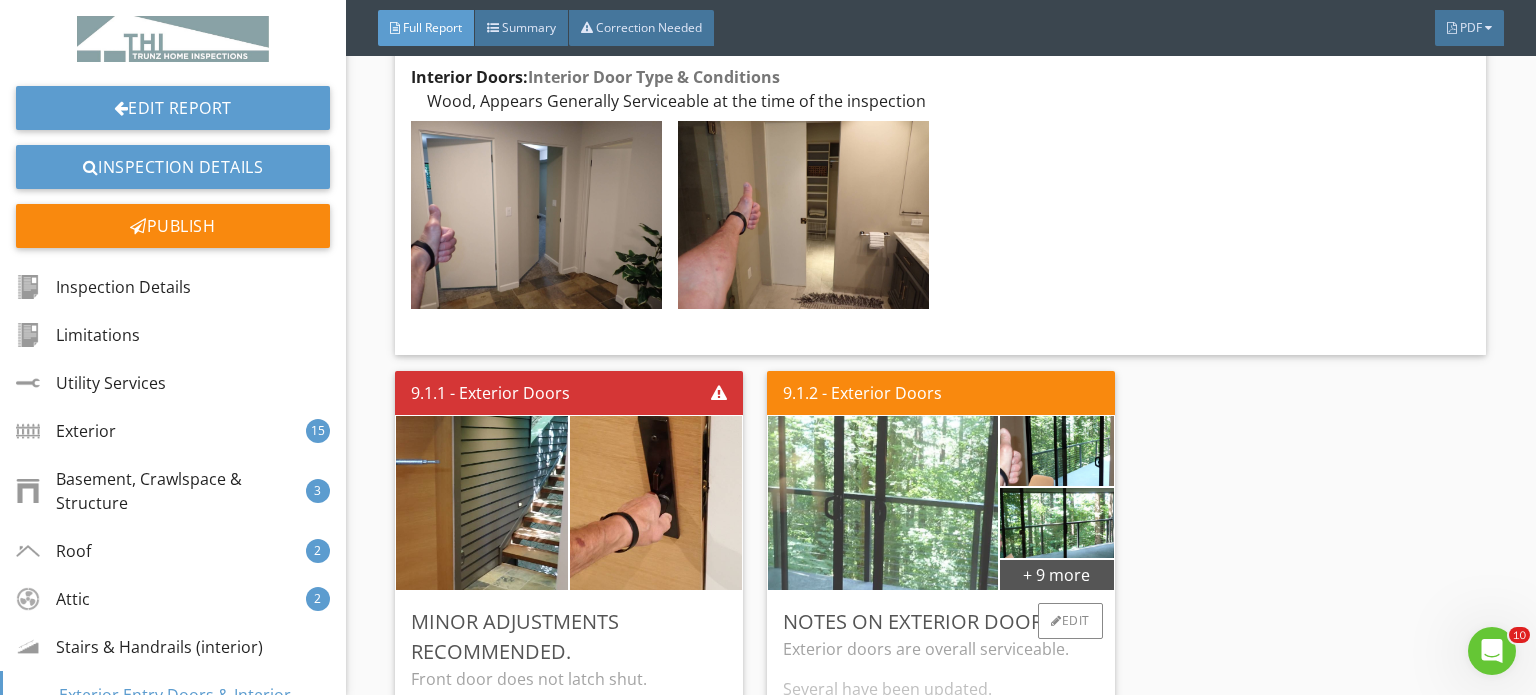 scroll, scrollTop: 14600, scrollLeft: 0, axis: vertical 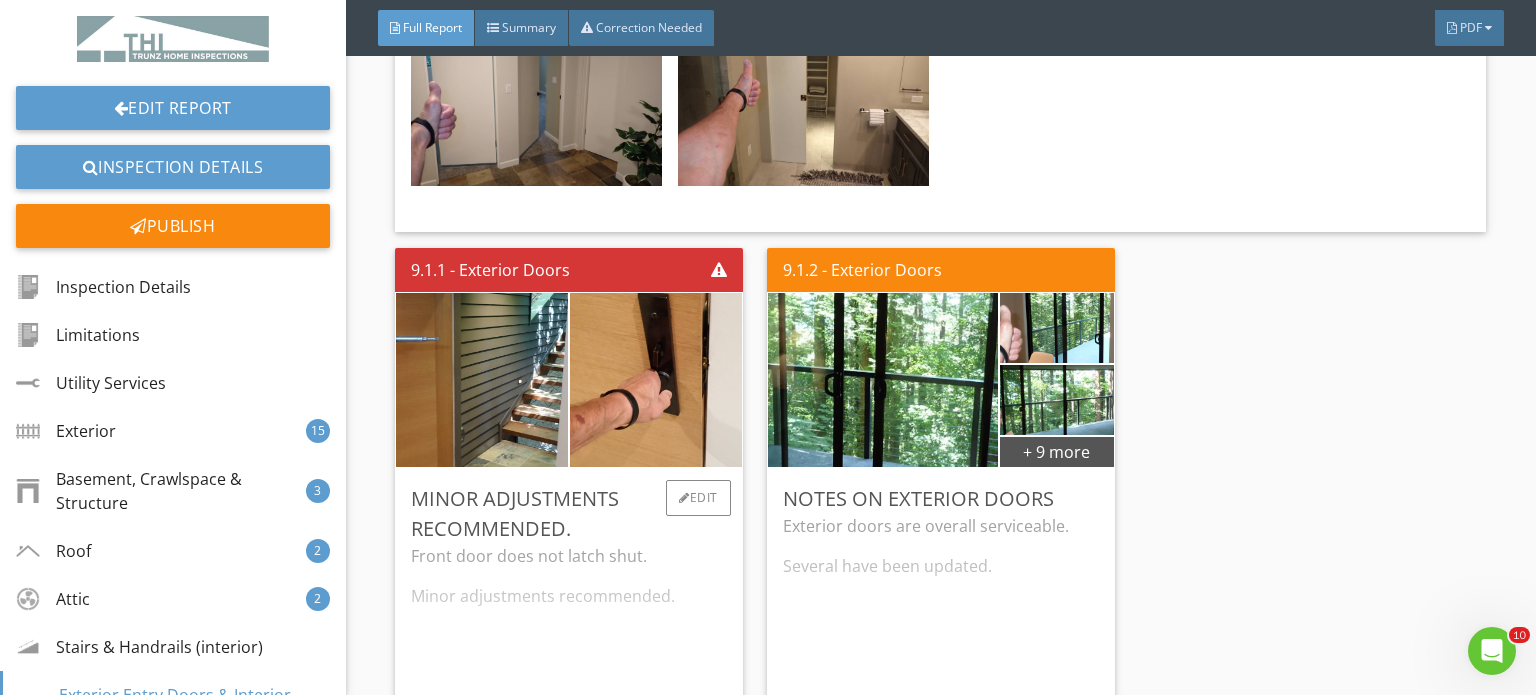 click on "Minor Adjustments Recommended." at bounding box center (569, 514) 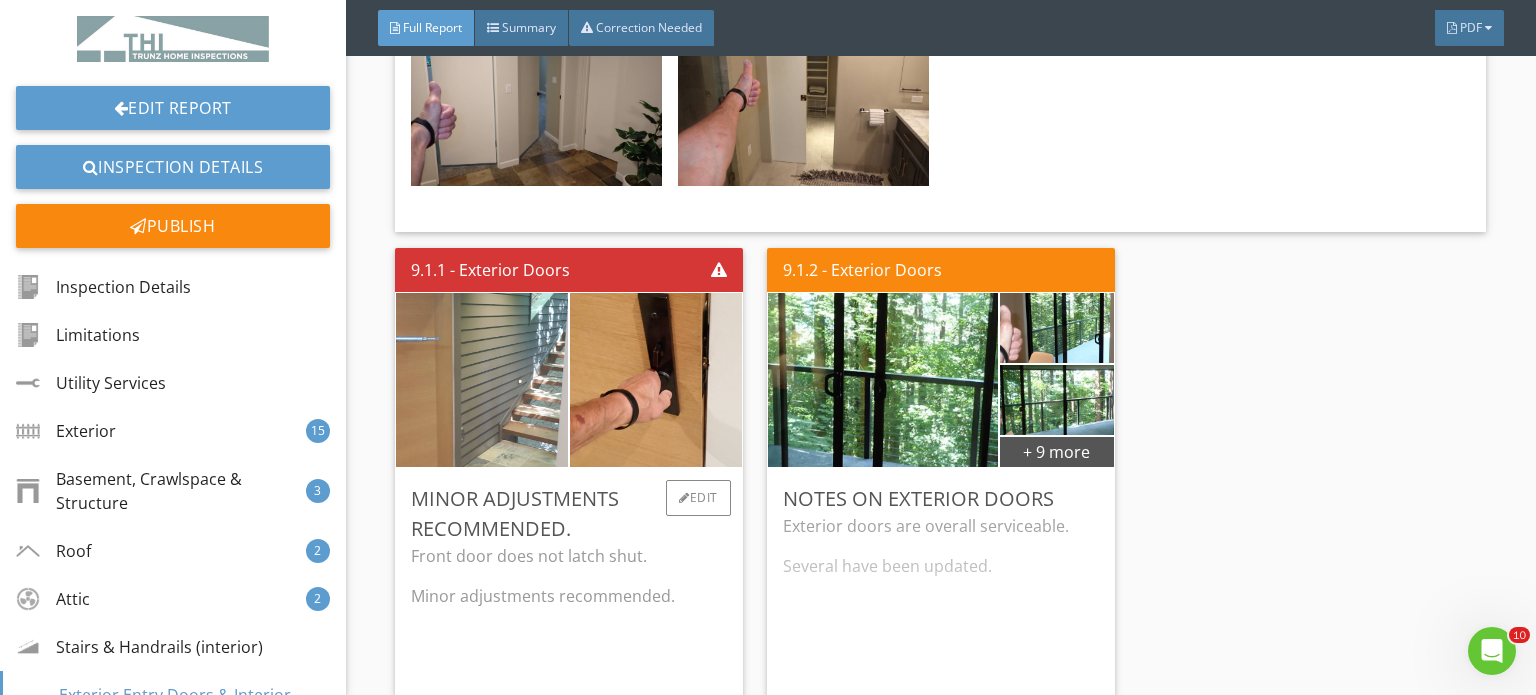 click at bounding box center (482, 380) 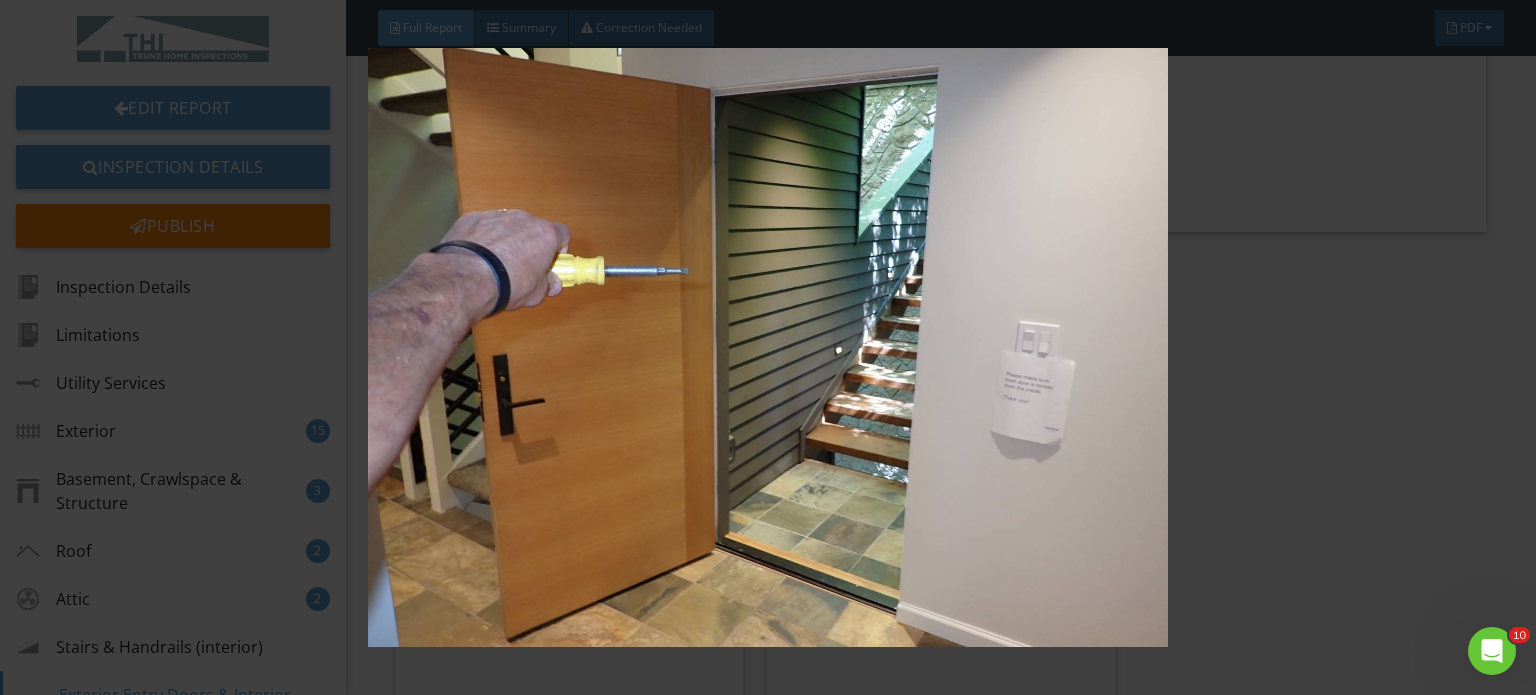 click at bounding box center [768, 347] 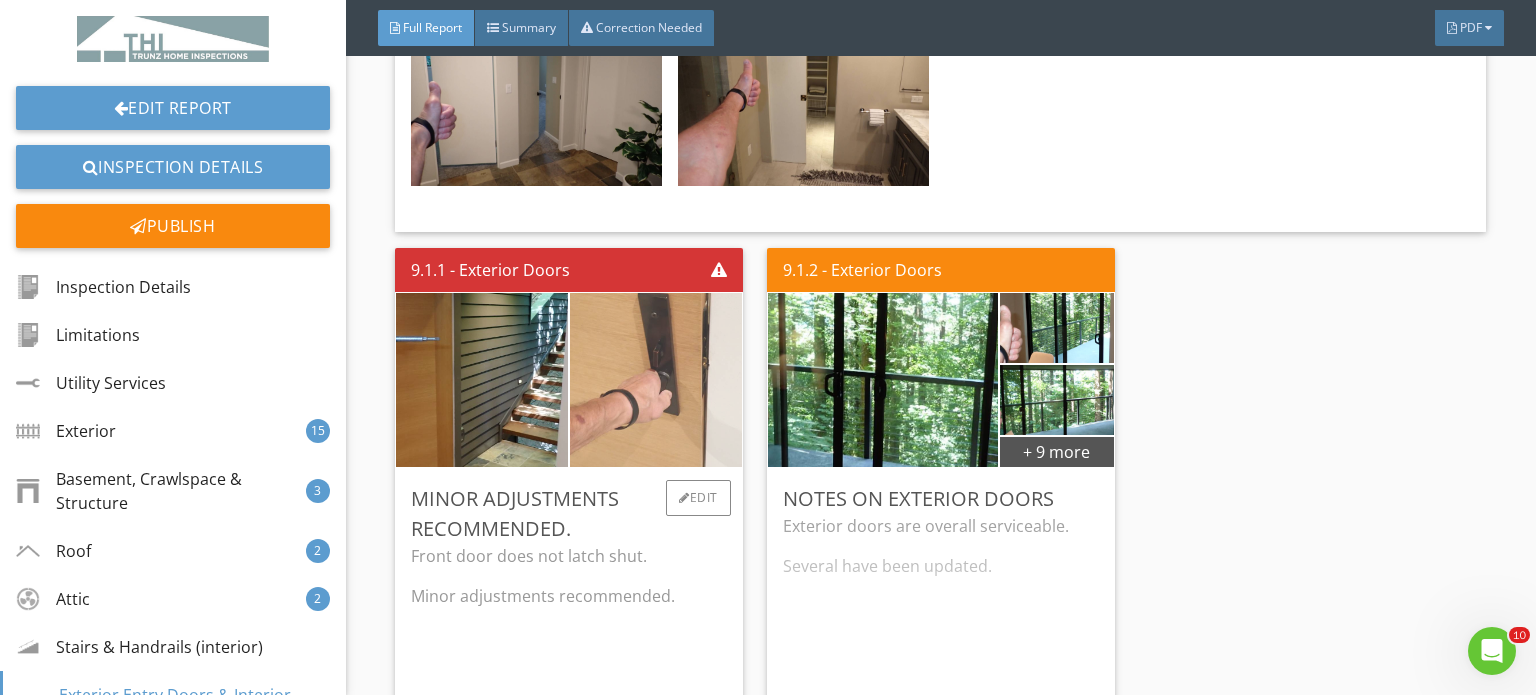 click at bounding box center (656, 380) 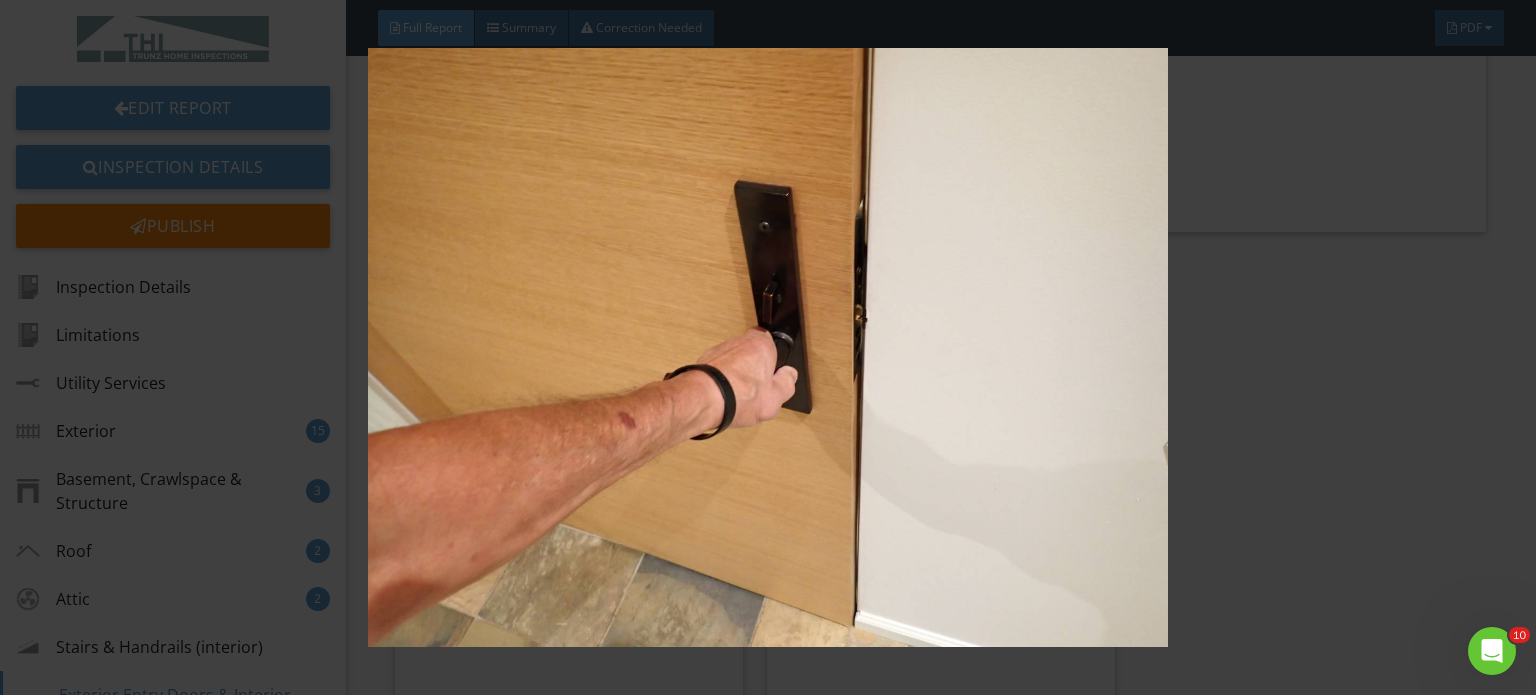 click at bounding box center (768, 347) 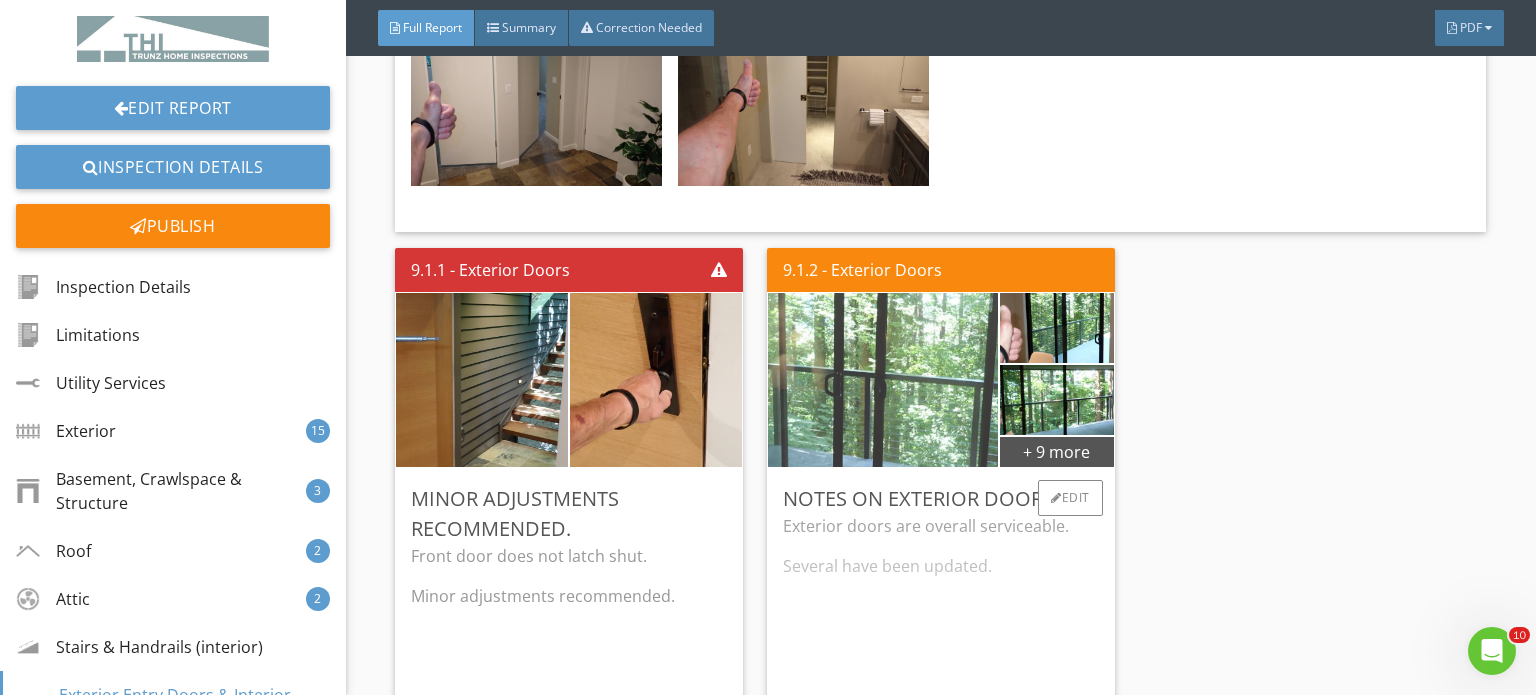click at bounding box center (883, 380) 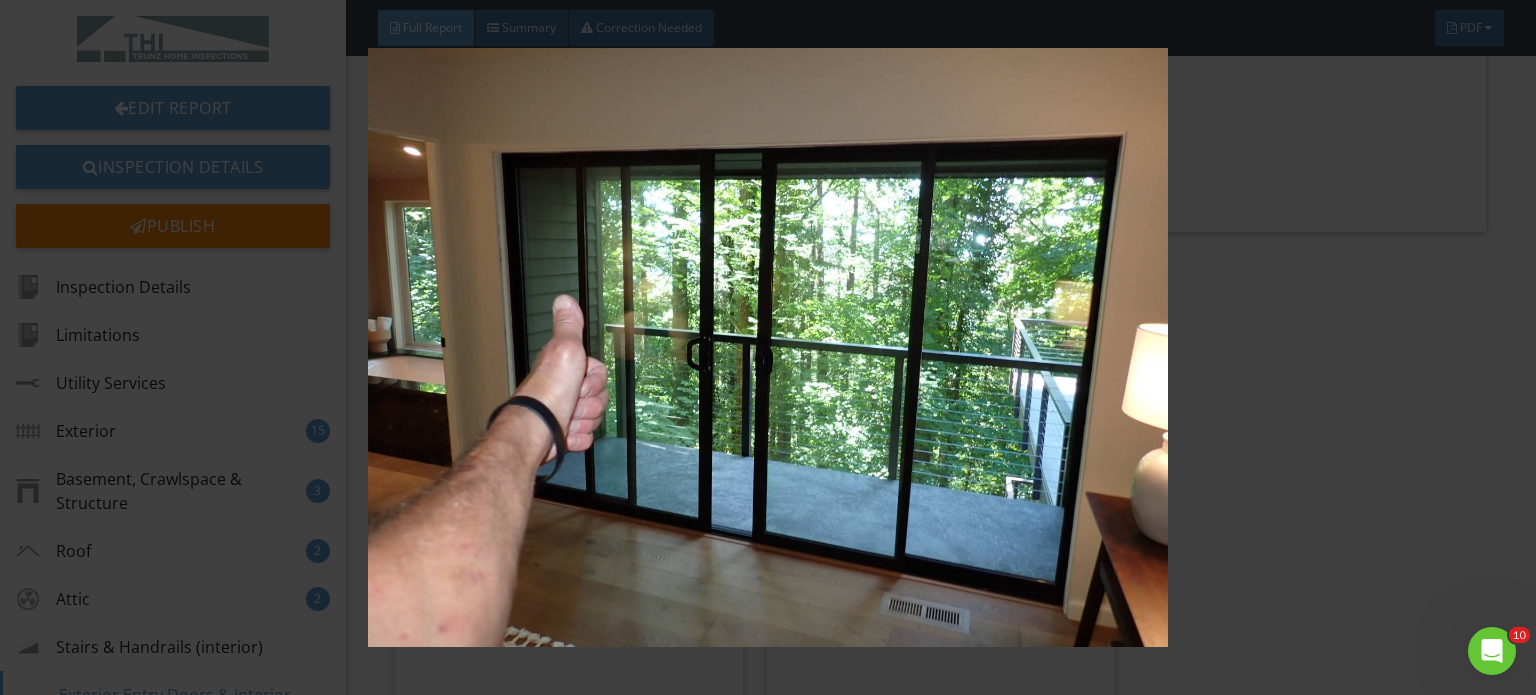 click at bounding box center [768, 347] 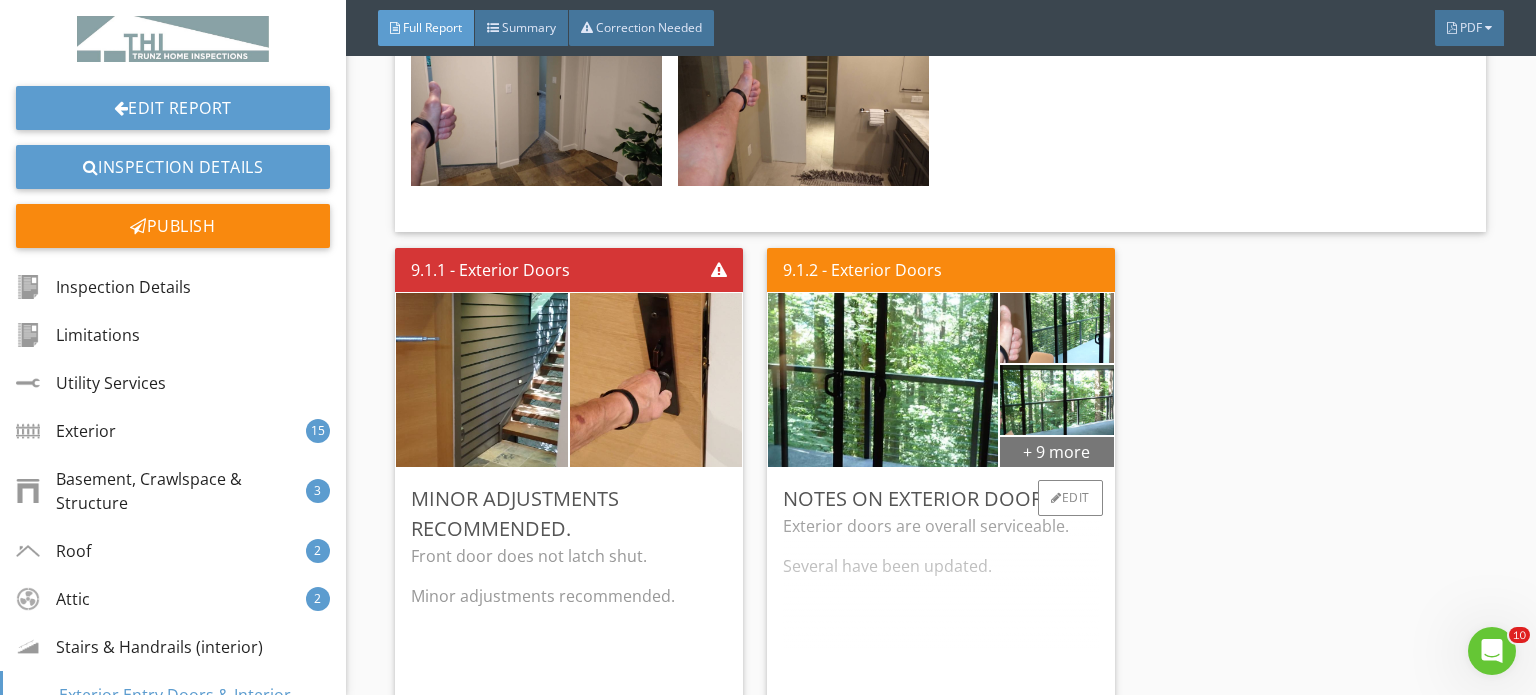 click on "+ 9 more" at bounding box center (1056, 451) 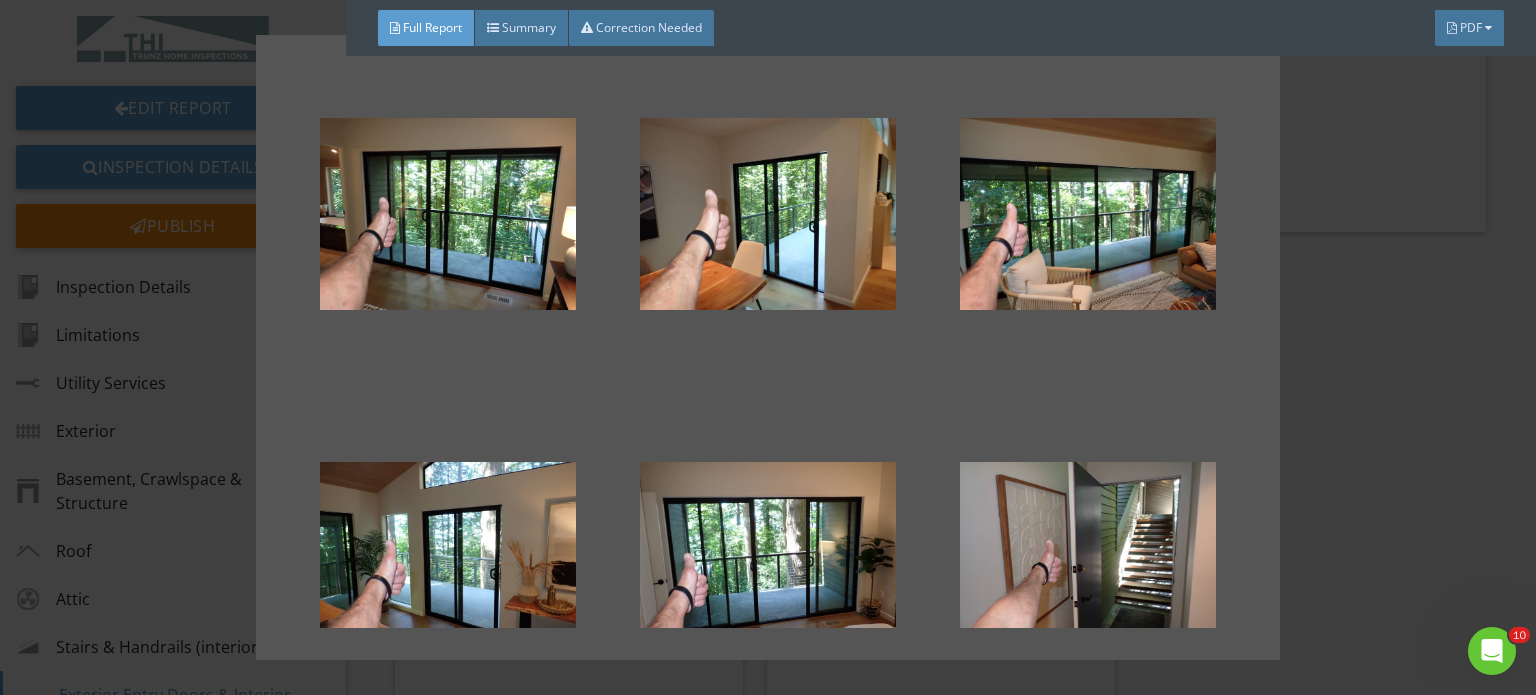 scroll, scrollTop: 0, scrollLeft: 0, axis: both 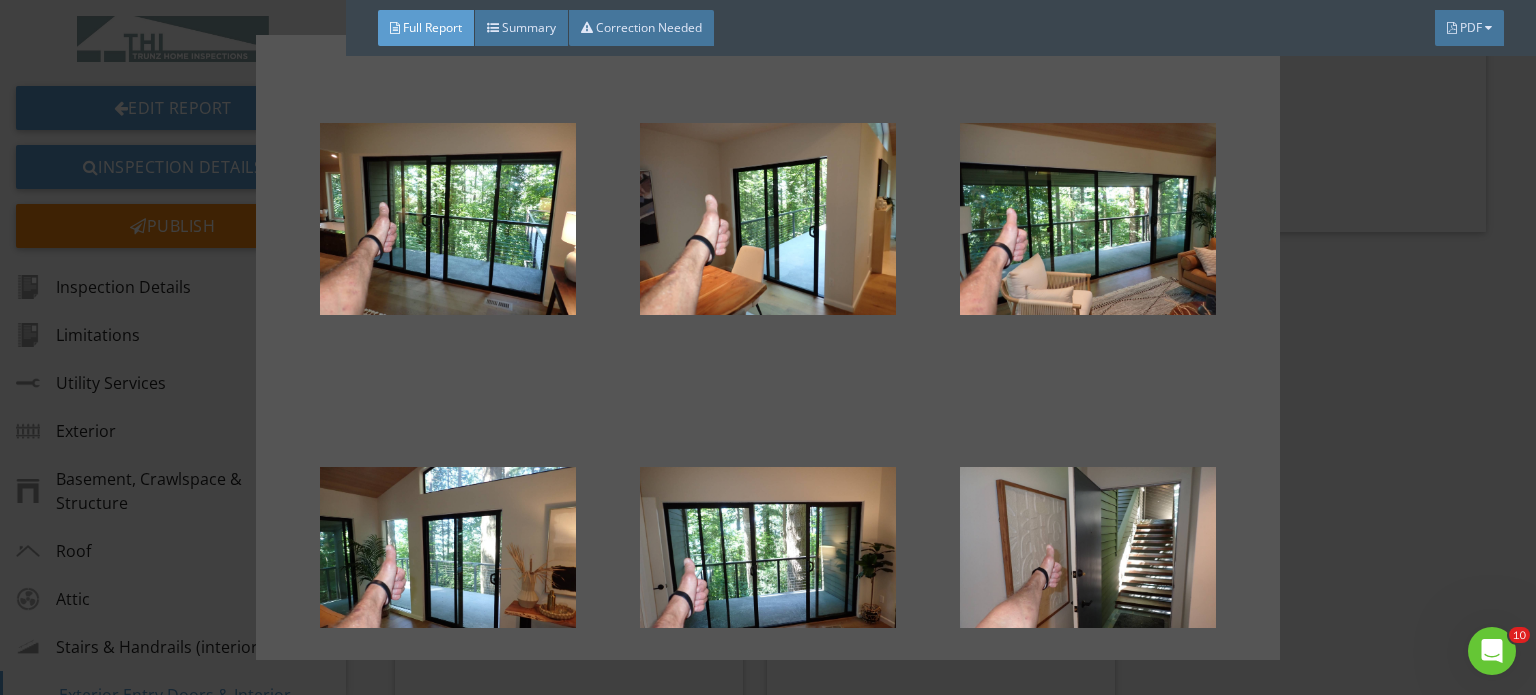 click at bounding box center (768, 347) 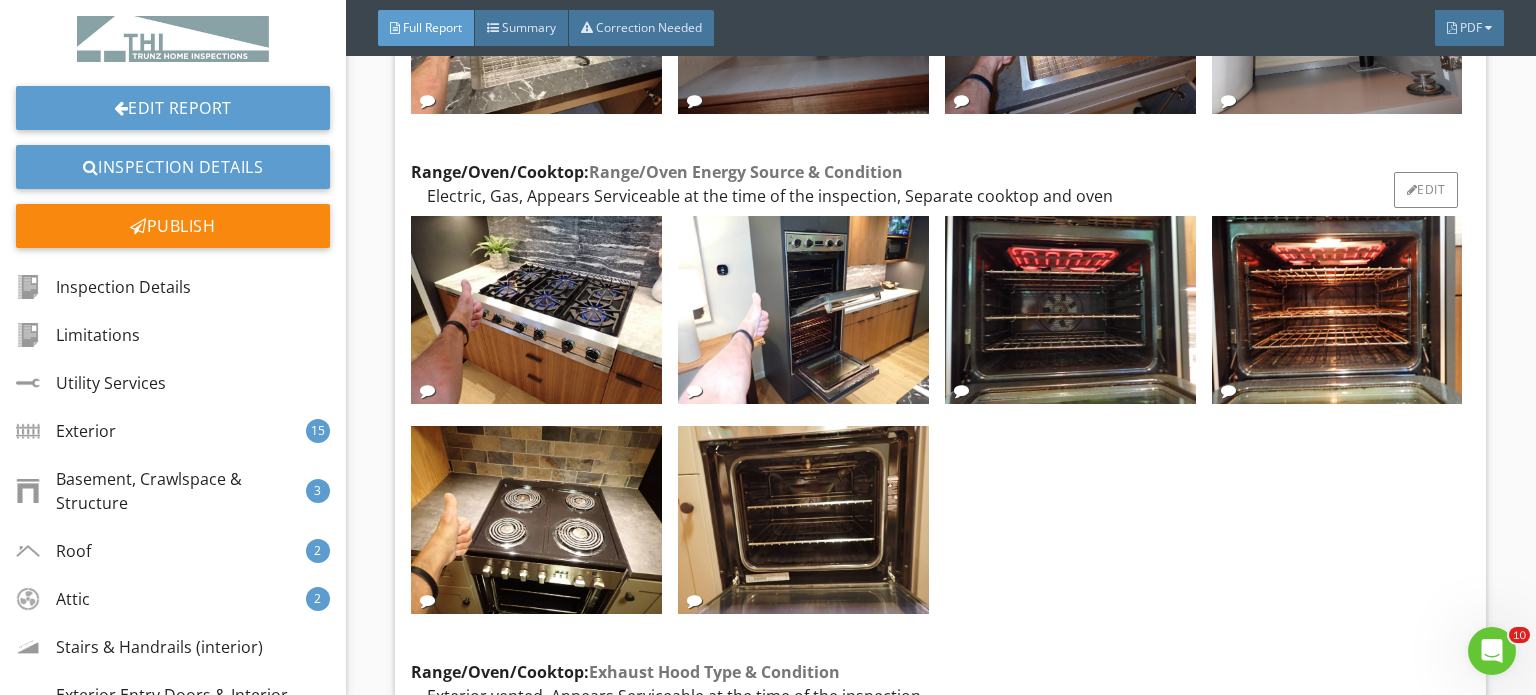 scroll, scrollTop: 20100, scrollLeft: 0, axis: vertical 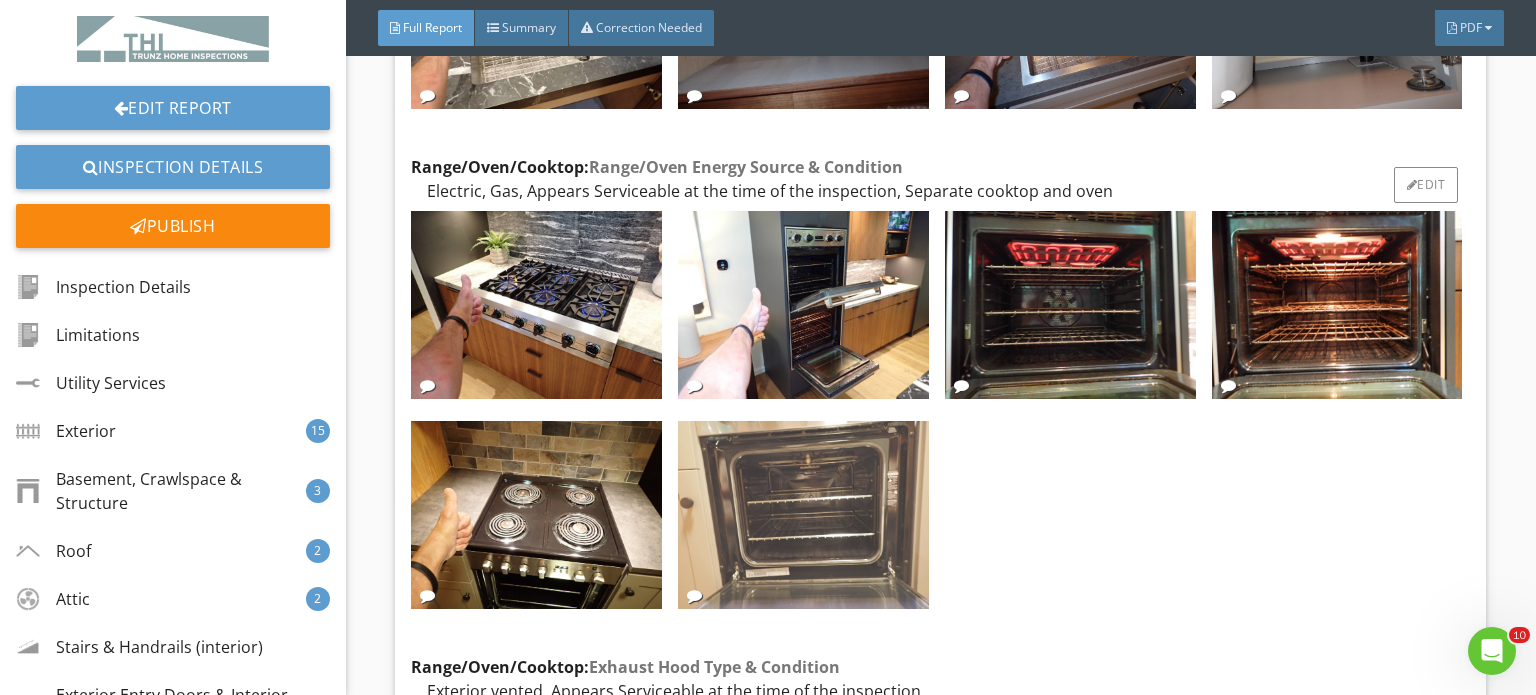 click at bounding box center [803, 515] 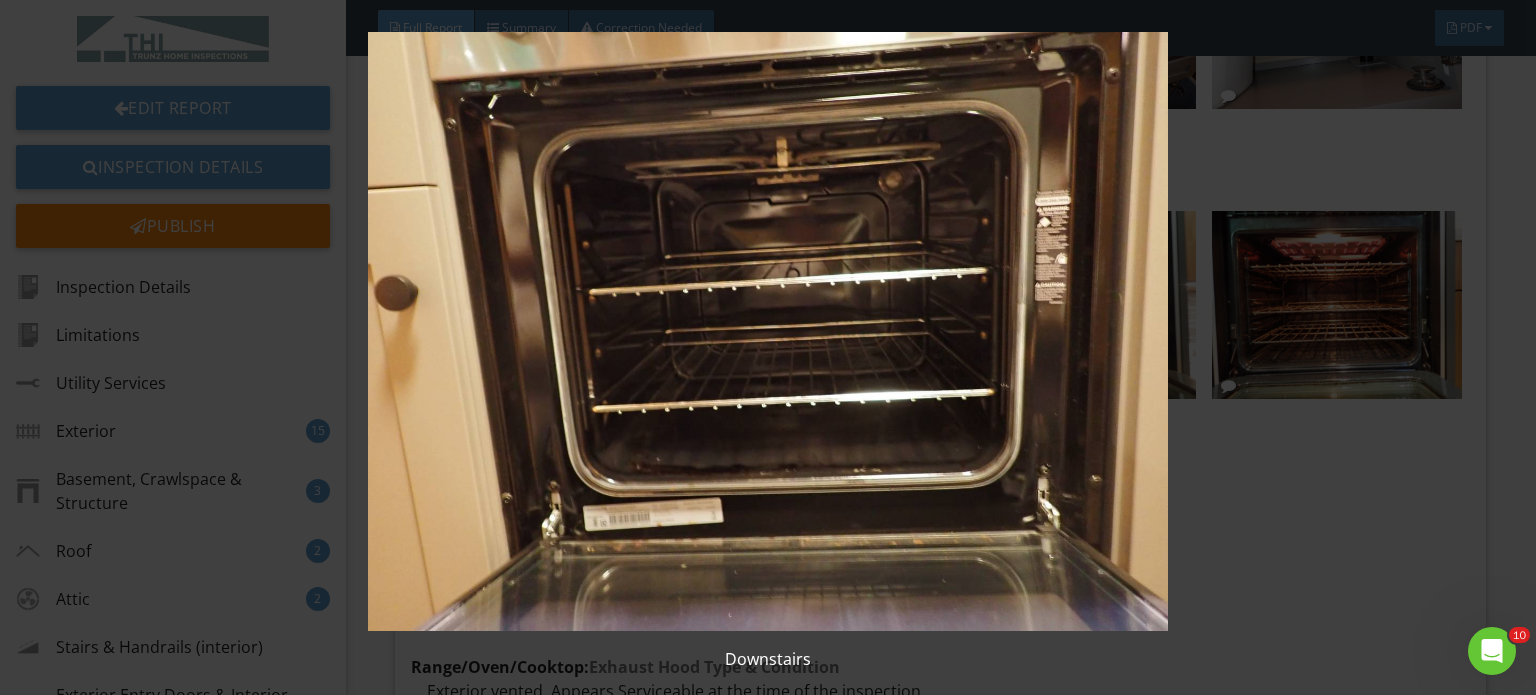 click at bounding box center (768, 331) 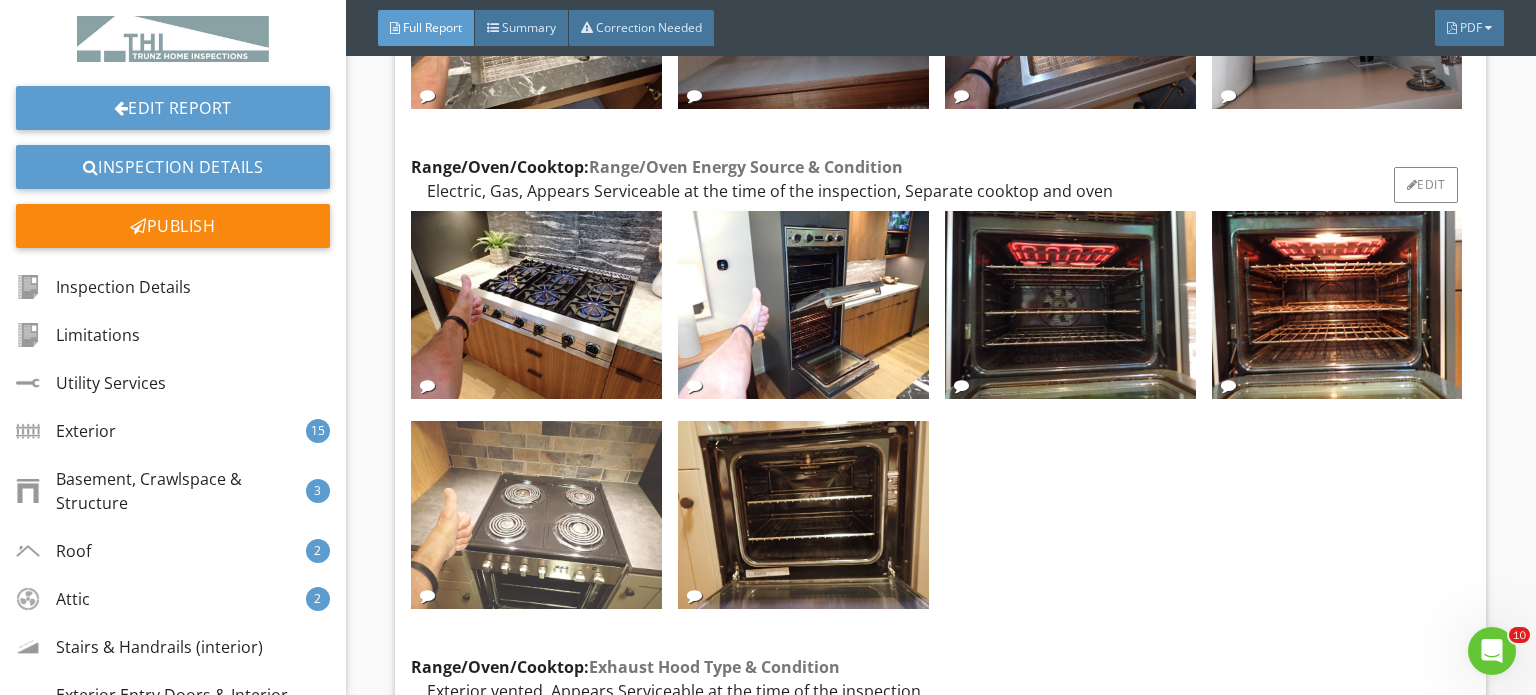 click at bounding box center (536, 515) 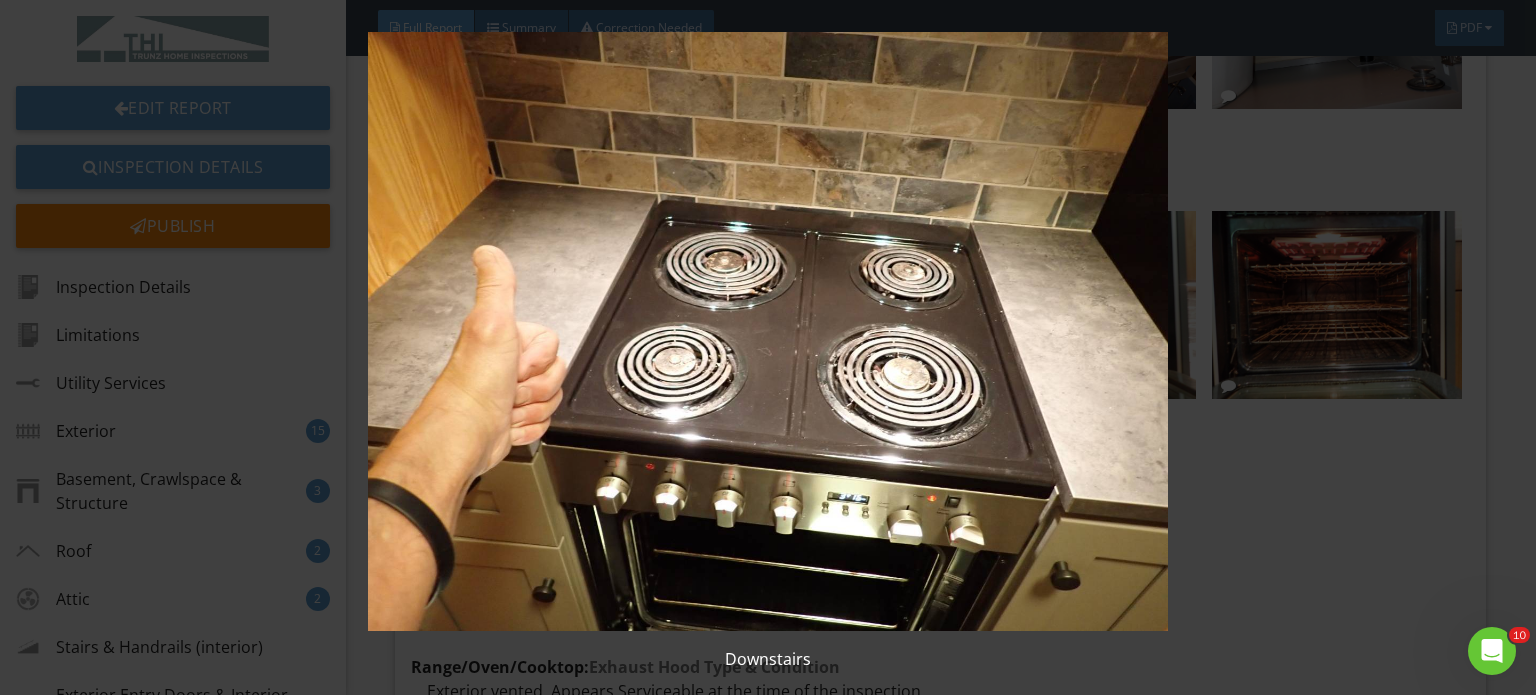 click at bounding box center [768, 331] 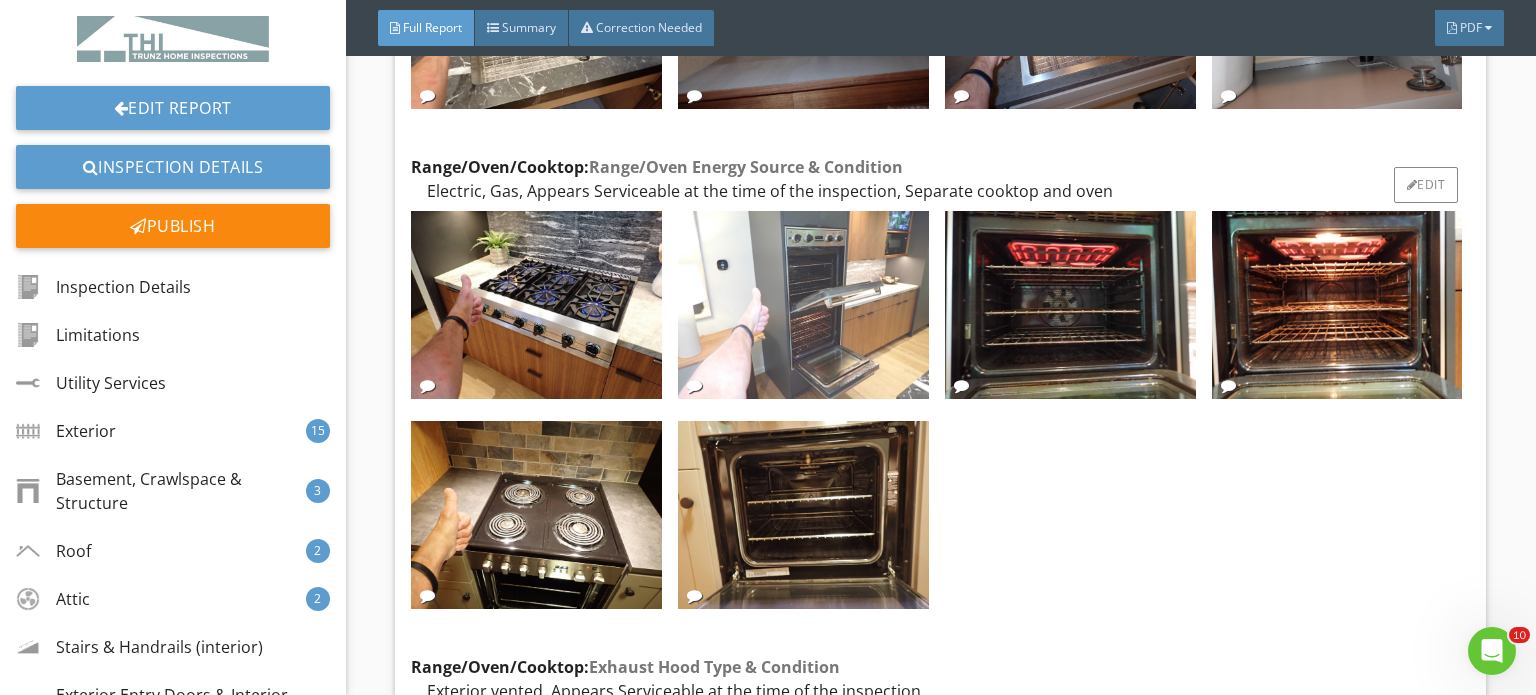 click at bounding box center [803, 305] 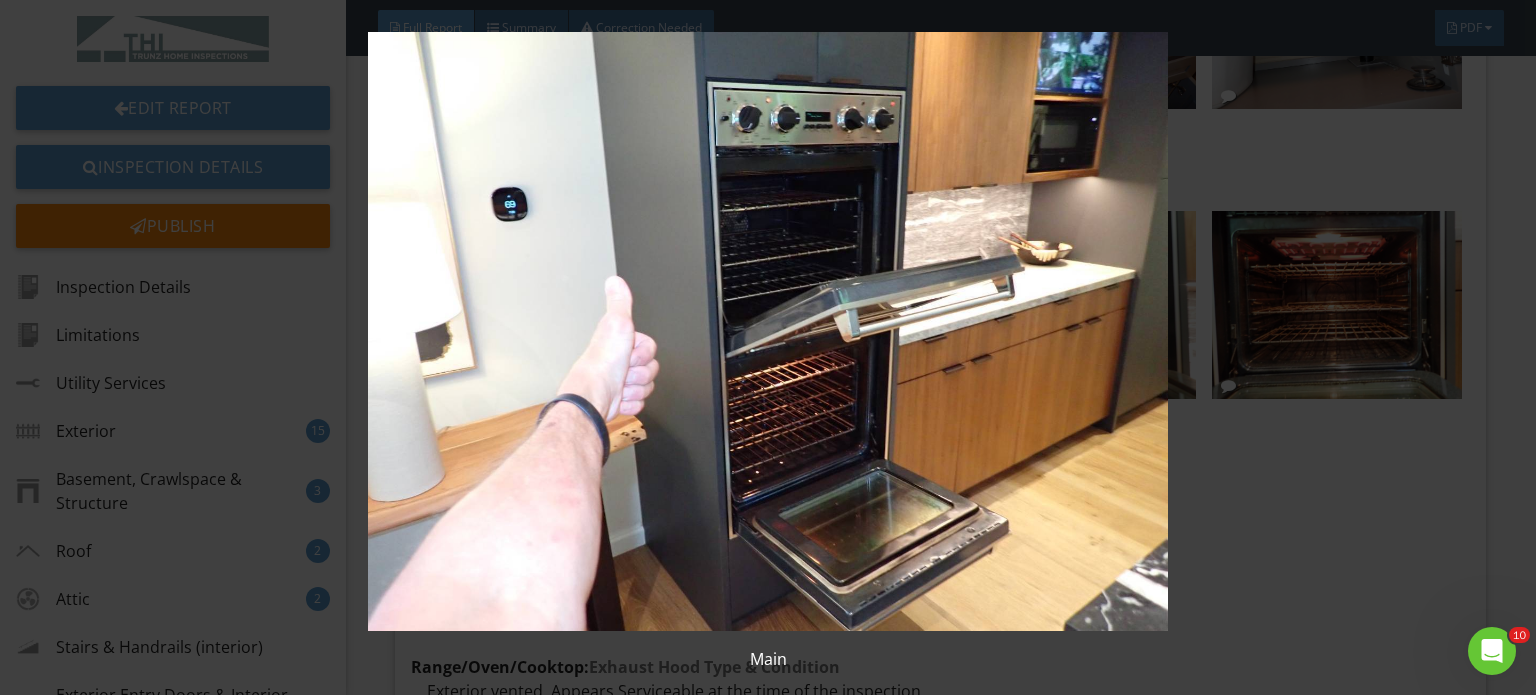 click at bounding box center [768, 331] 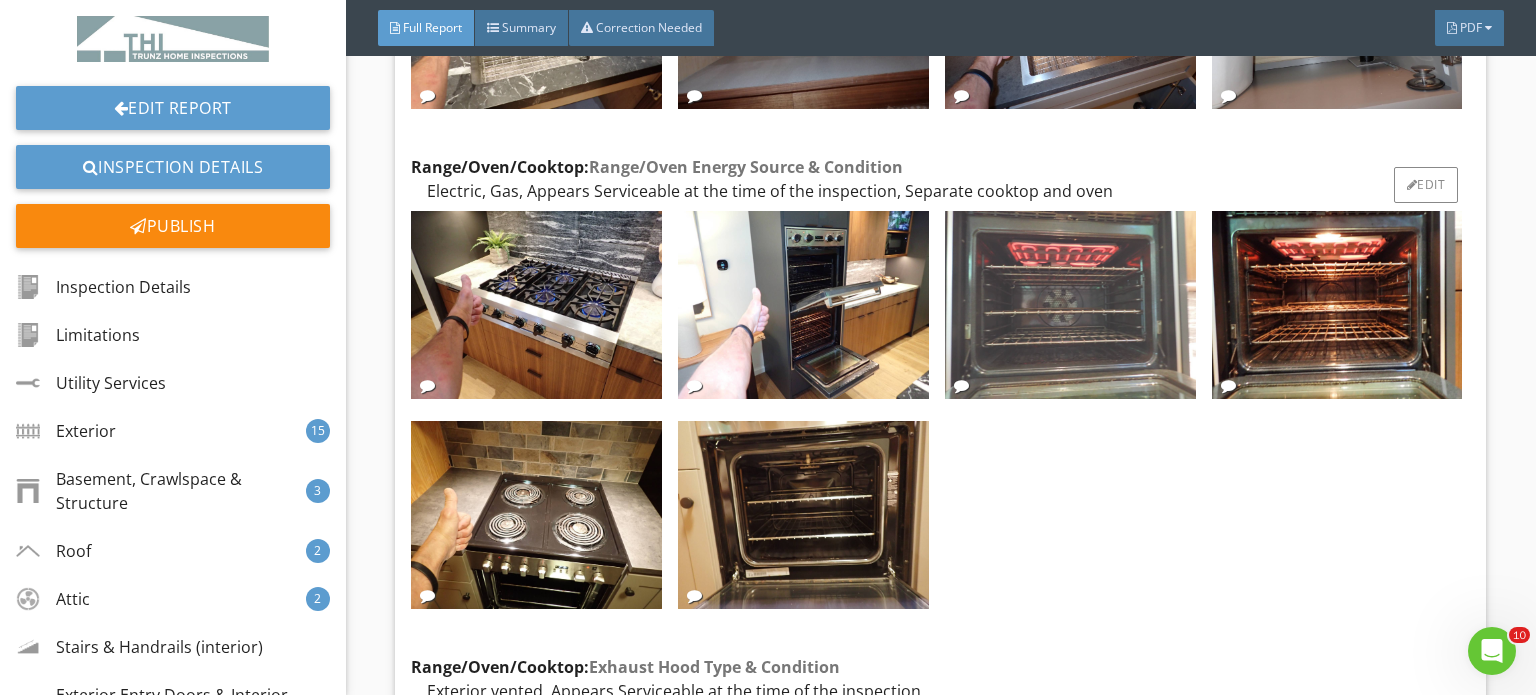 click at bounding box center [1070, 305] 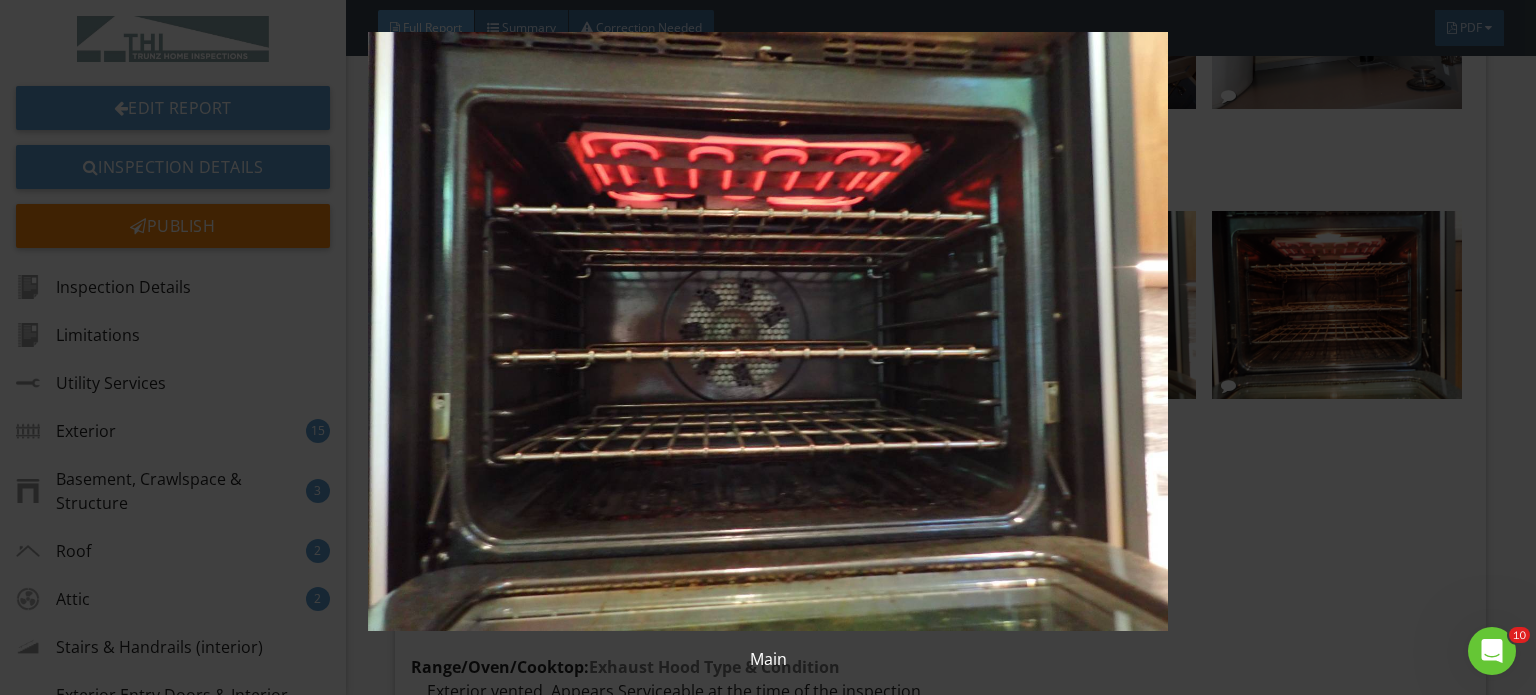 click at bounding box center (768, 331) 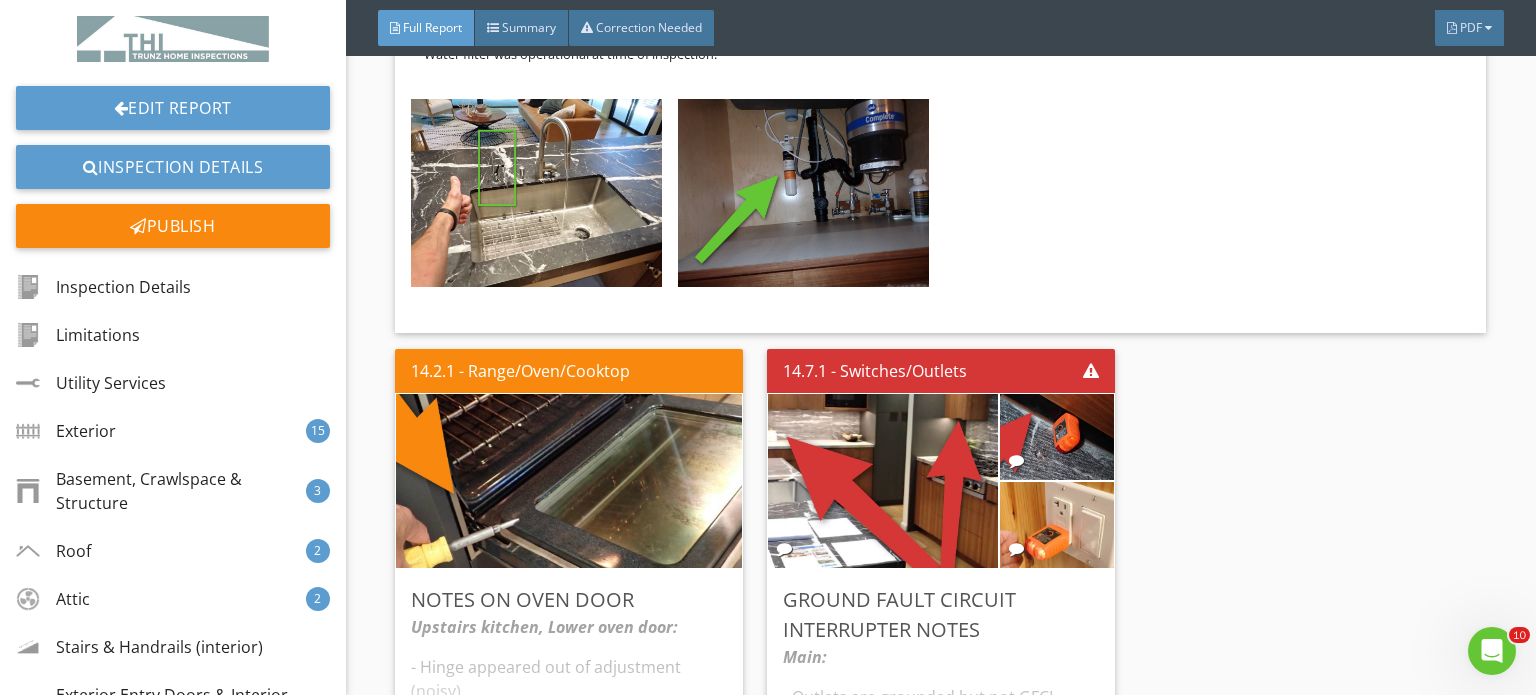 scroll, scrollTop: 22000, scrollLeft: 0, axis: vertical 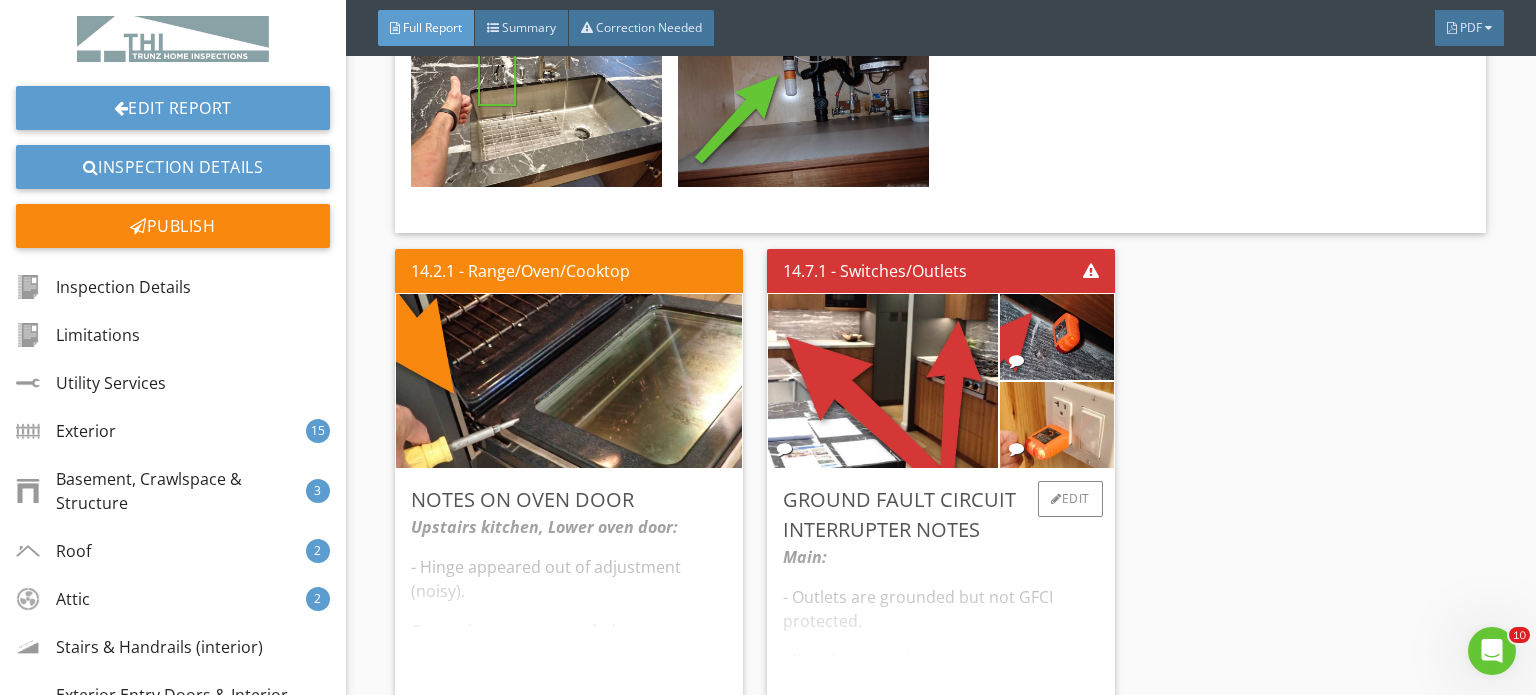 click on "Main: - Outlets are grounded but not GFCI protected. All outlets in kitchen except at refrigerator should be GFCI protected. Corrections recommended for safety. Lower level: - Outlets in basement kitchen are Ground Fault Circuit Interrupter (GFCI) protected." at bounding box center [941, 629] 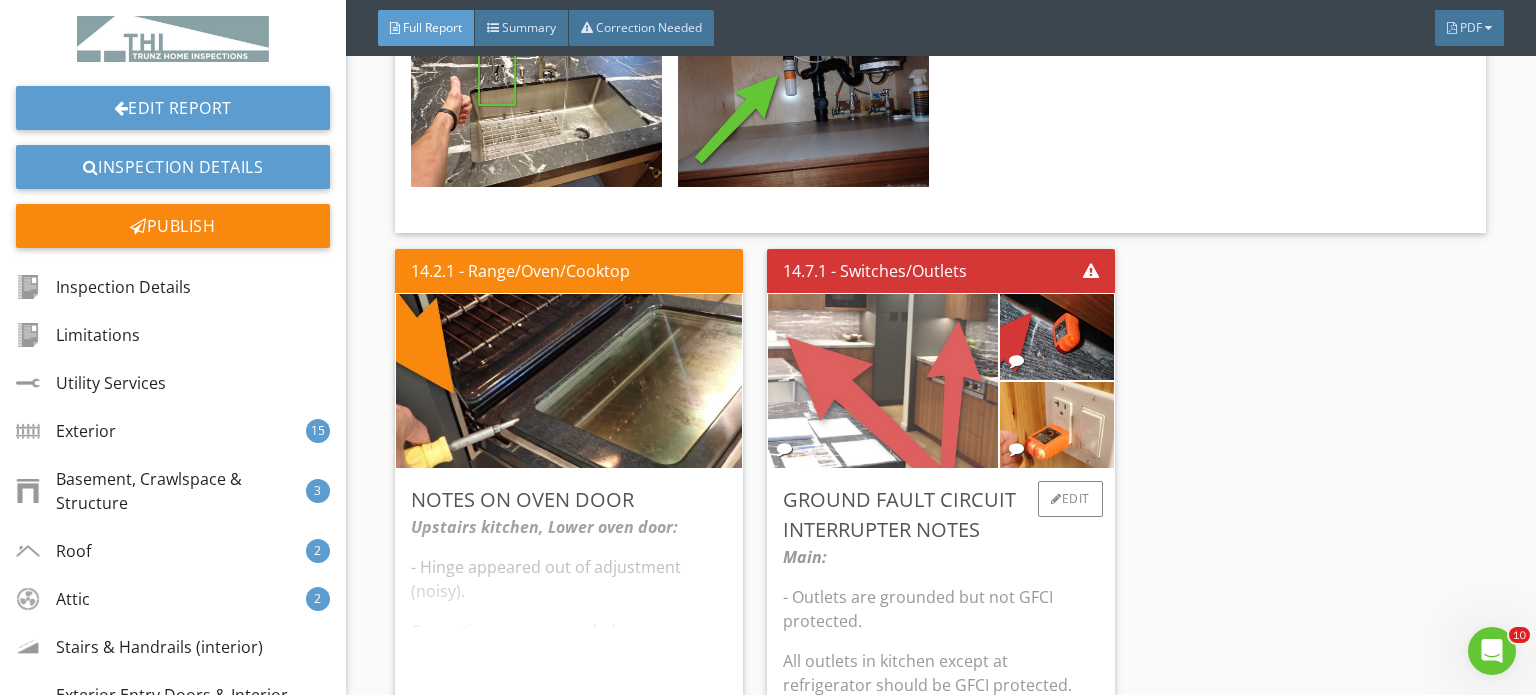 click at bounding box center [883, 381] 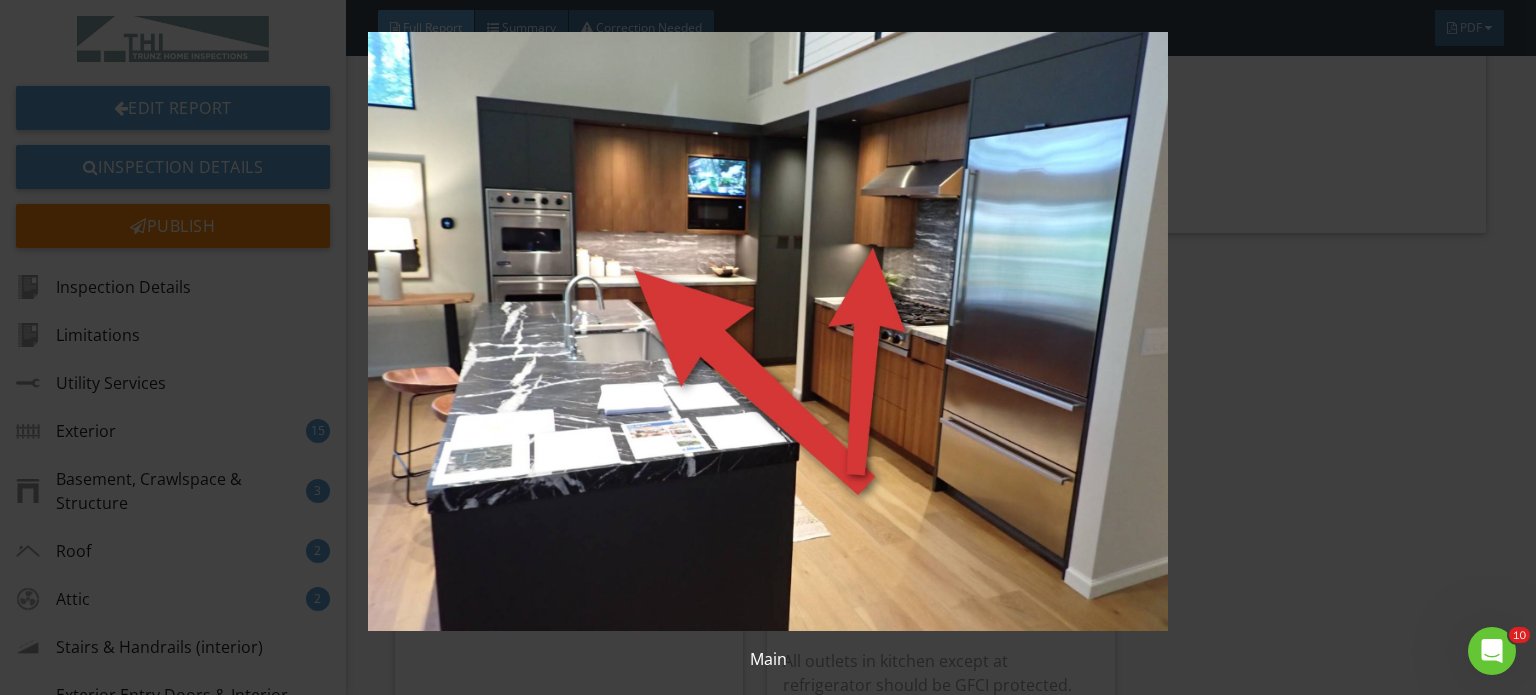 click at bounding box center [768, 331] 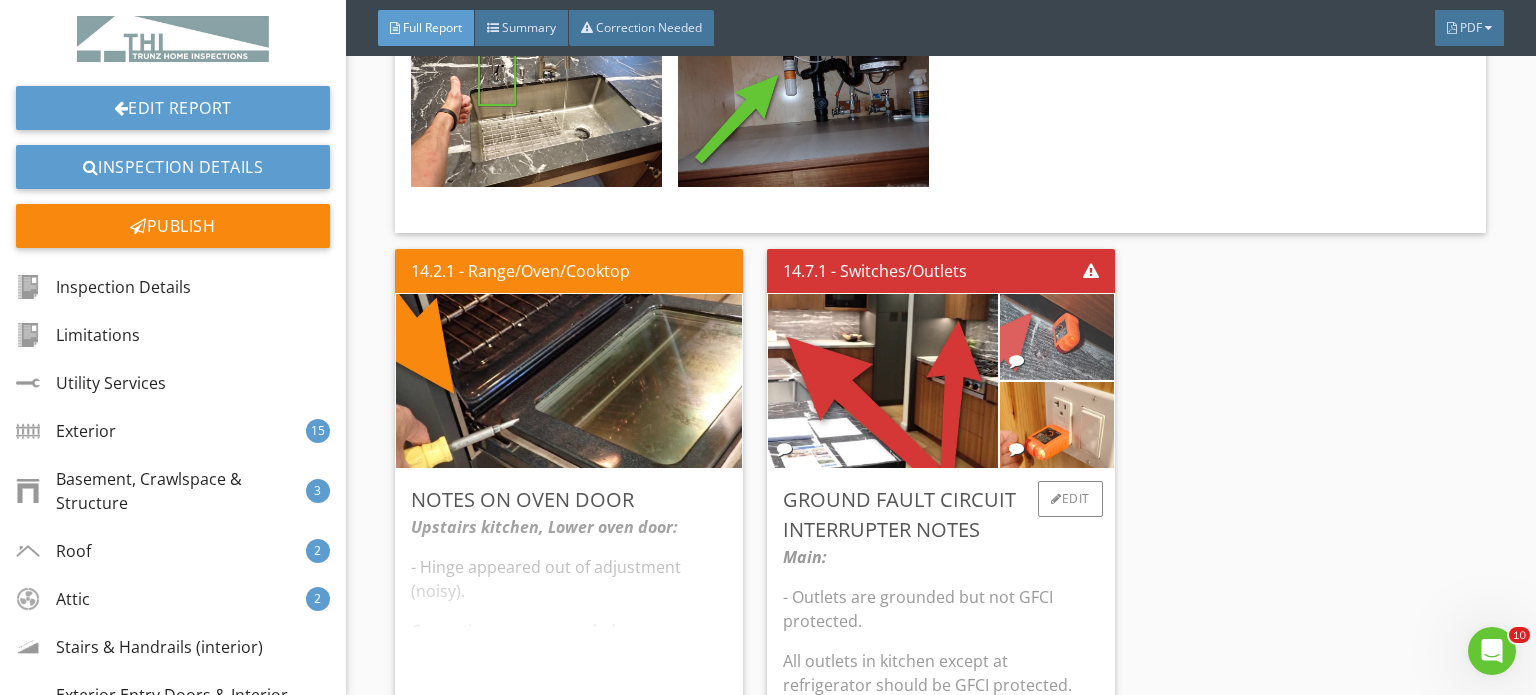 click at bounding box center [1056, 337] 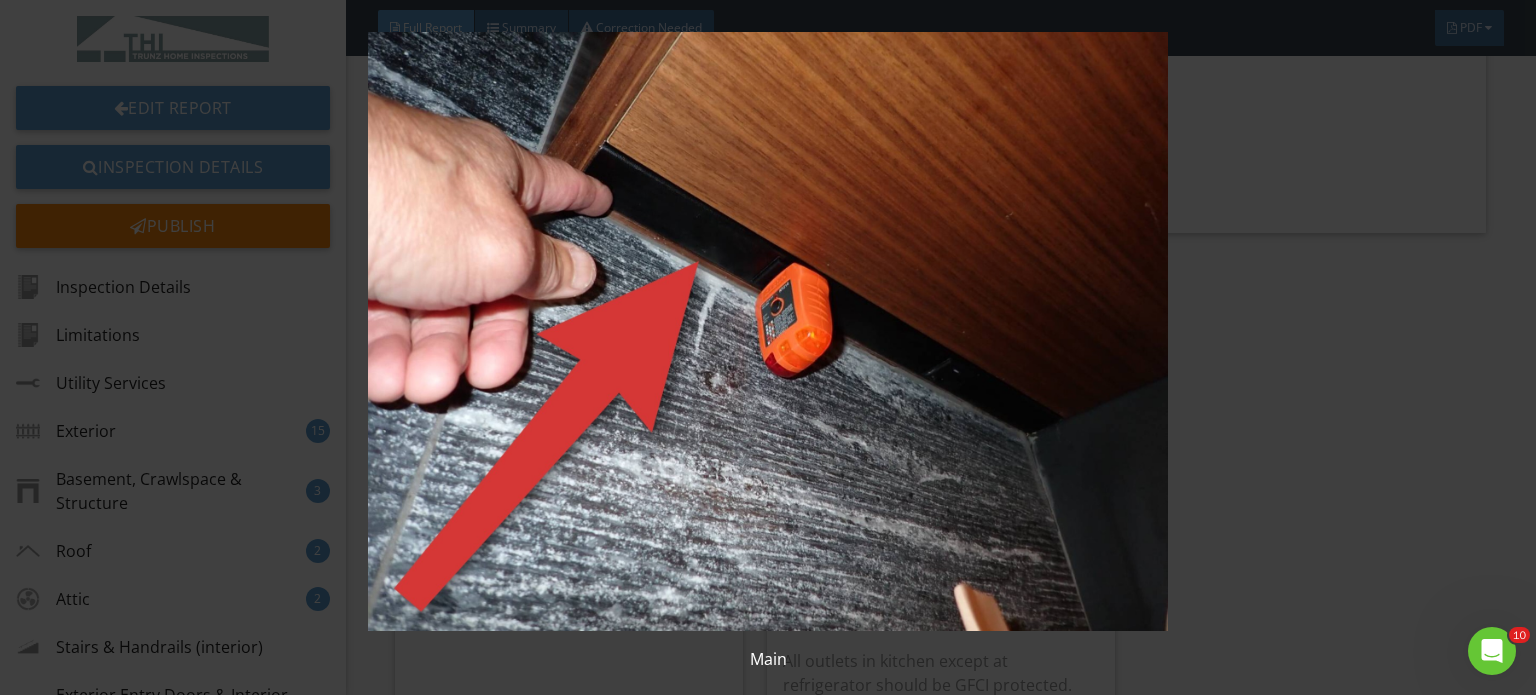 click at bounding box center (768, 331) 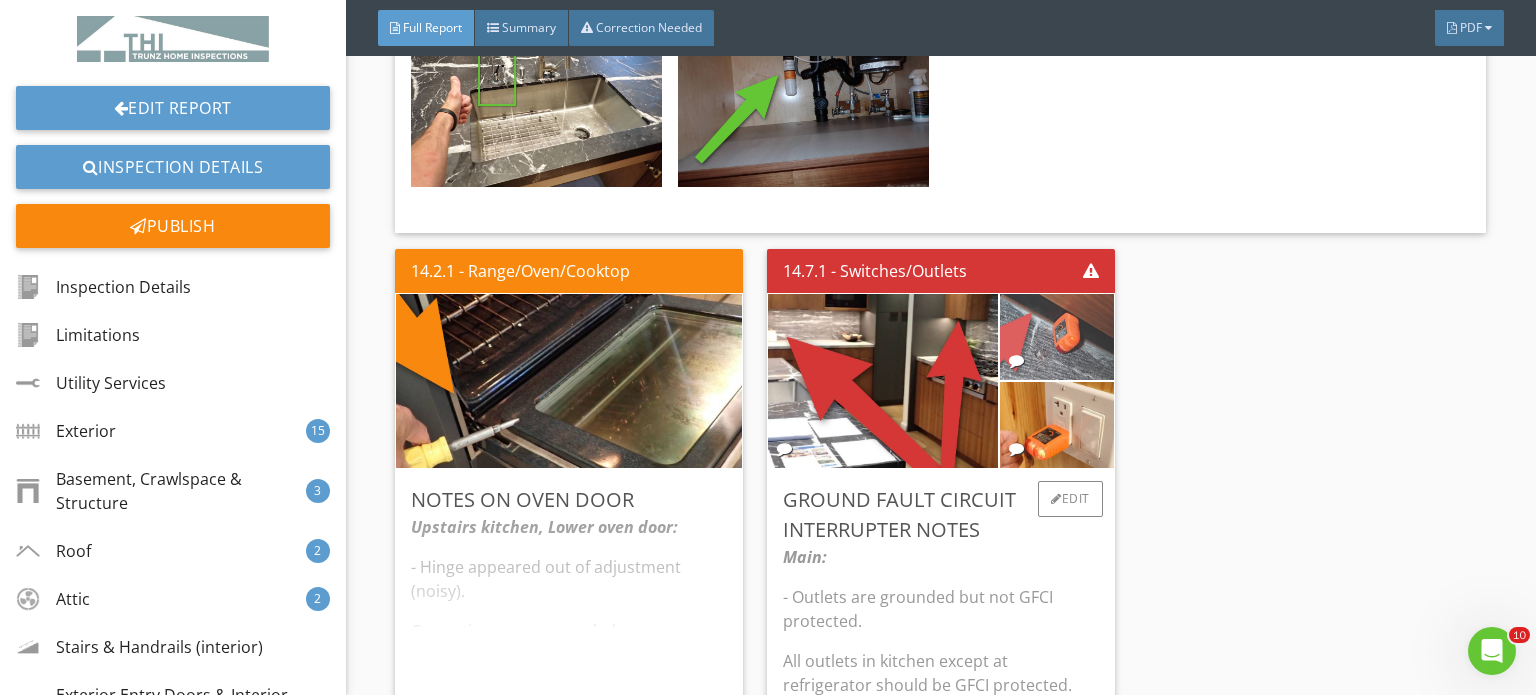click at bounding box center [1056, 337] 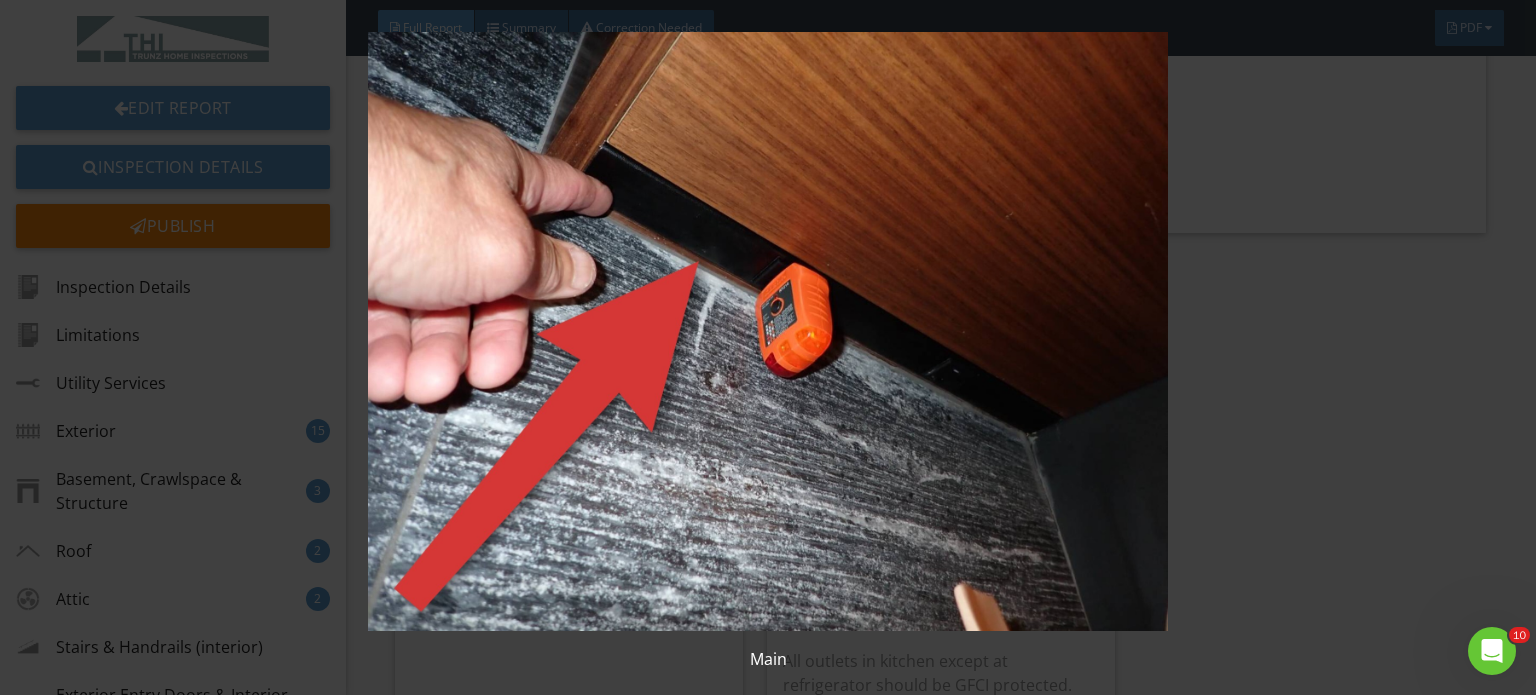 click at bounding box center [768, 331] 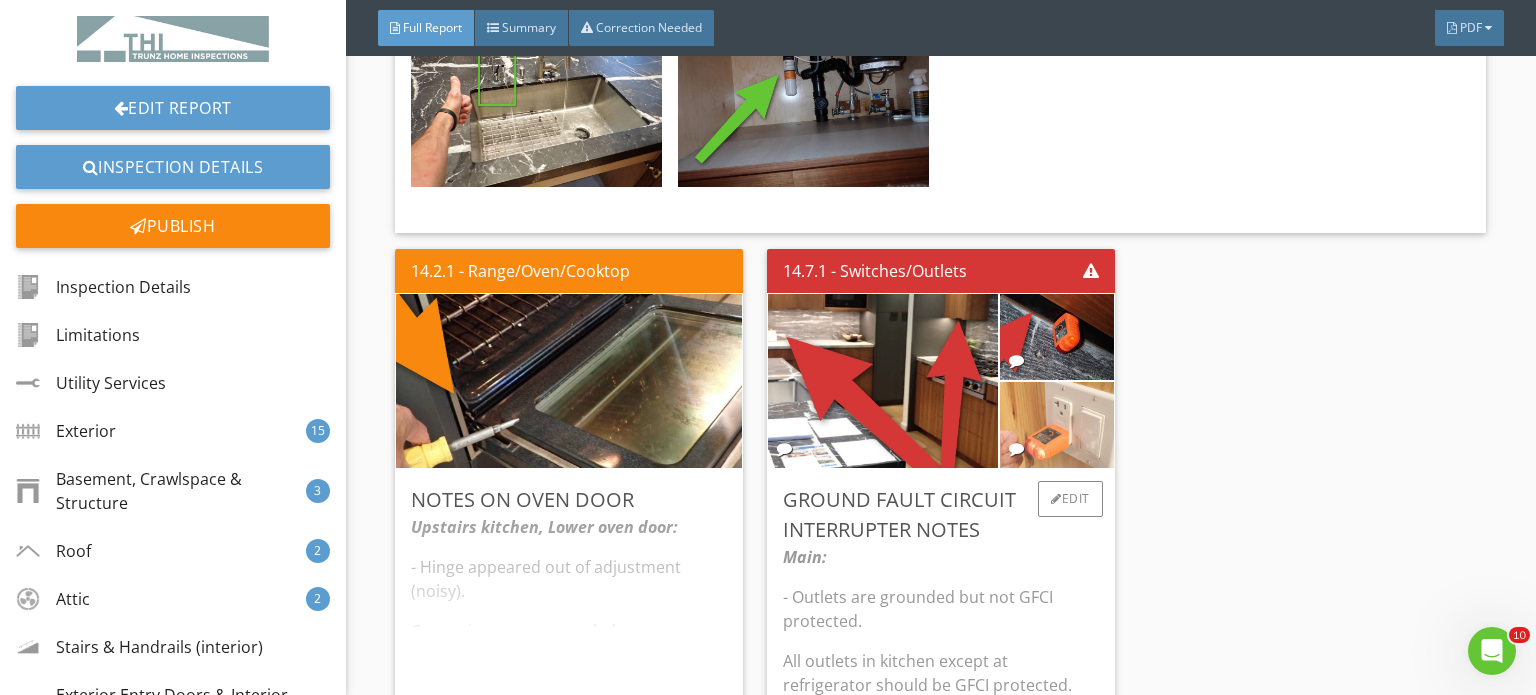 click at bounding box center [1056, 425] 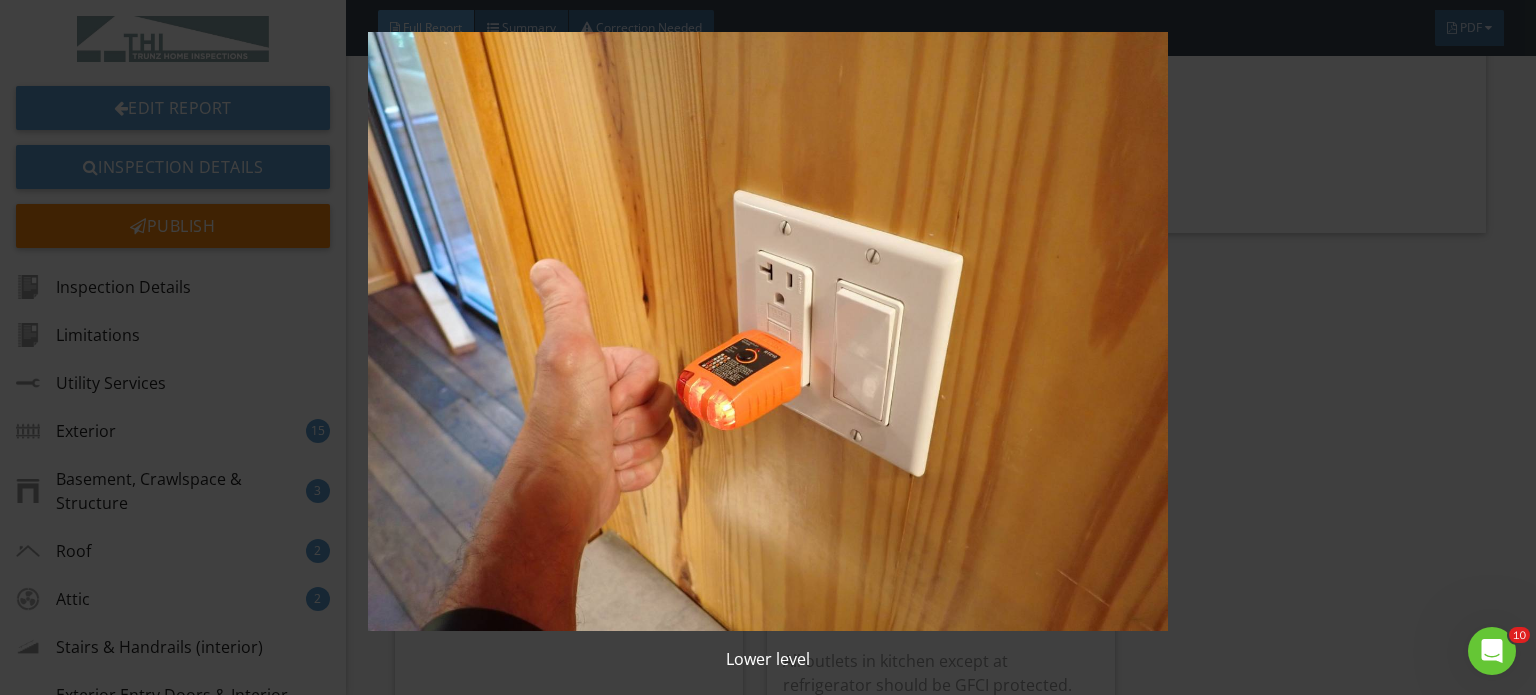 click at bounding box center [768, 331] 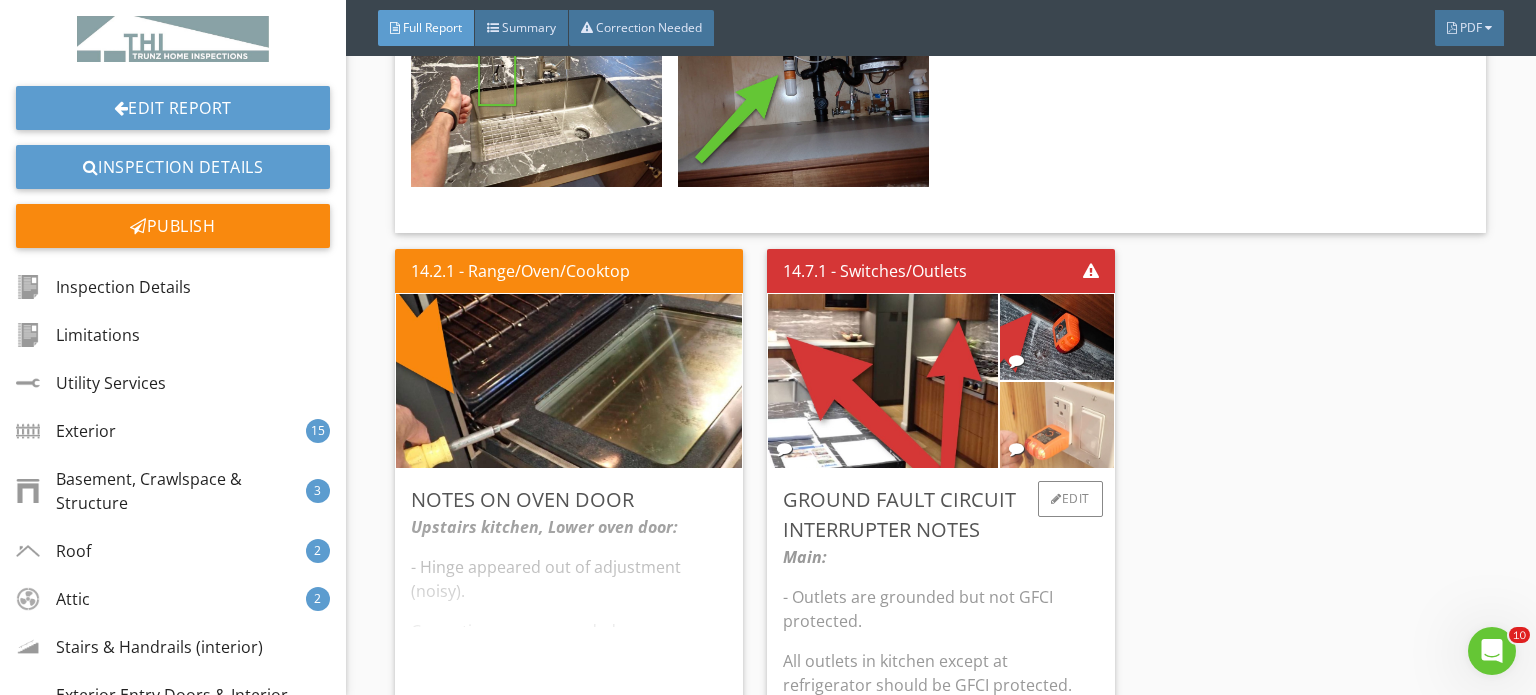 click at bounding box center [1056, 425] 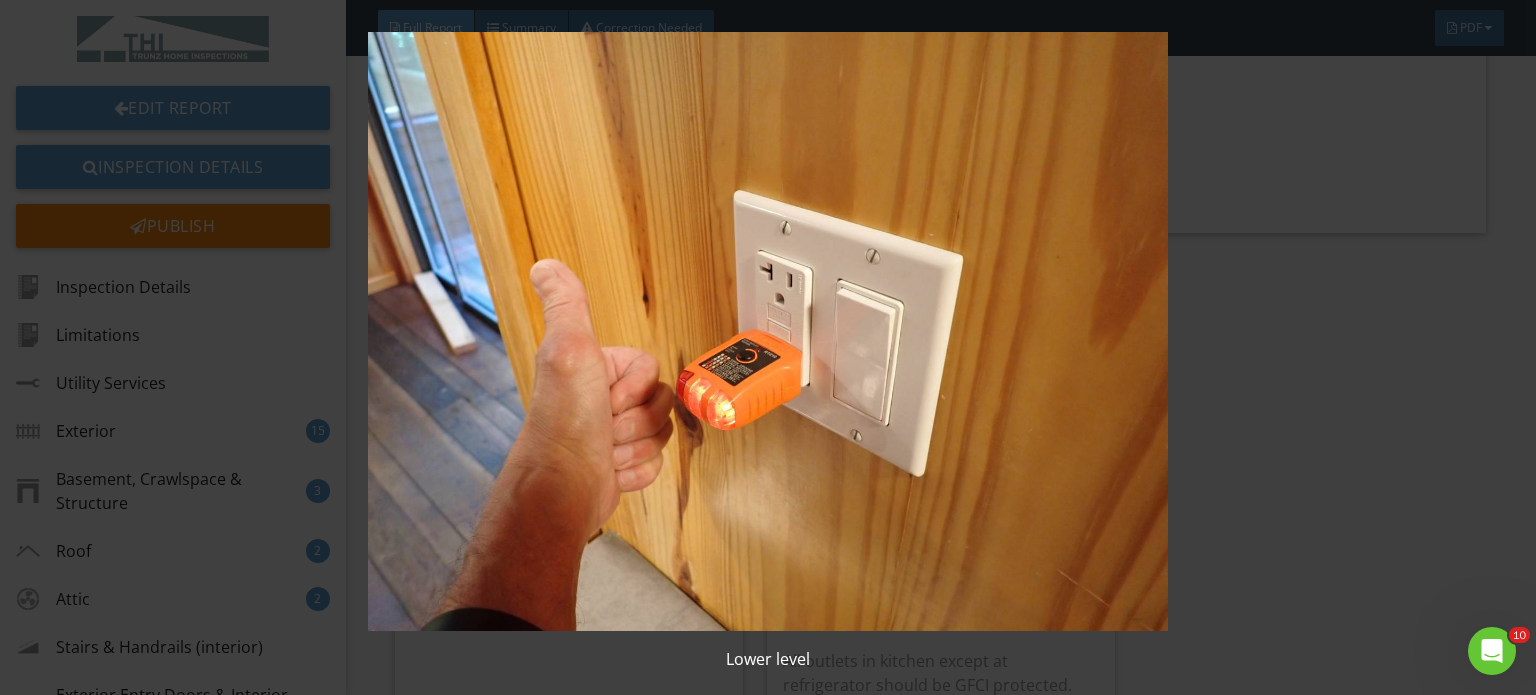 click at bounding box center (768, 331) 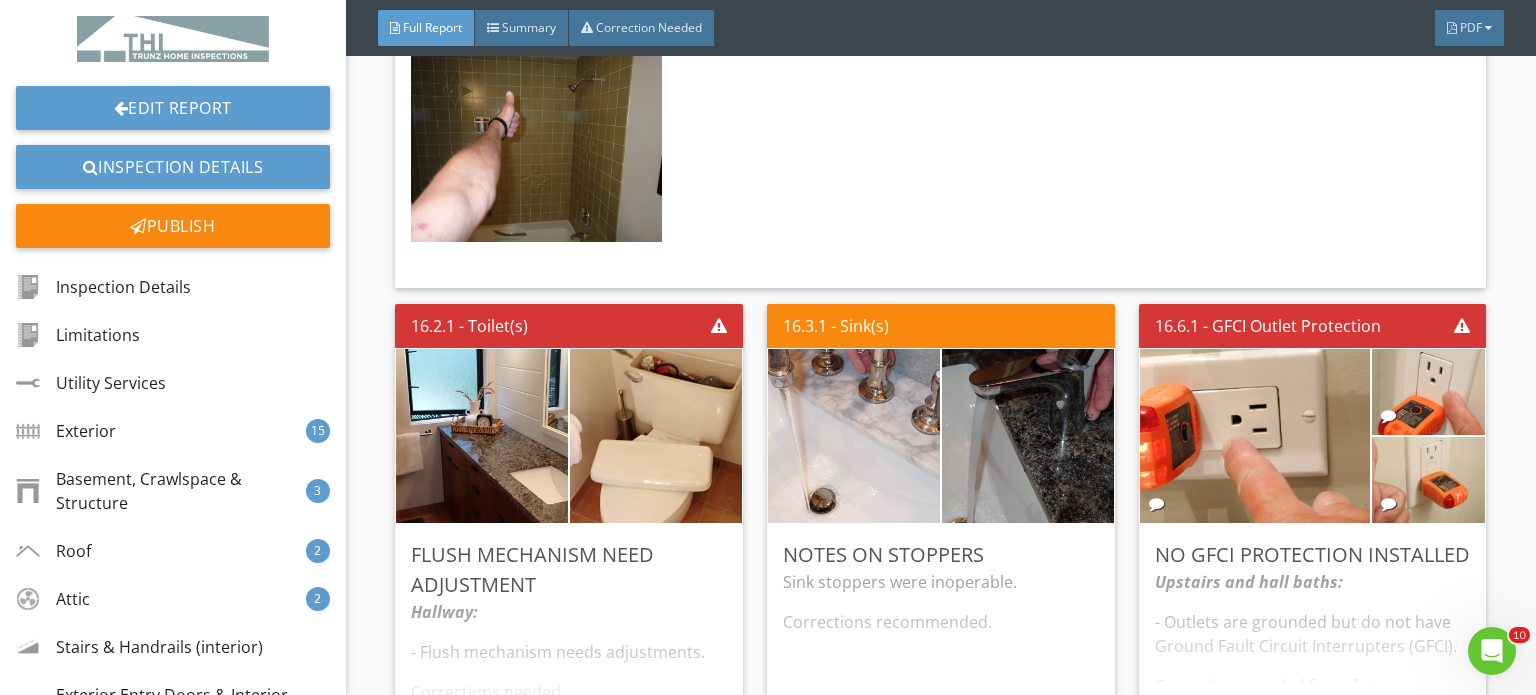 scroll, scrollTop: 26500, scrollLeft: 0, axis: vertical 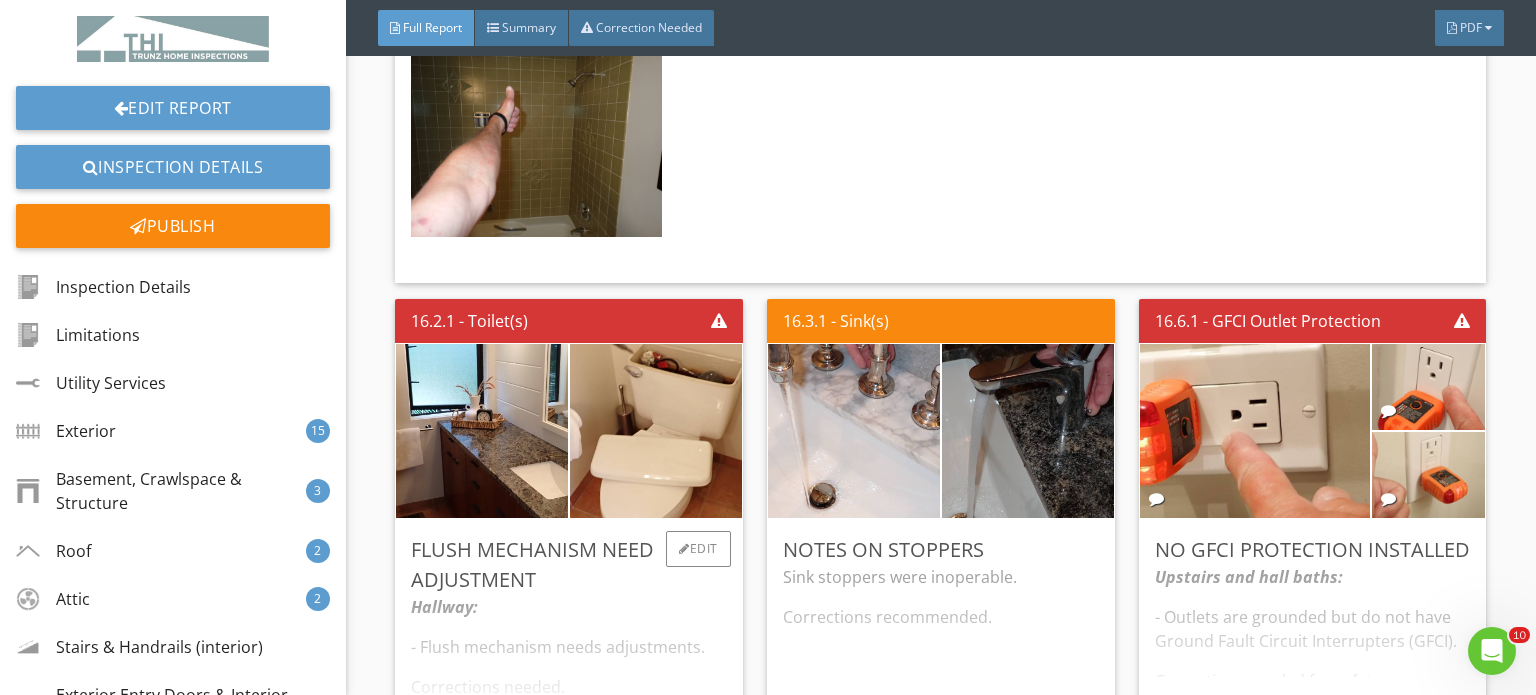 click on "Flush Mechanism Need Adjustment" at bounding box center (569, 565) 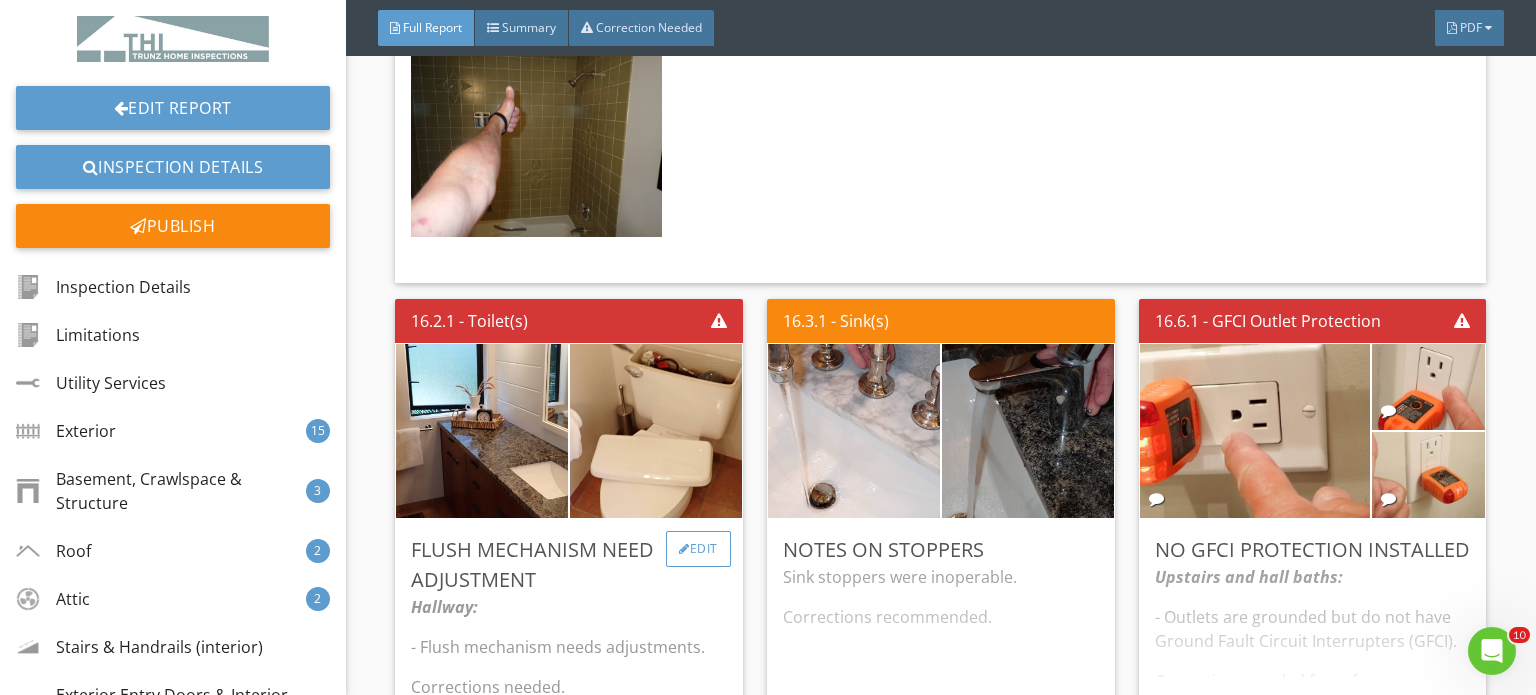 click on "Edit" at bounding box center [698, 549] 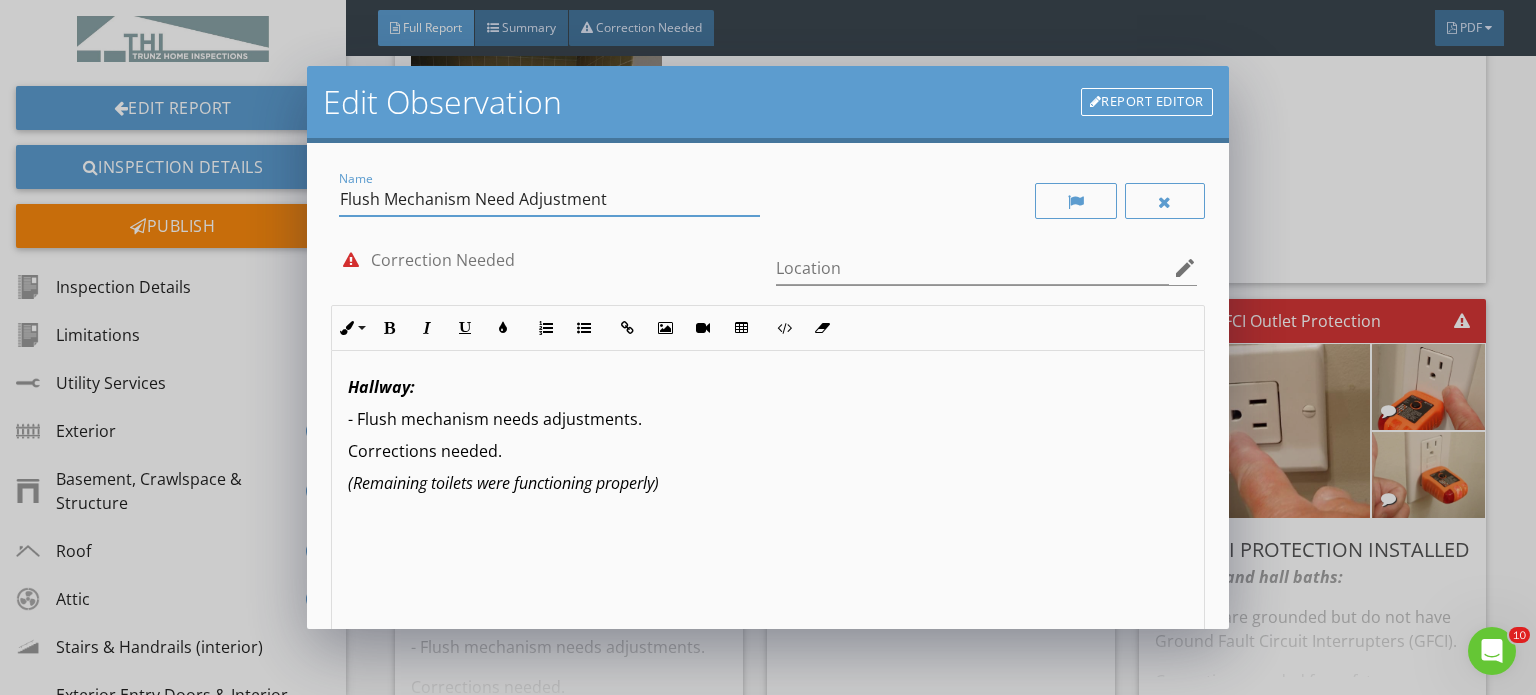 click on "Flush Mechanism Need Adjustment" at bounding box center (549, 199) 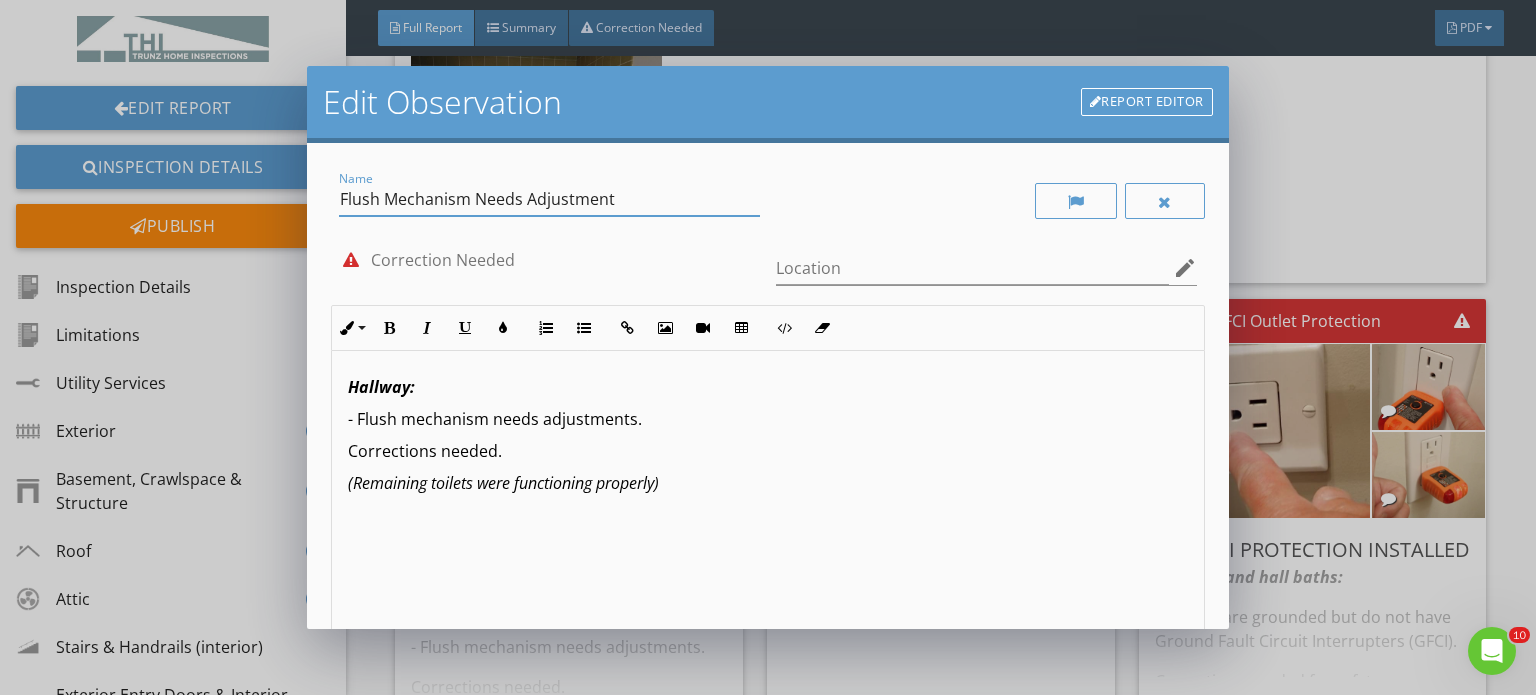 scroll, scrollTop: 0, scrollLeft: 0, axis: both 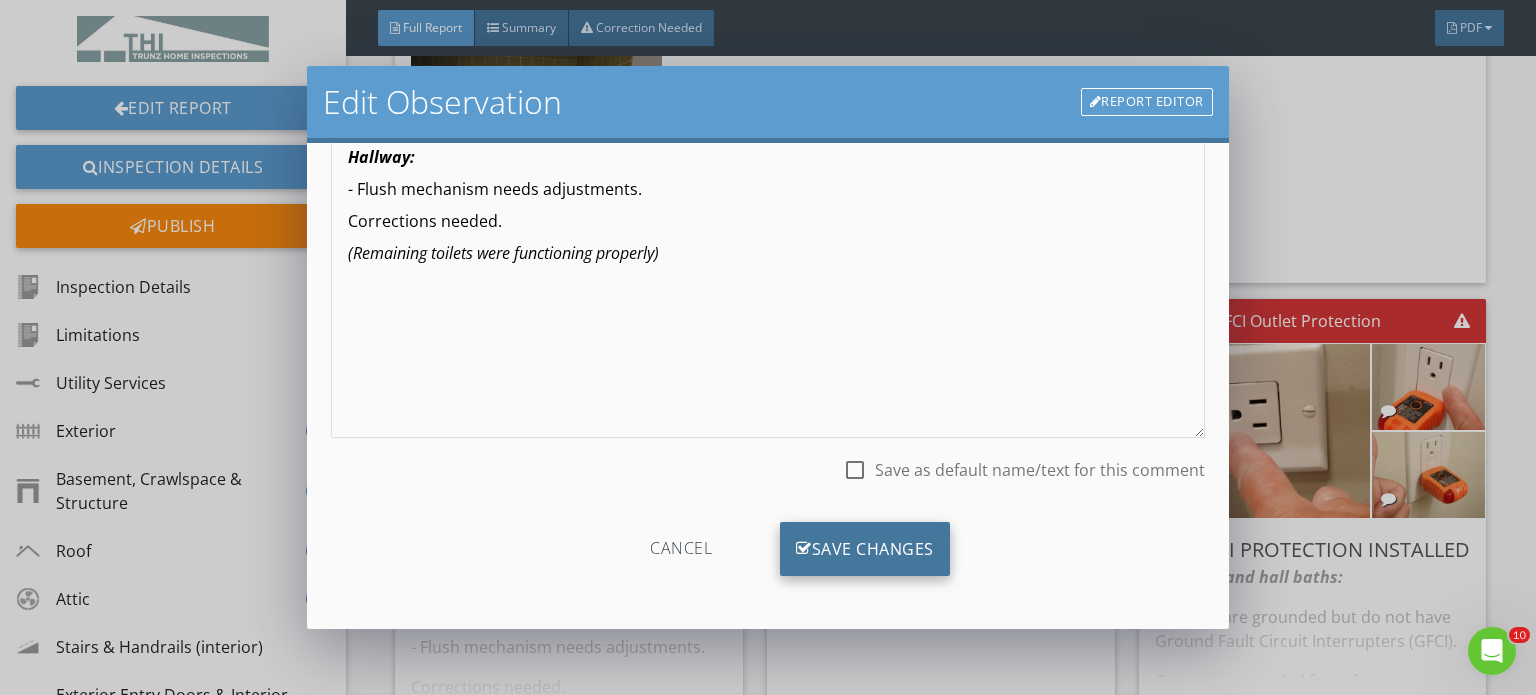 type on "Flush Mechanism Needs Adjustment" 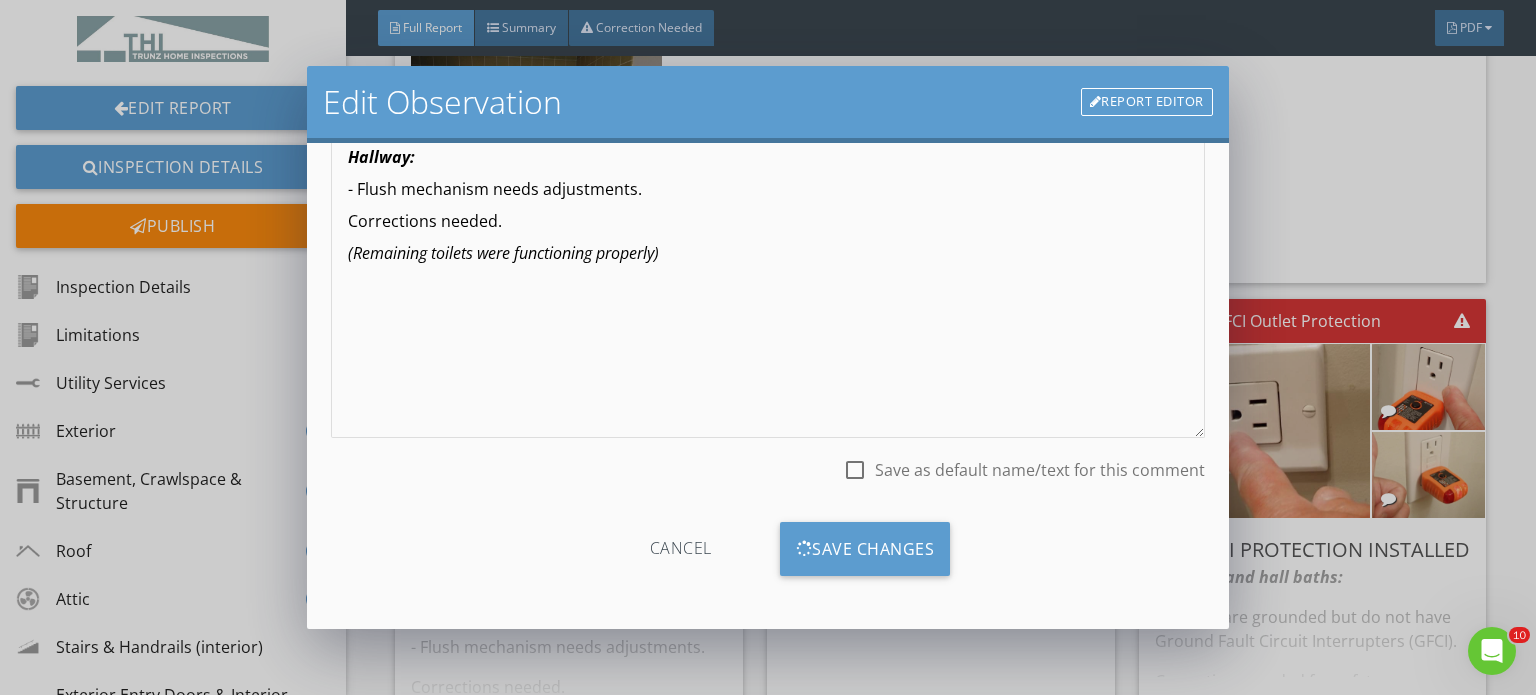 scroll, scrollTop: 0, scrollLeft: 0, axis: both 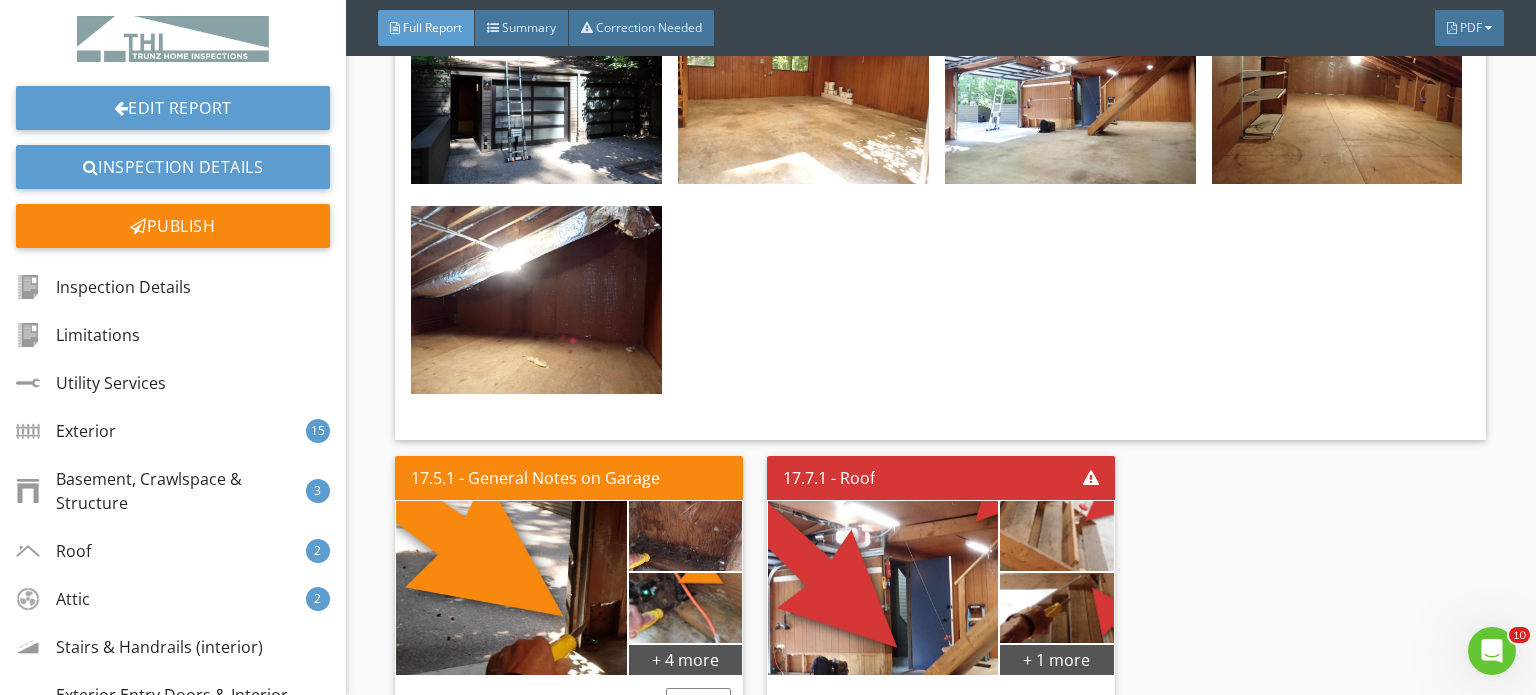 click on "Evidence of water intrusion noted including but not limited to: - Stains on sheathing - Water damaged base plate (near door jamb closest to house - Interior wall coverings cut (likely due to water damage) - "Musky" scent reminiscent of presence or former presence of water While this appeared old and was dry at time of inspection, monitoring of these areas is recommended. Make corrections if the need arises." at bounding box center [569, 821] 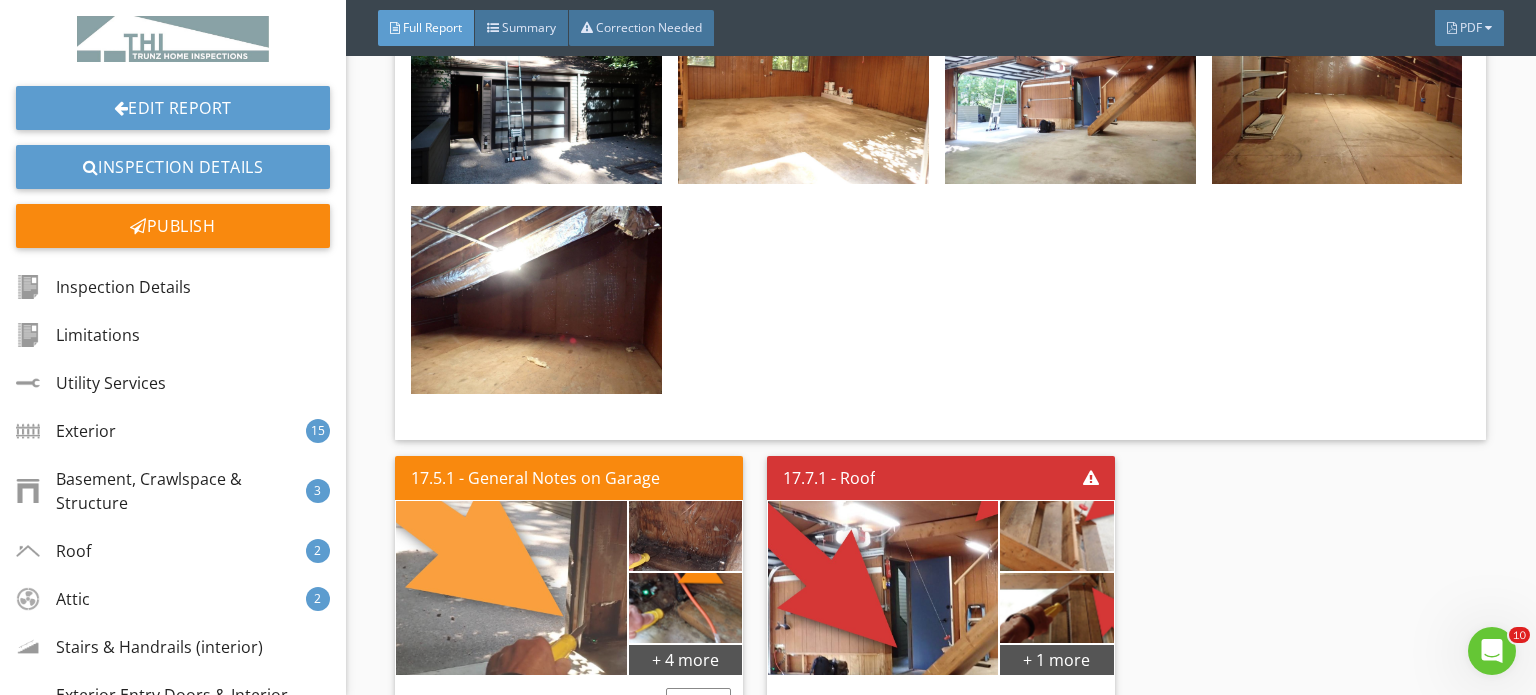 click at bounding box center (511, 588) 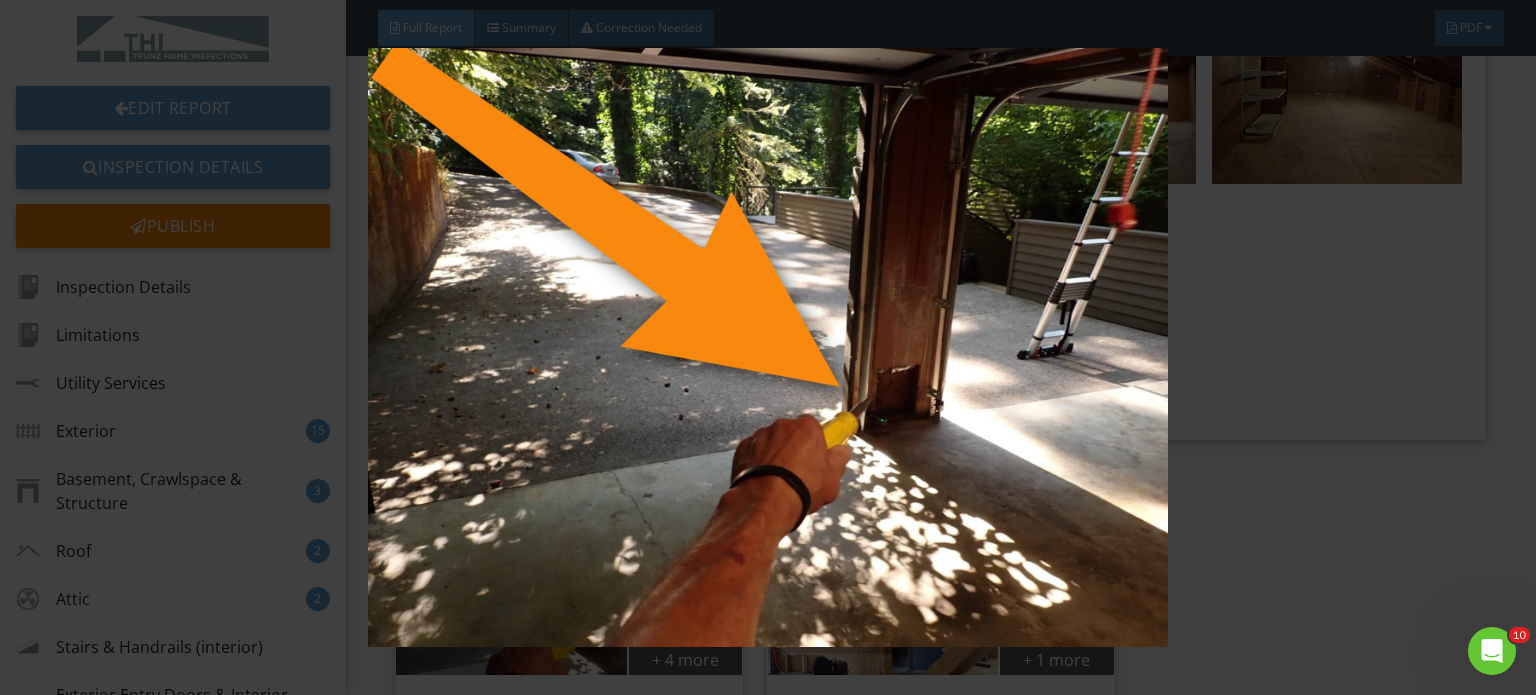 click at bounding box center [768, 347] 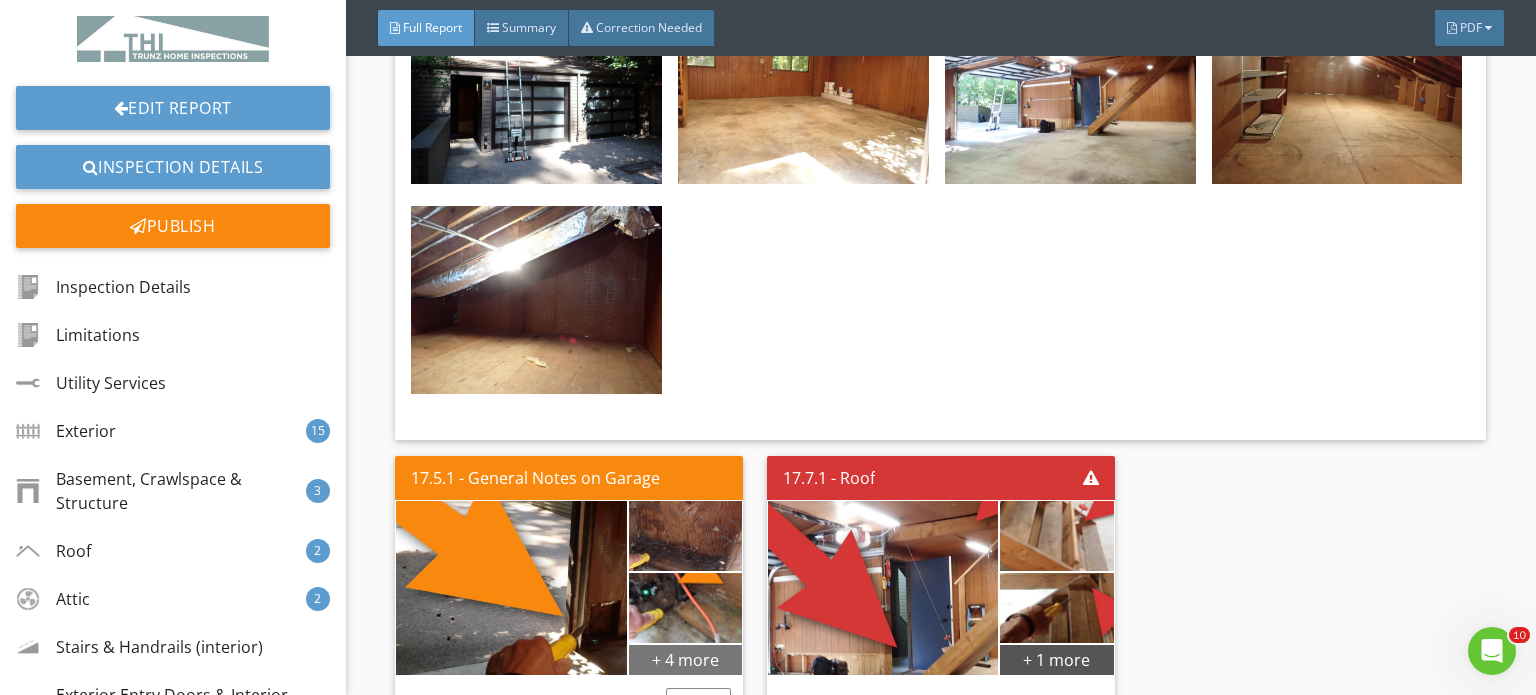 click on "+ 4 more" at bounding box center (685, 659) 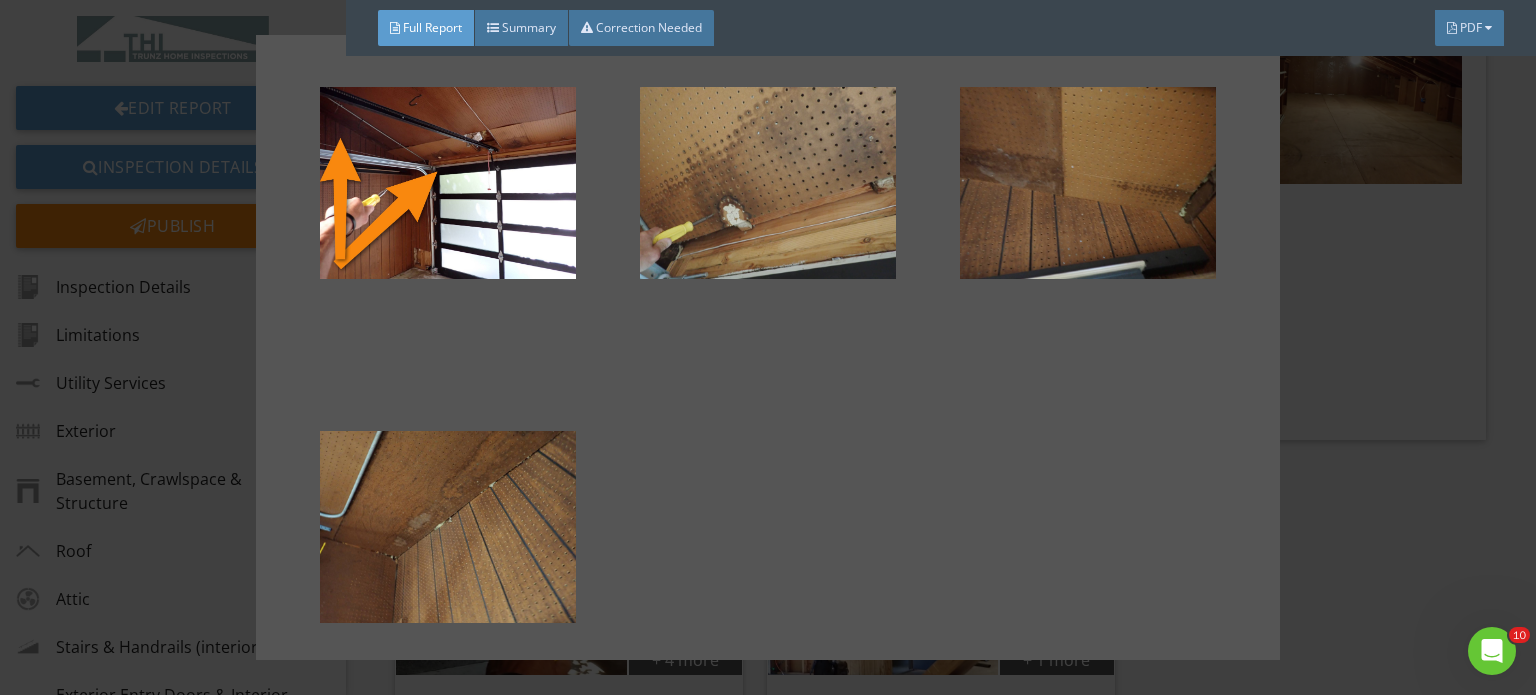 scroll, scrollTop: 469, scrollLeft: 0, axis: vertical 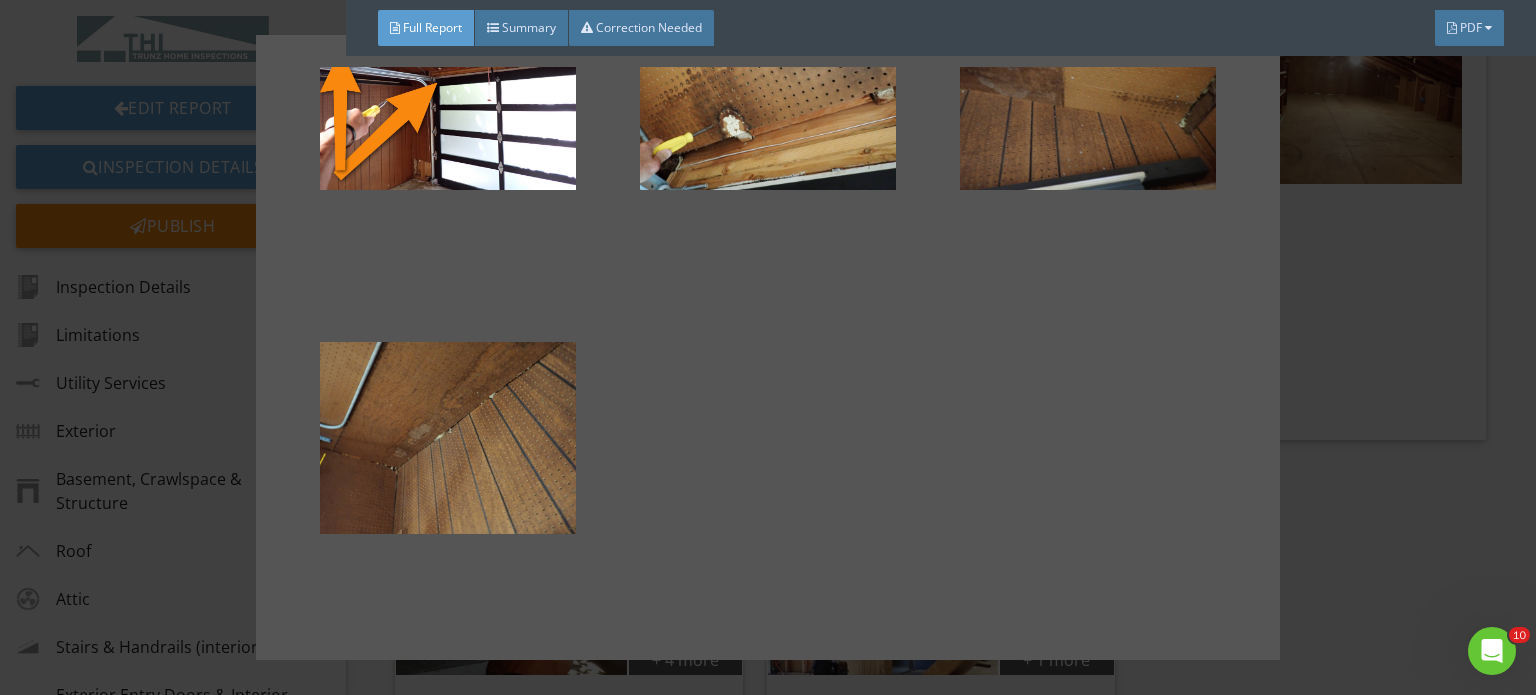 click at bounding box center (768, 347) 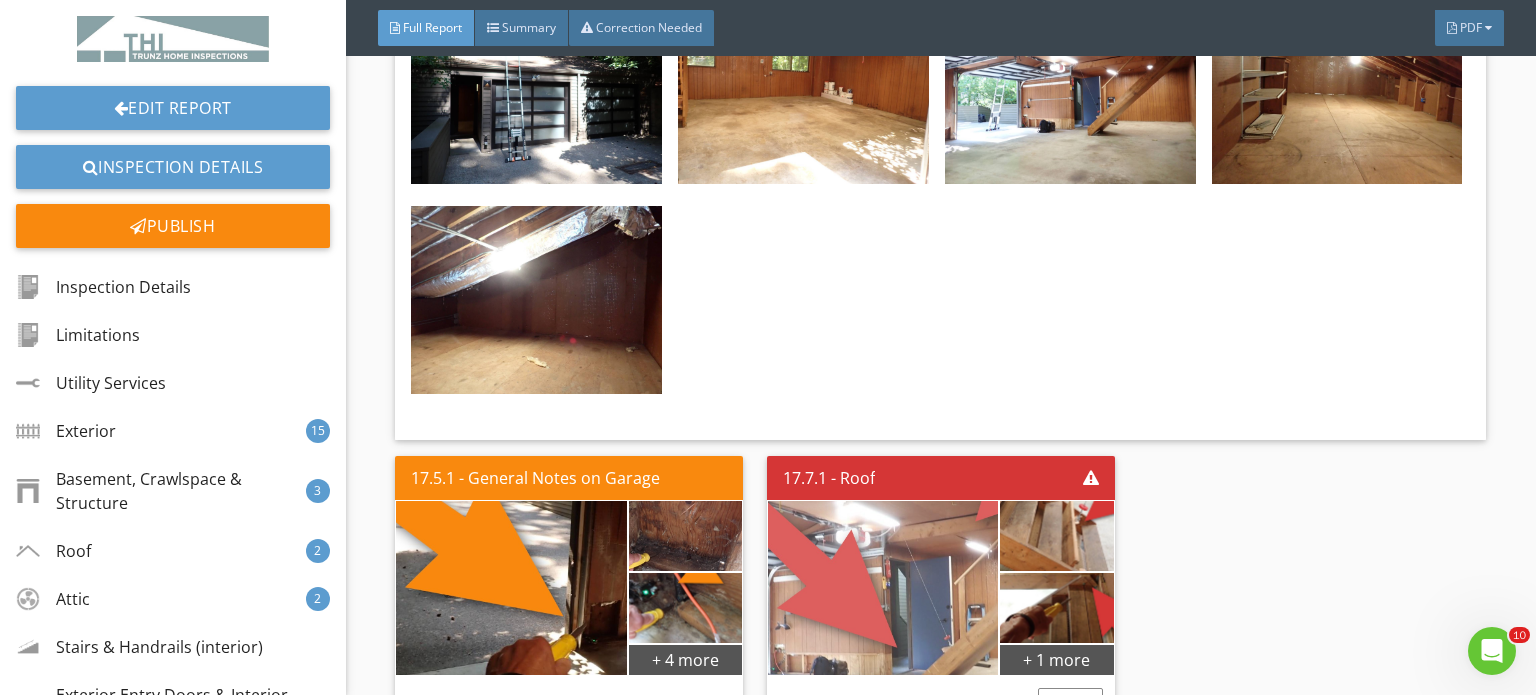 click at bounding box center (883, 588) 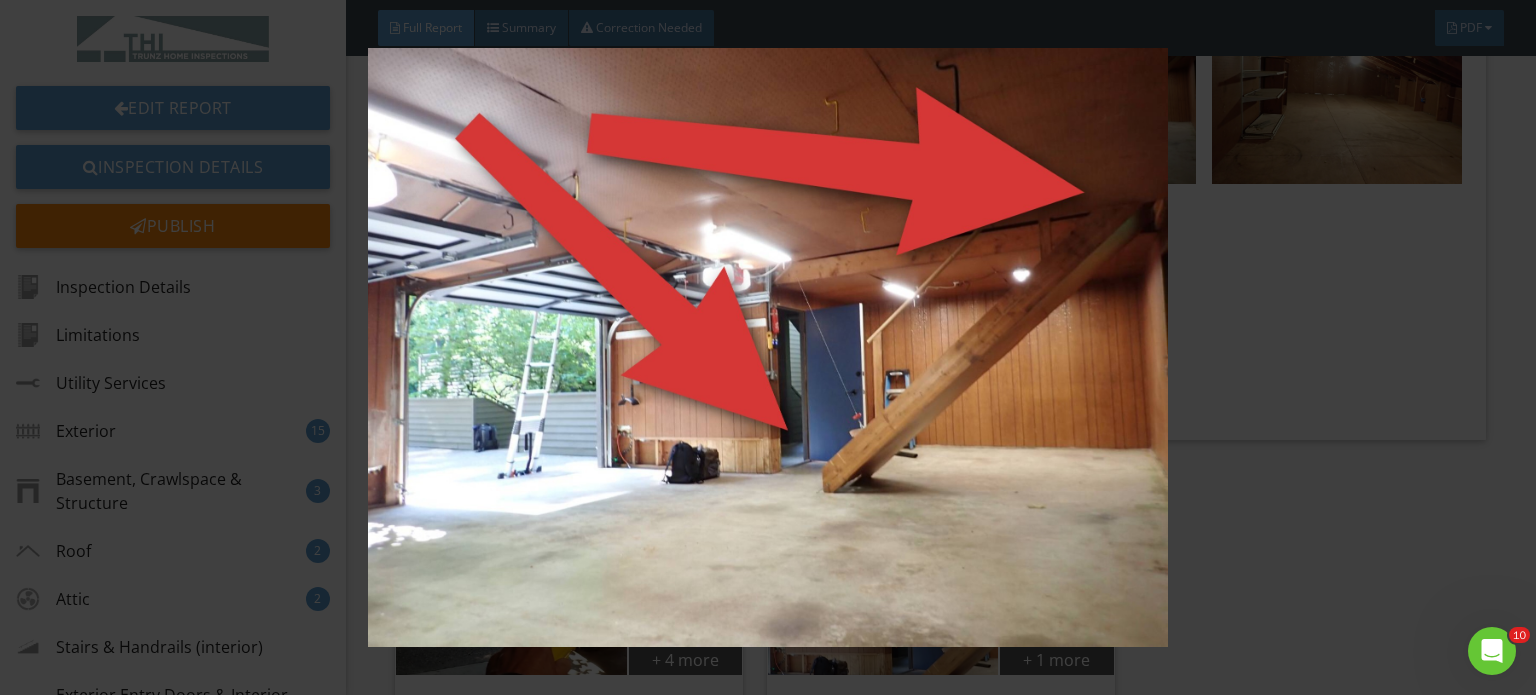 click at bounding box center [768, 347] 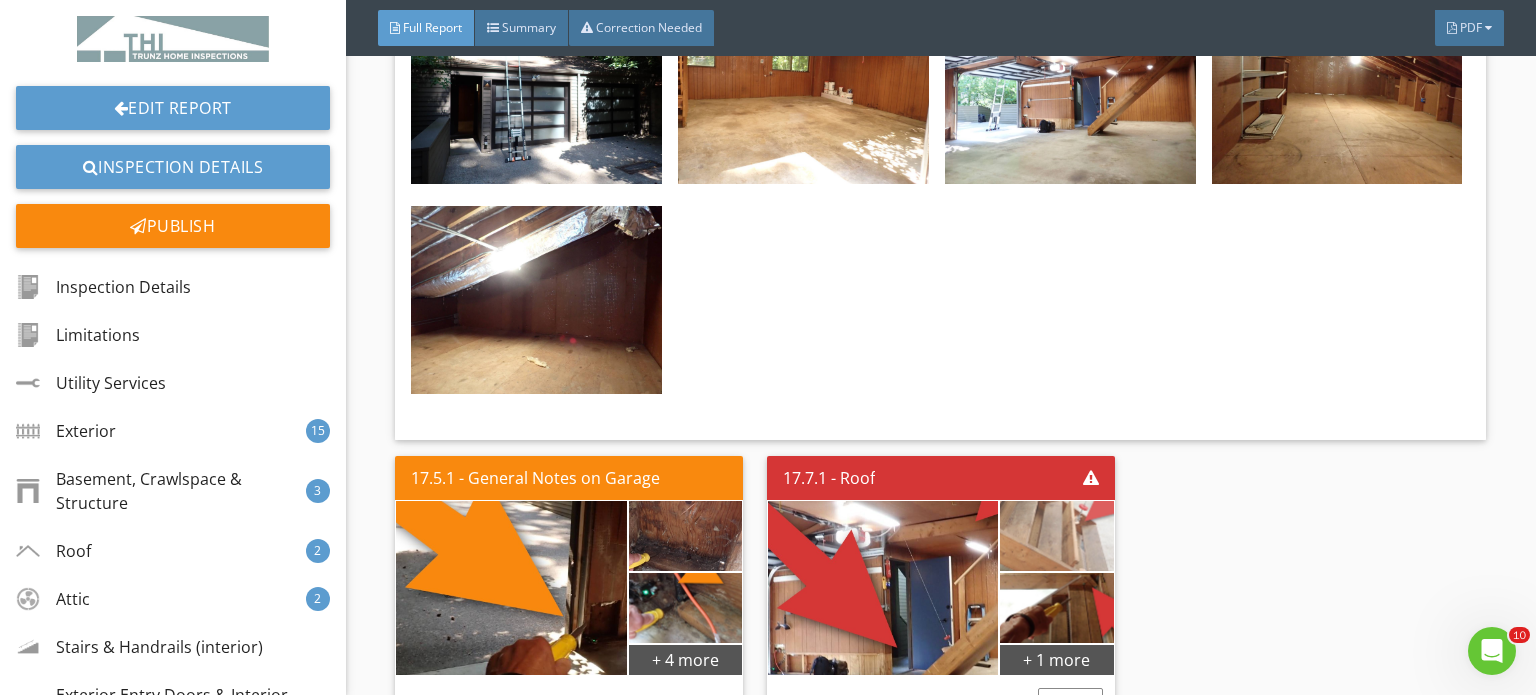 click at bounding box center (1056, 535) 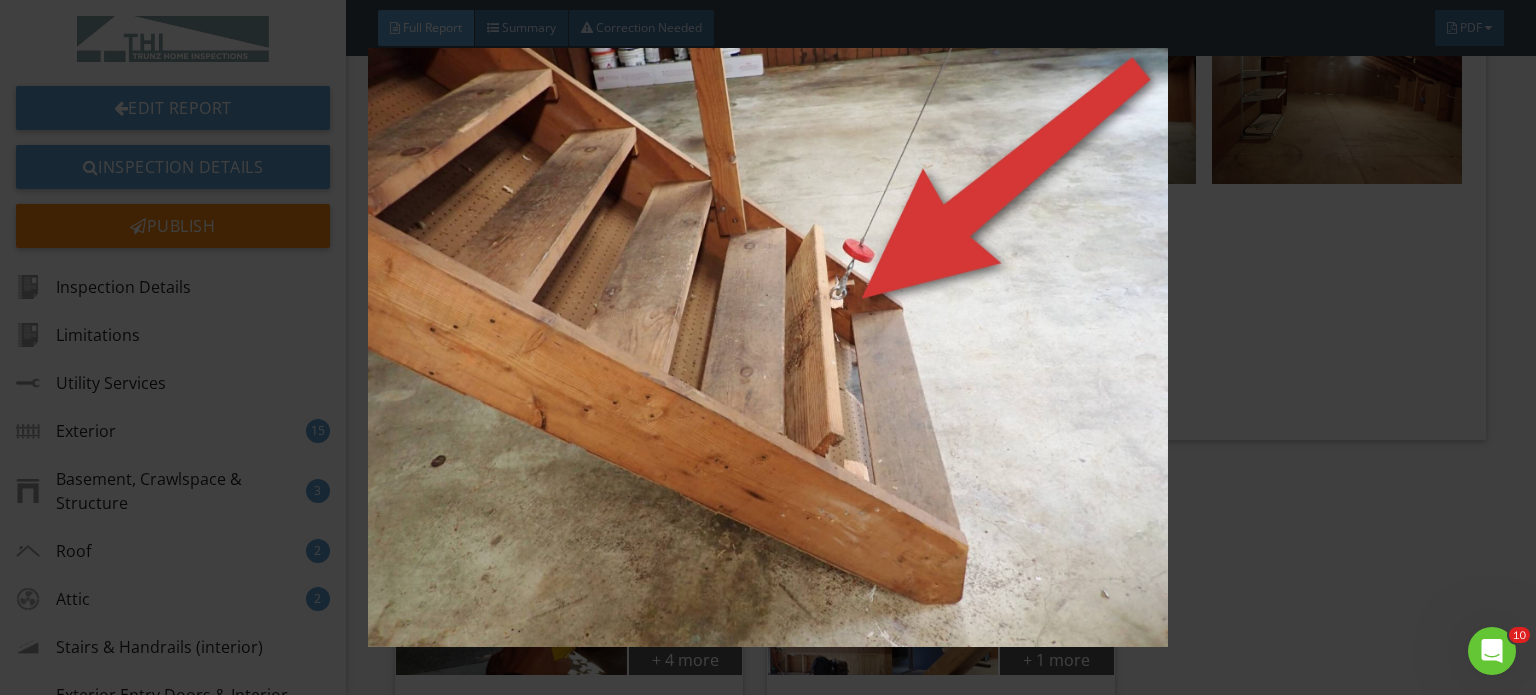 click at bounding box center (768, 347) 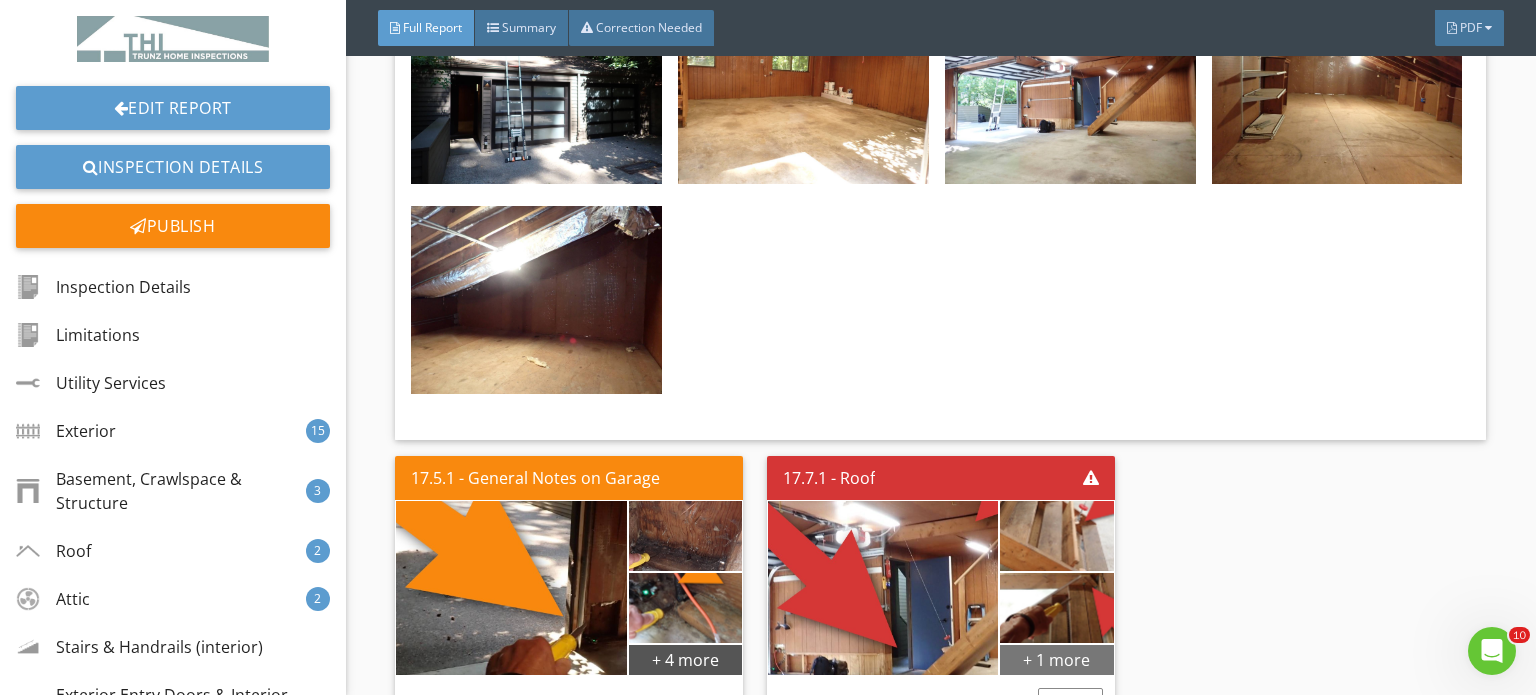 click on "+ 1 more" at bounding box center [1056, 659] 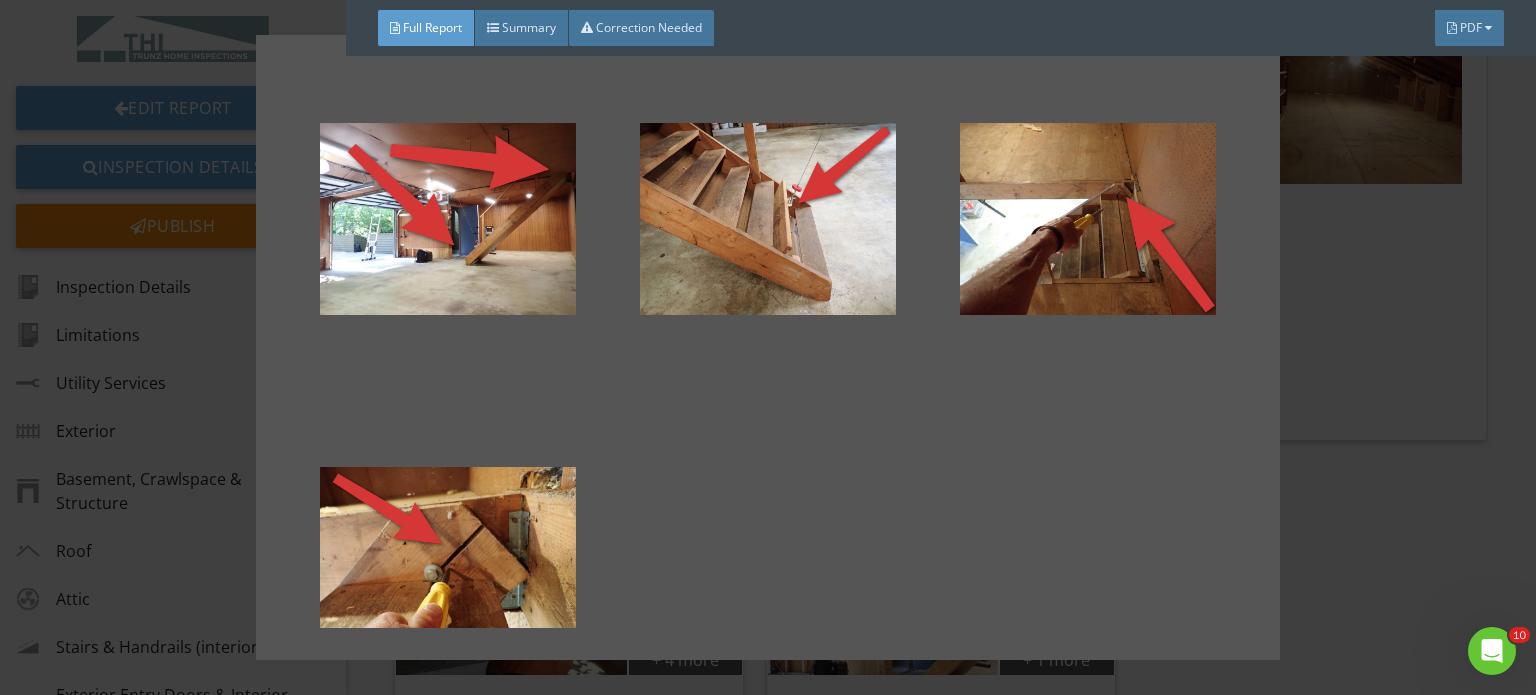 click at bounding box center [768, 347] 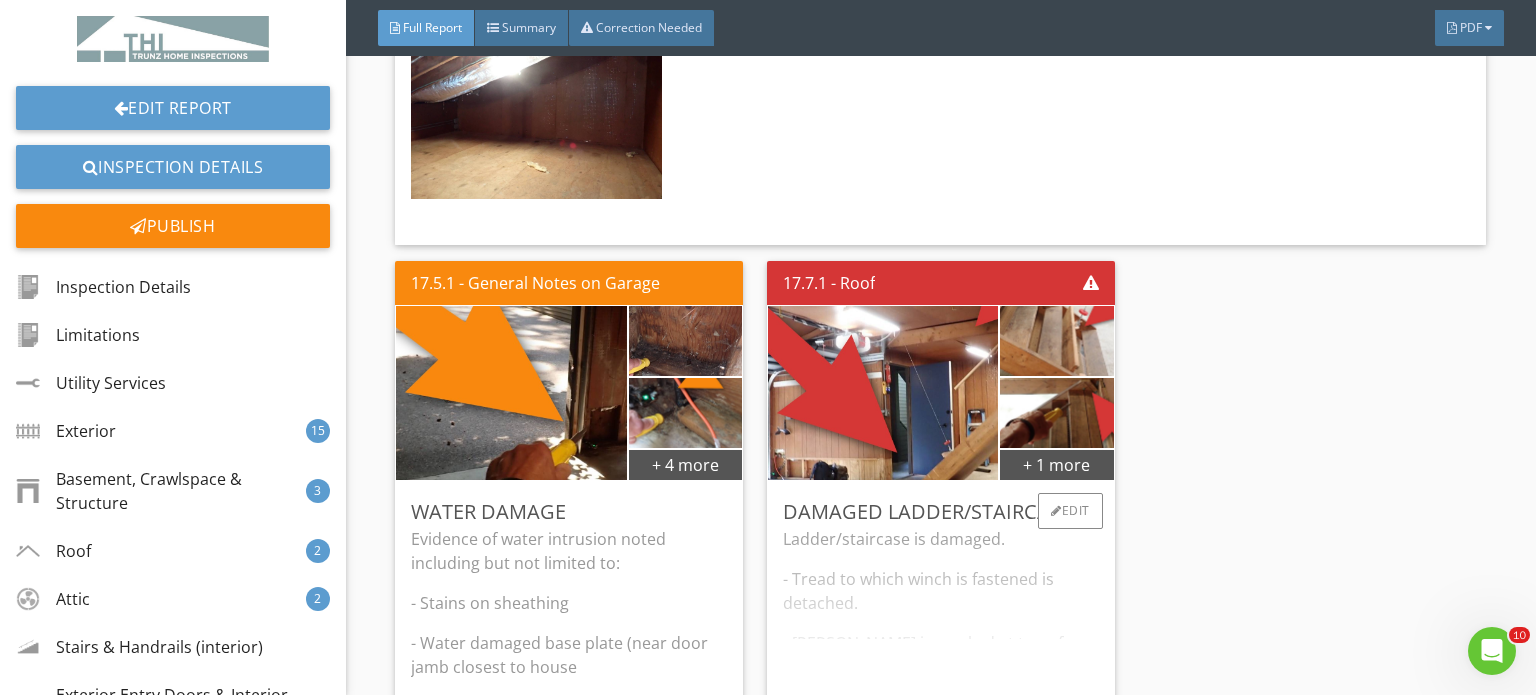 scroll, scrollTop: 28100, scrollLeft: 0, axis: vertical 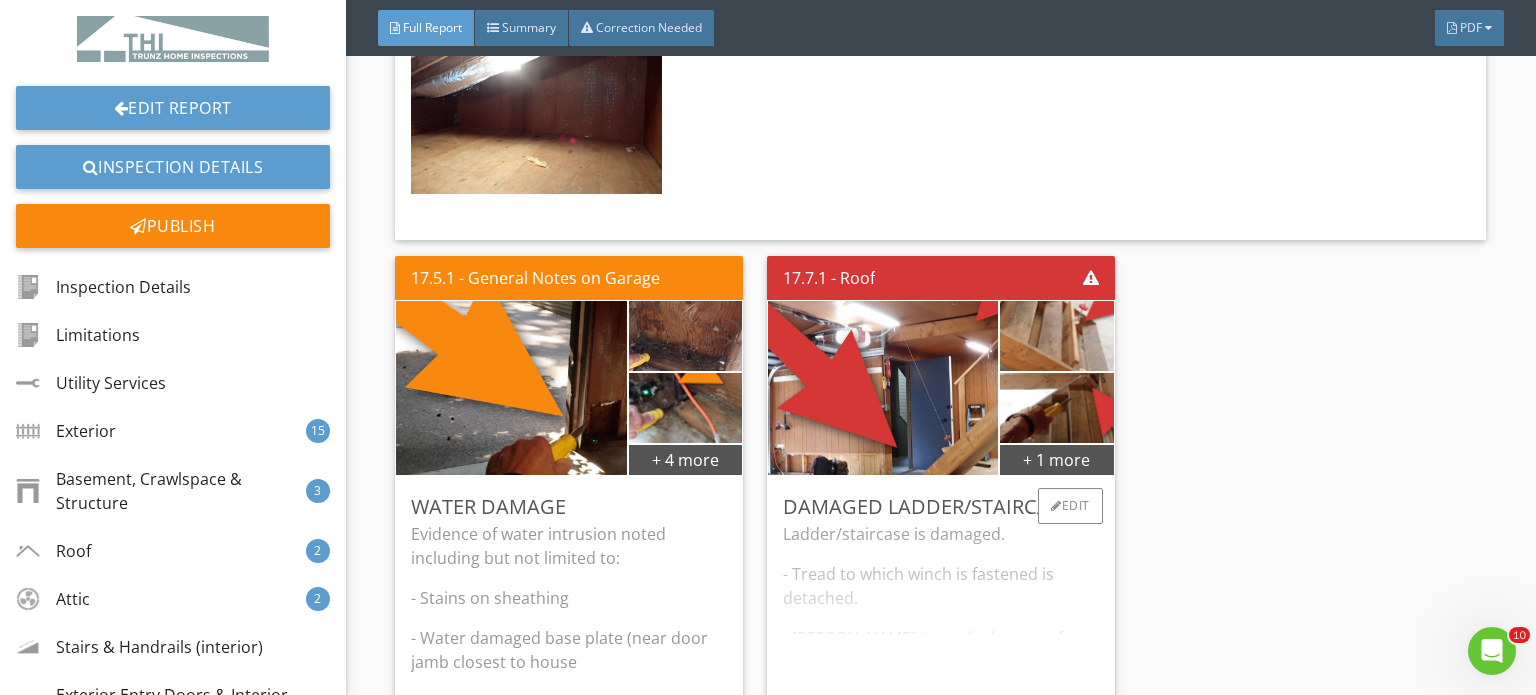 click on "Ladder/staircase is damaged. - Tread to which winch is fastened is detached. - Stringer is cracked at top of staircase. Corrections needed." at bounding box center (941, 621) 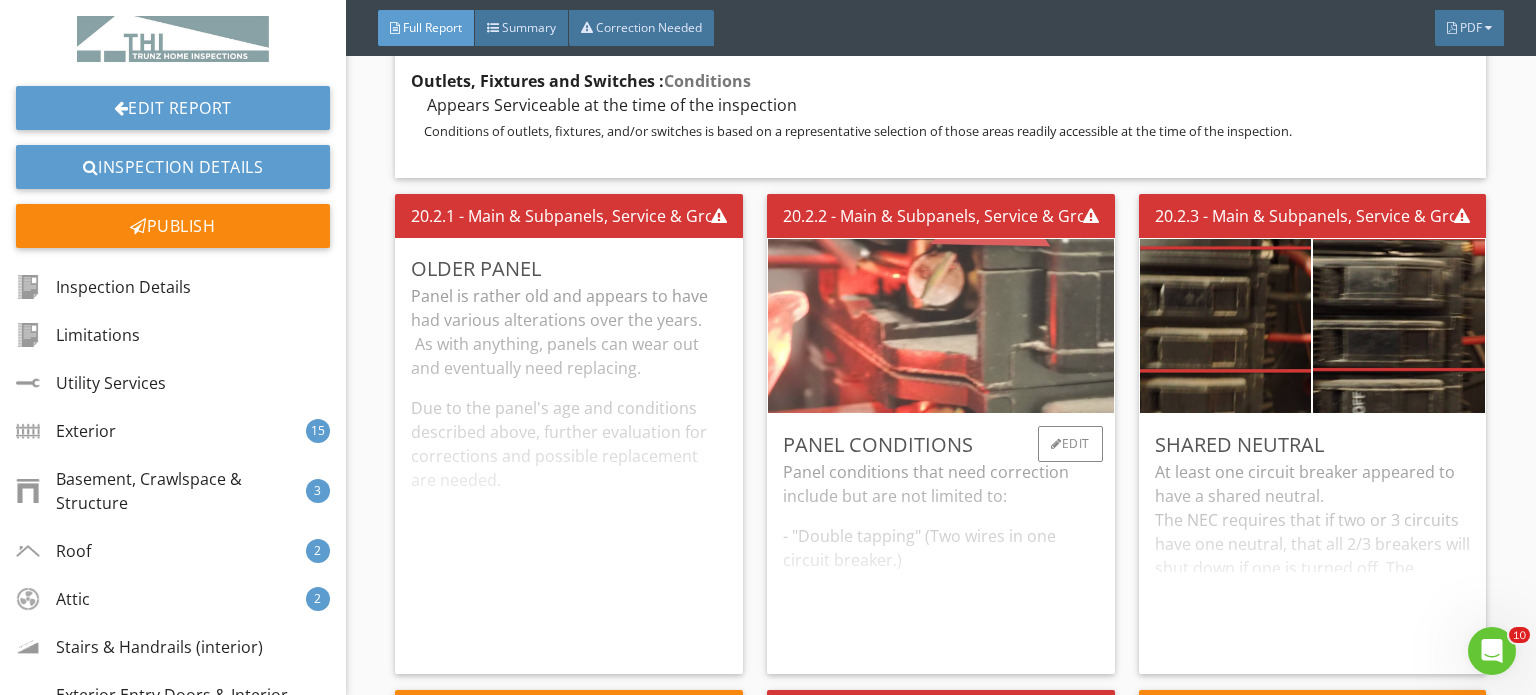 scroll, scrollTop: 31000, scrollLeft: 0, axis: vertical 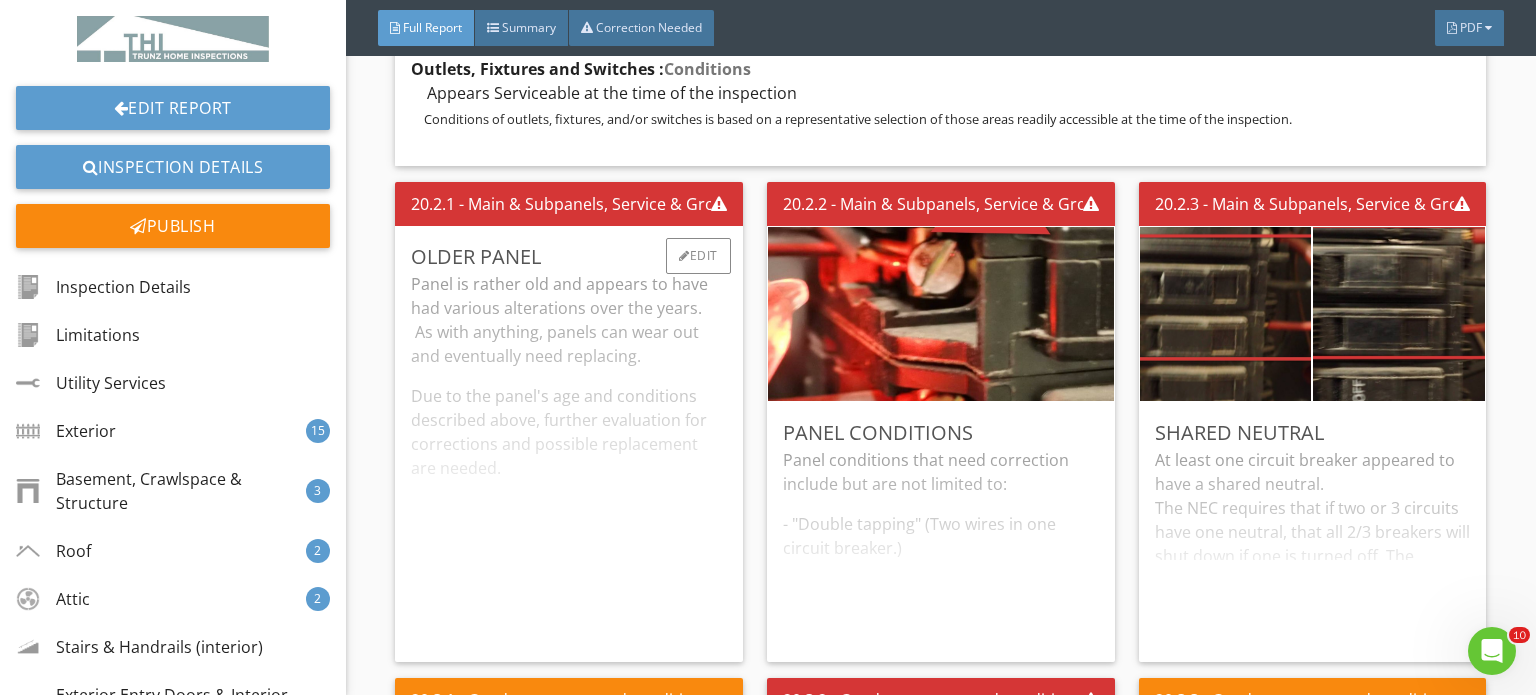 click on "Panel is rather old and appears to have had various alterations over the years.  As with anything, panels can wear out and eventually need replacing.   Due to the panel's age and conditions described above, further evaluation for corrections and possible replacement are needed." at bounding box center (569, 459) 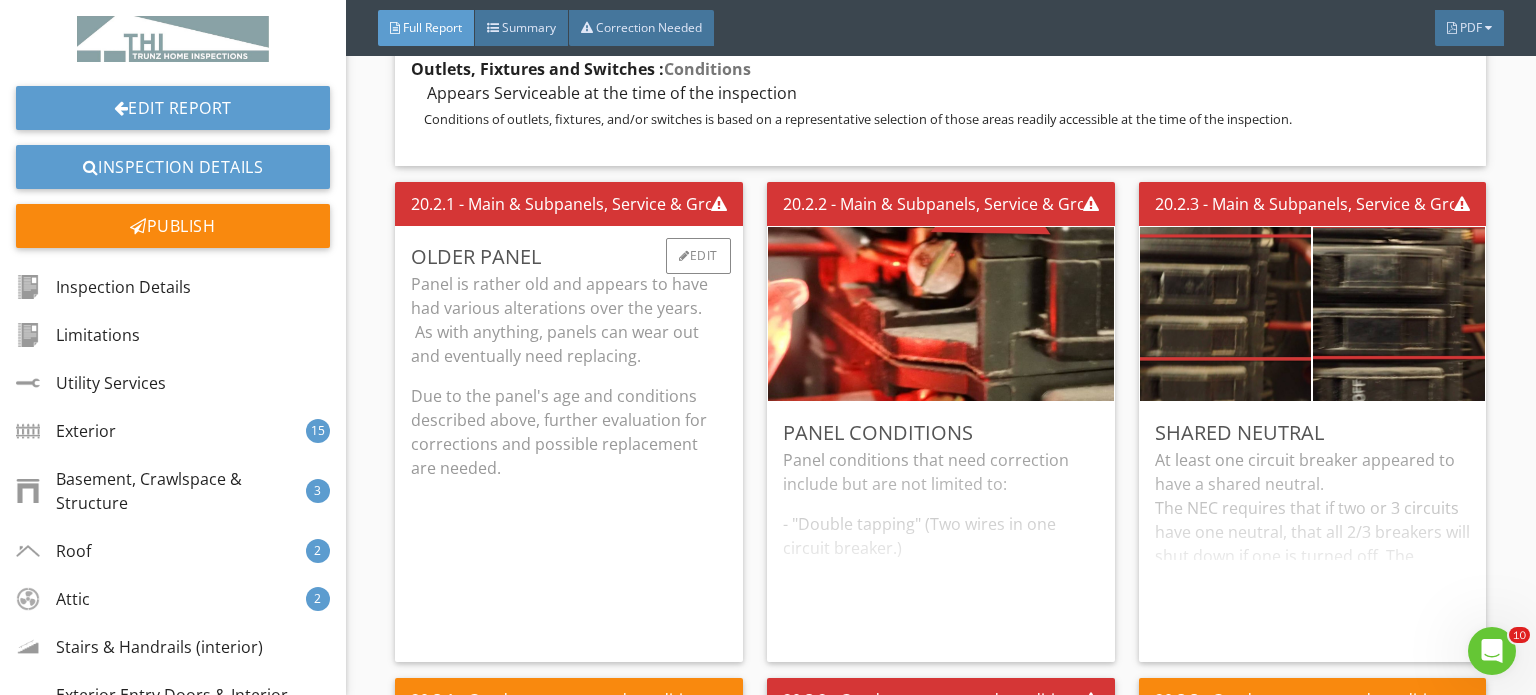 click on "Panel is rather old and appears to have had various alterations over the years.  As with anything, panels can wear out and eventually need replacing.   Due to the panel's age and conditions described above, further evaluation for corrections and possible replacement are needed." at bounding box center (569, 424) 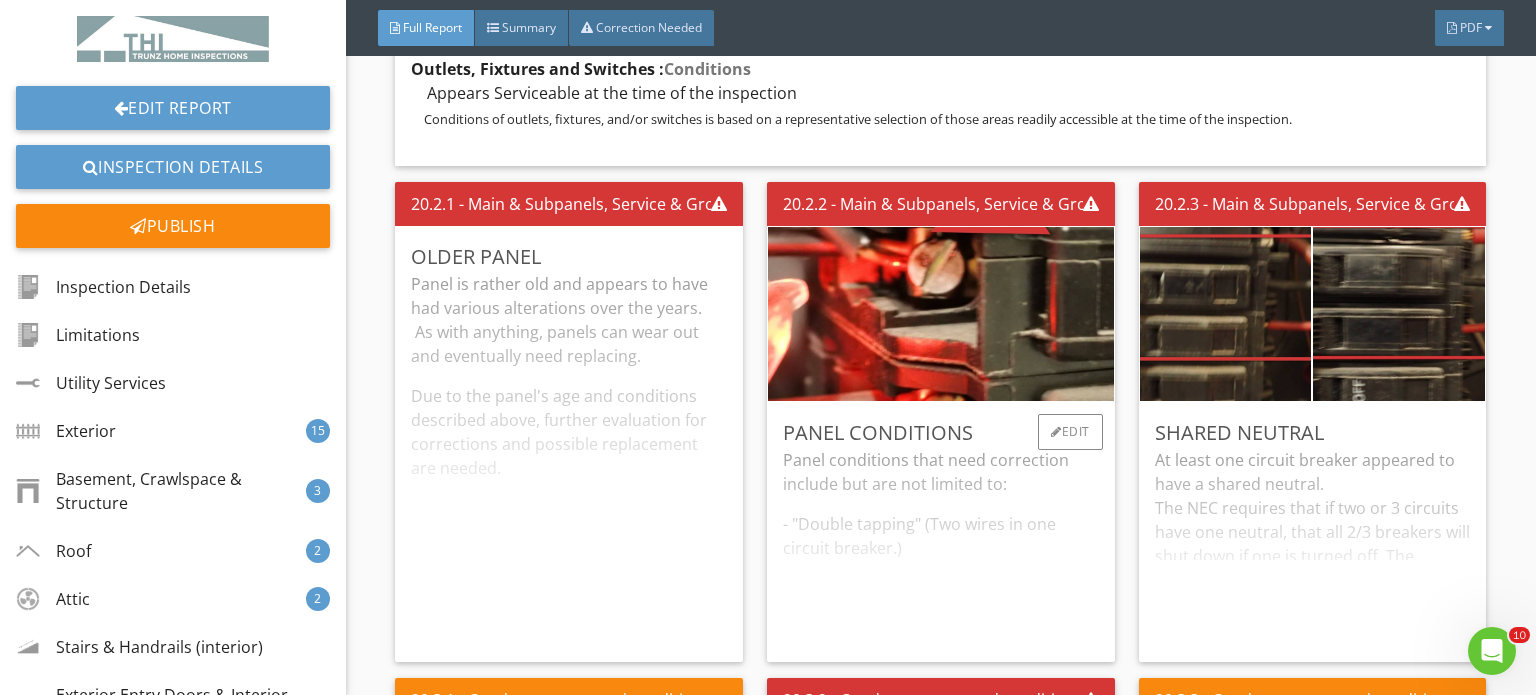 click on "Panel conditions that need correction include but are not limited to: - "Double tapping" (Two wires in one circuit breaker.)" at bounding box center [941, 547] 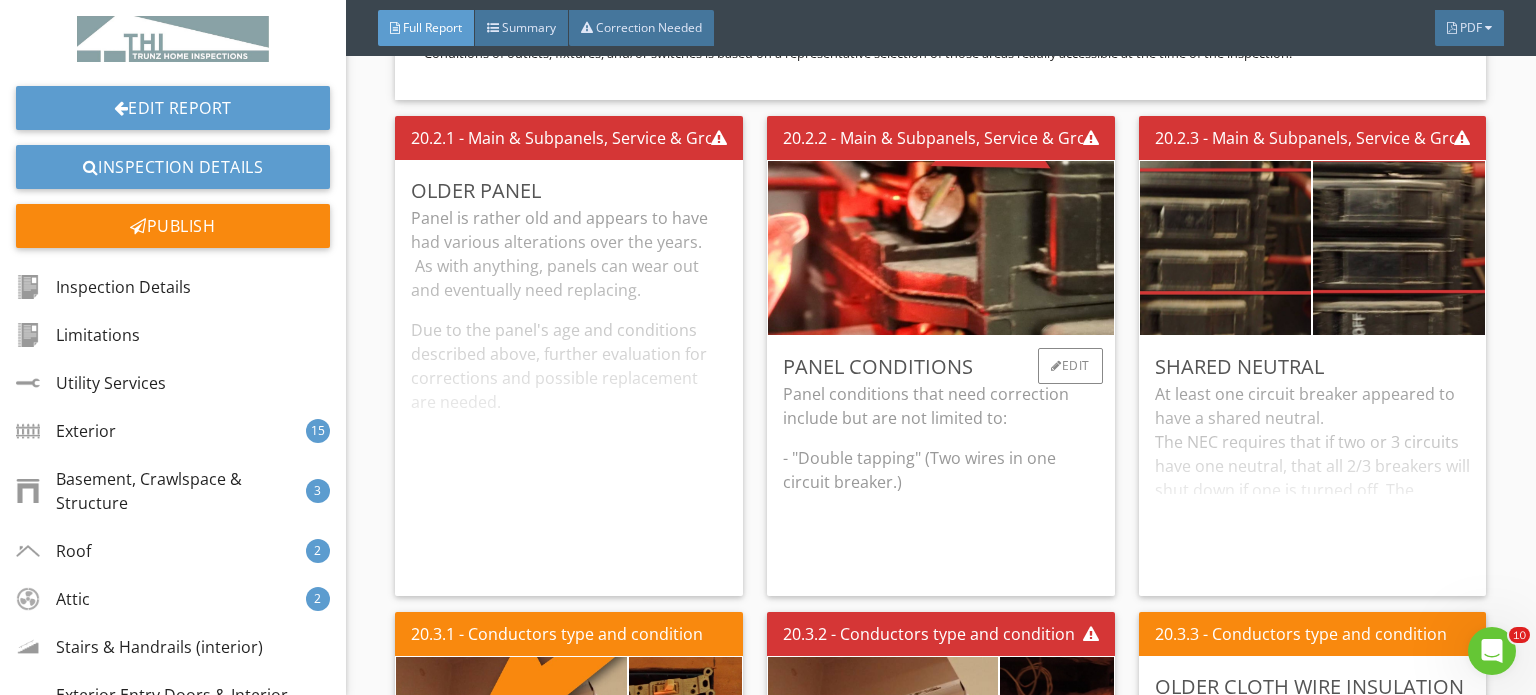 scroll, scrollTop: 31100, scrollLeft: 0, axis: vertical 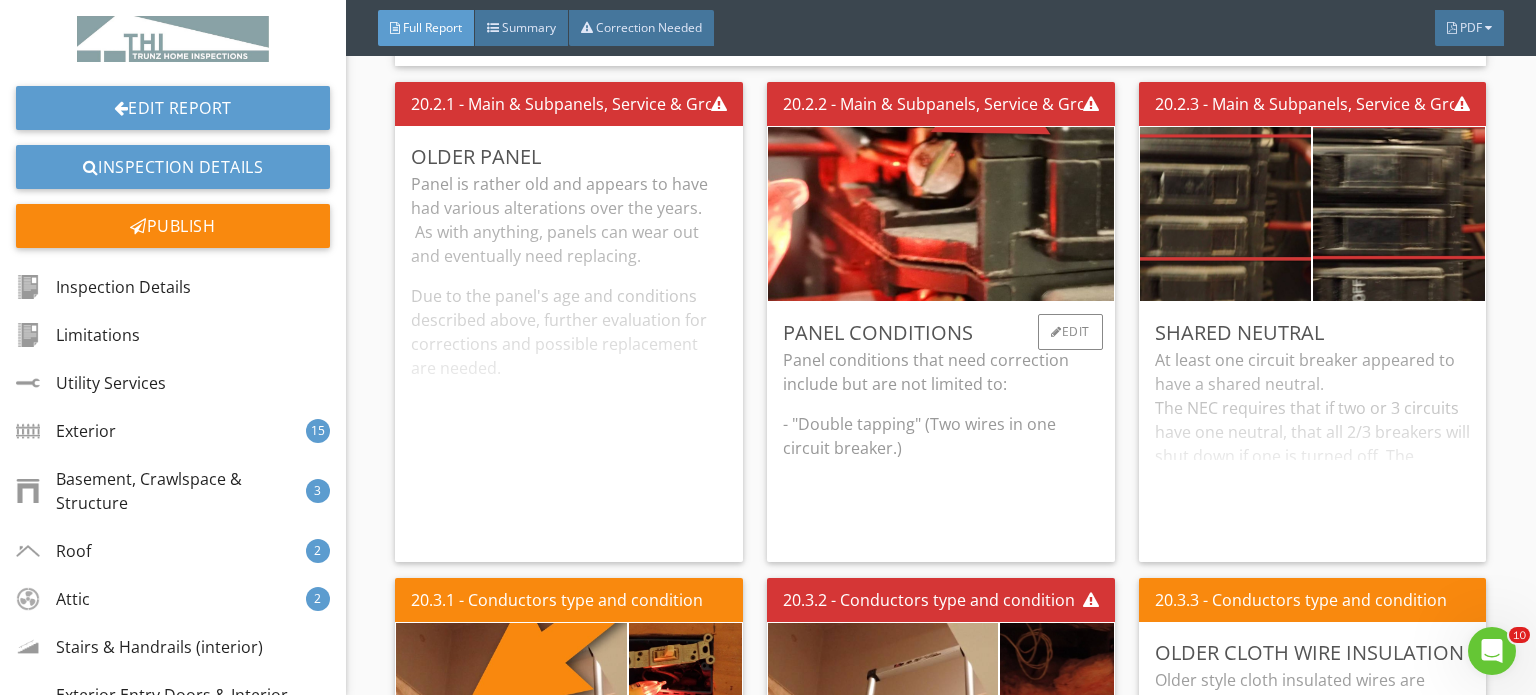 click on "- "Double tapping" (Two wires in one circuit breaker.)" at bounding box center (941, 436) 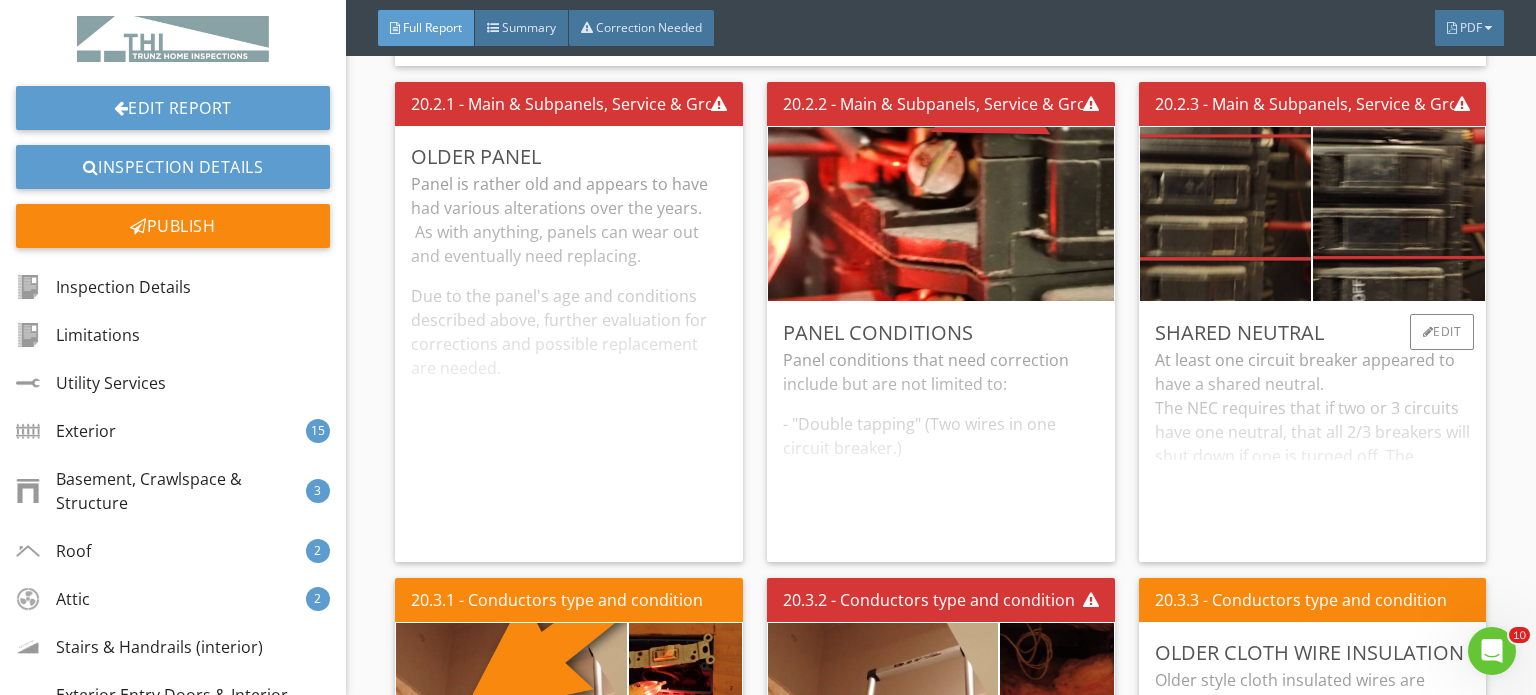 click on "At least one circuit breaker appeared to have a shared neutral. The NEC requires that if two or 3 circuits have one neutral, that all 2/3 breakers will shut down if one is turned off. The reason being that there will still be a load on the neutral making it a hazard. Further evaluation and possible corrections by licensed electrical contractor needed. For more information about shared neutrals, please see the following link:  https://electricalnews.com/eliminating-shared-neutrals-to-increase-efficiency-and-safety/" at bounding box center [1313, 447] 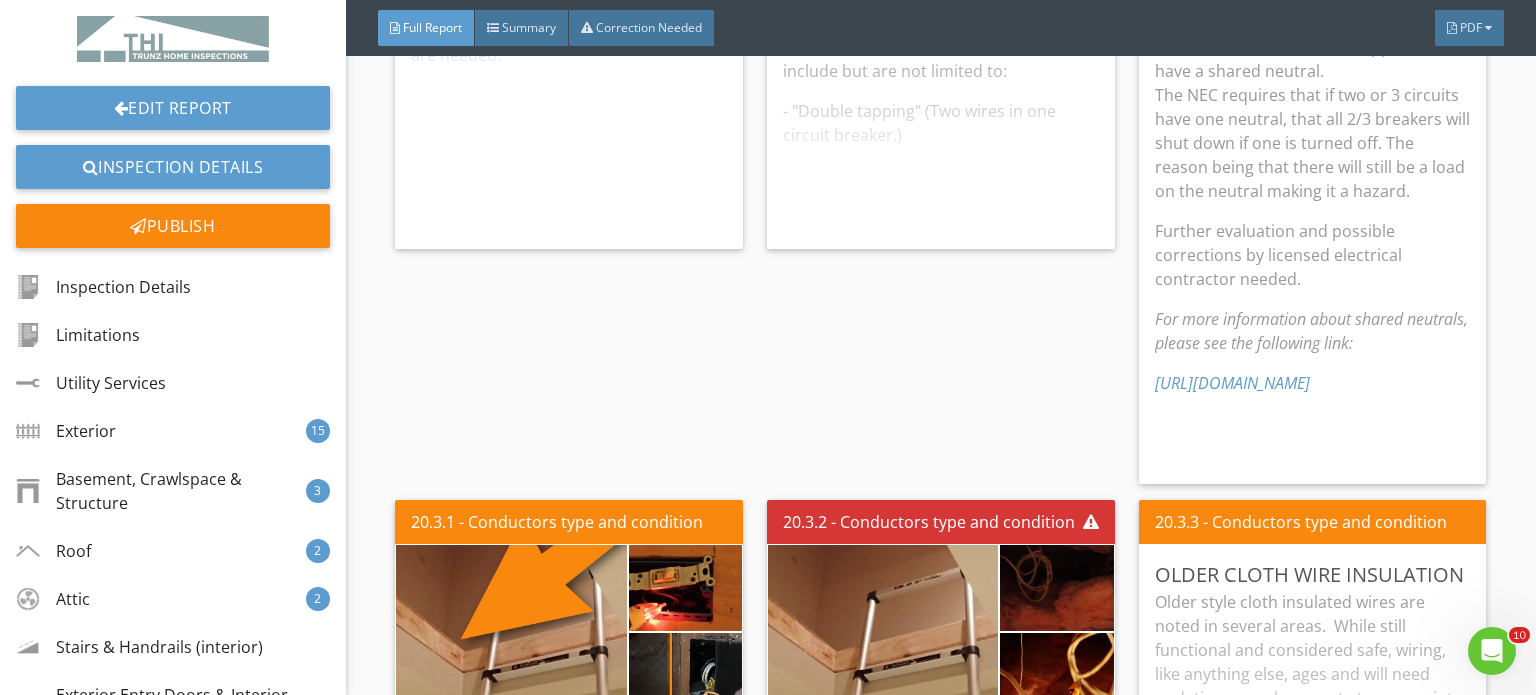 scroll, scrollTop: 31500, scrollLeft: 0, axis: vertical 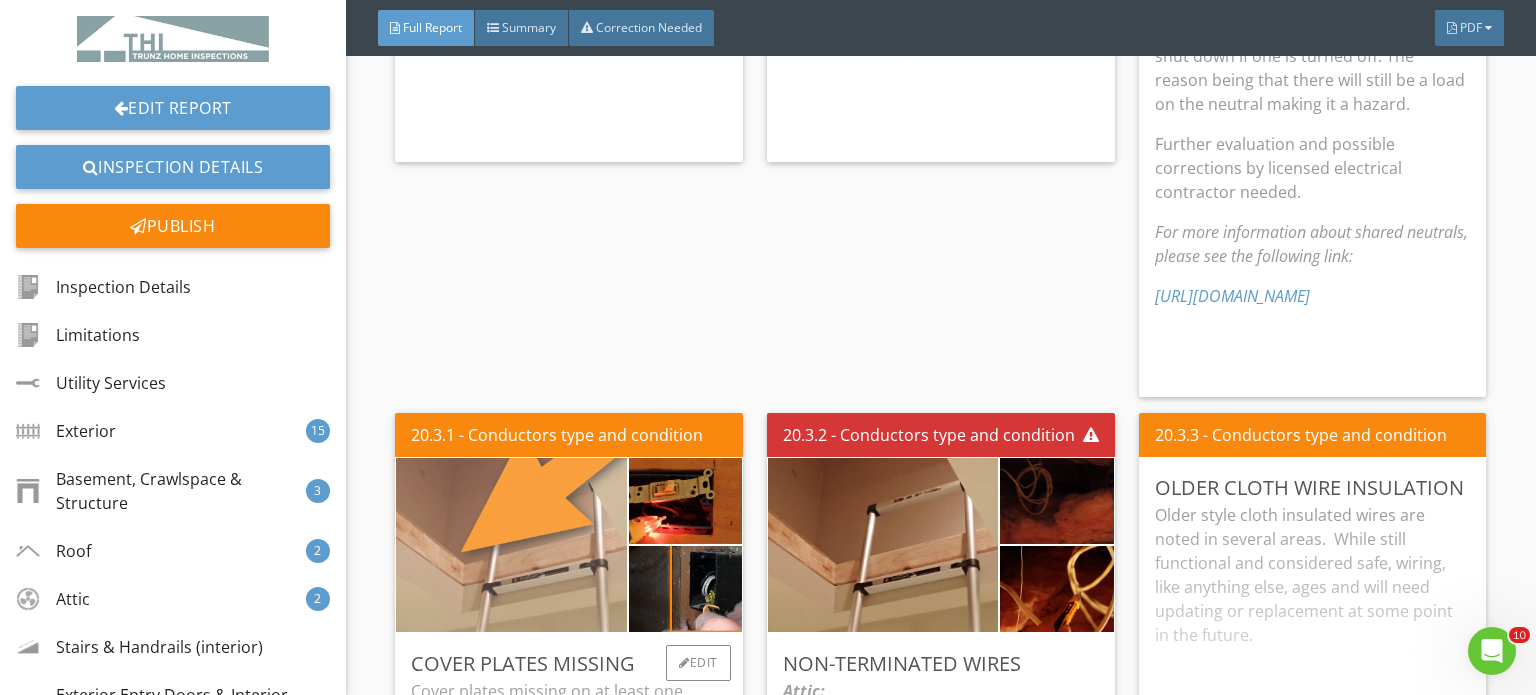 click at bounding box center [511, 545] 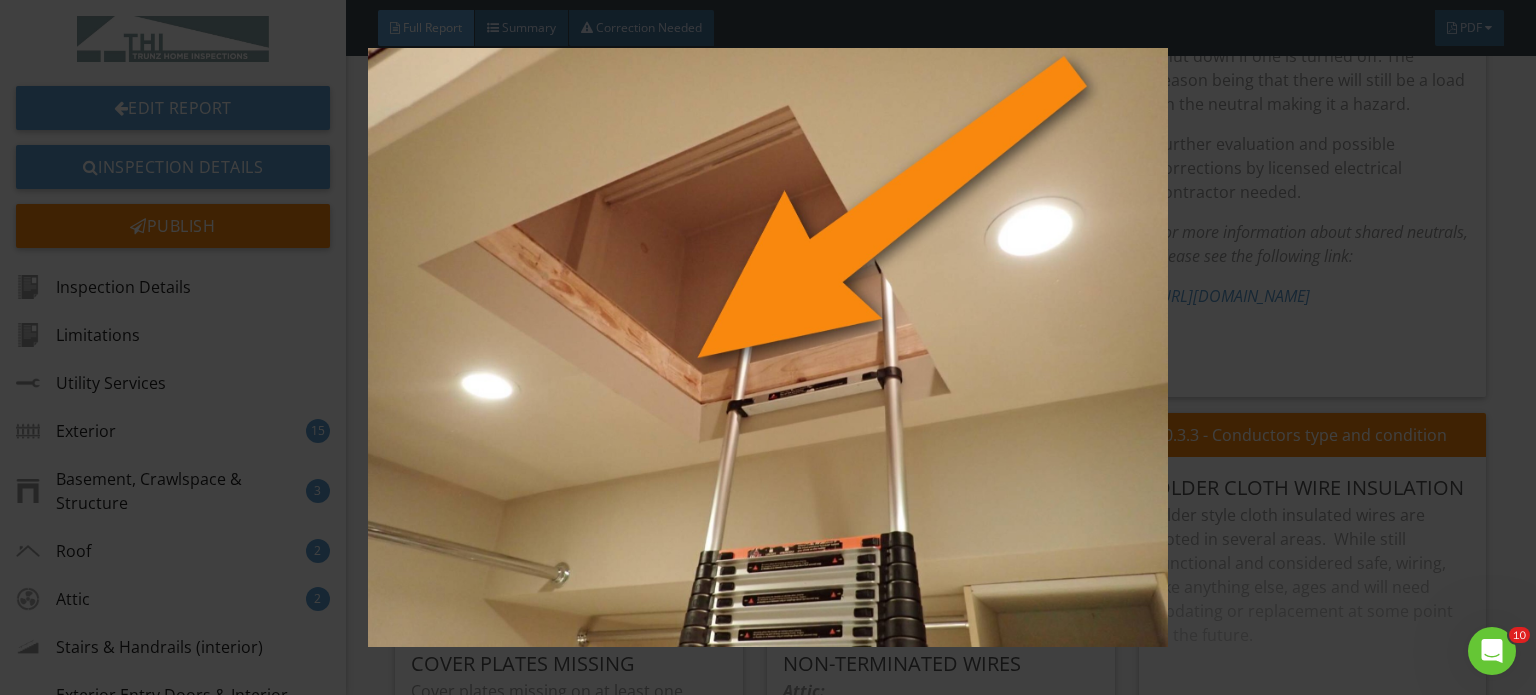 click at bounding box center [768, 347] 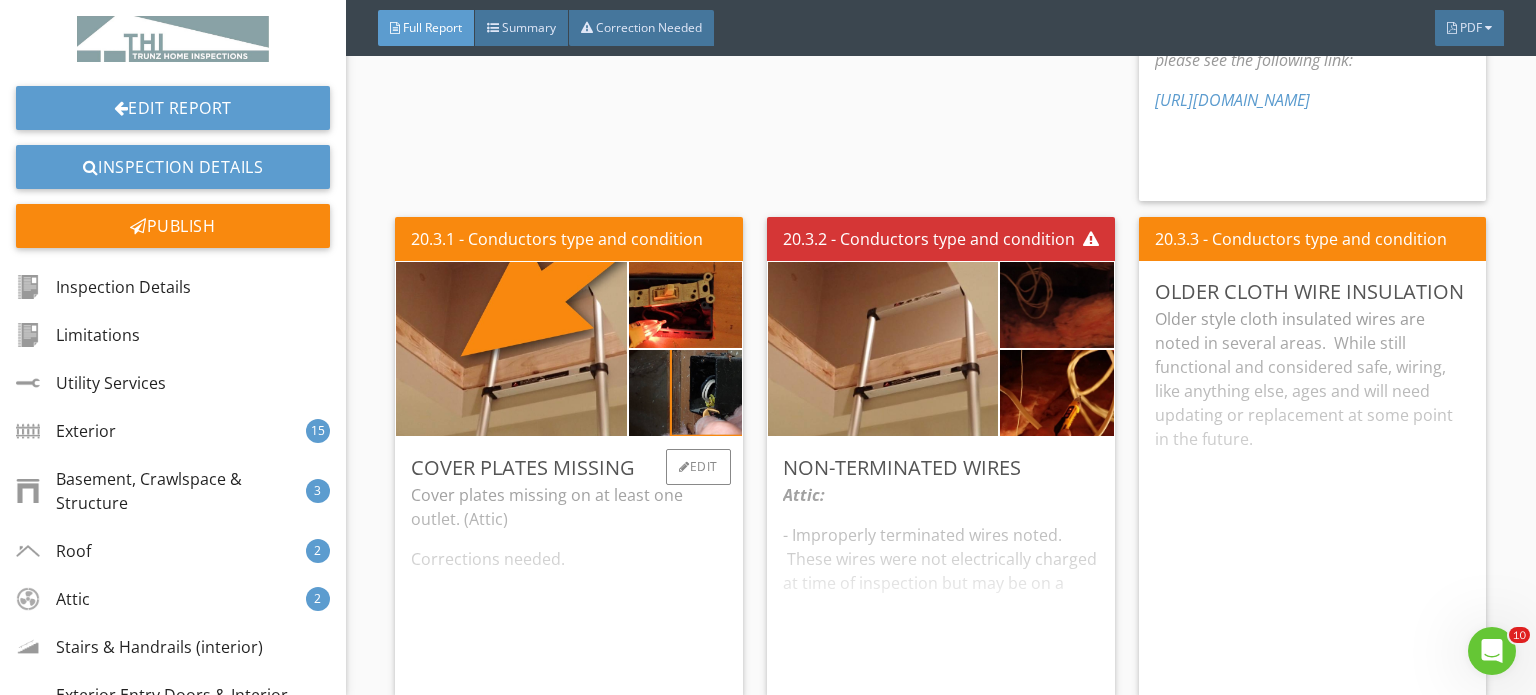 scroll, scrollTop: 31700, scrollLeft: 0, axis: vertical 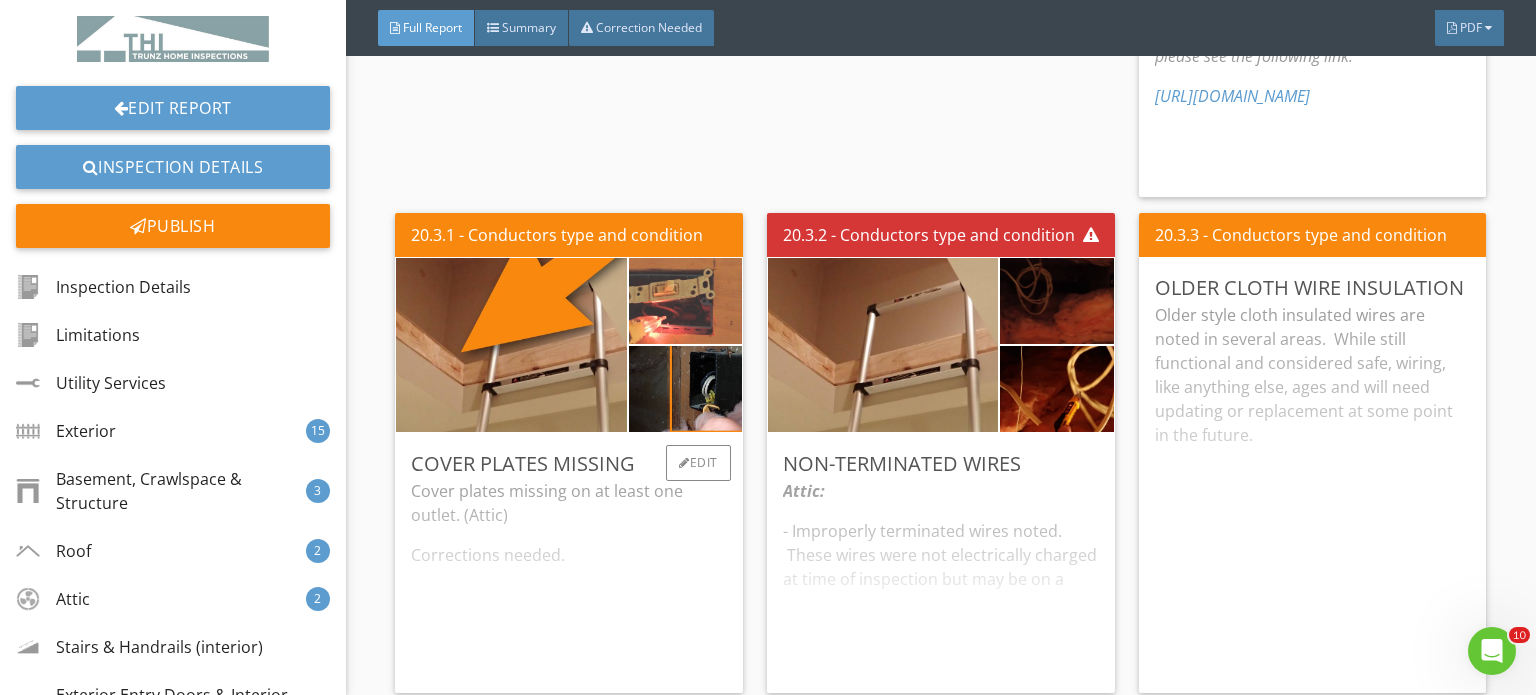 click at bounding box center [685, 301] 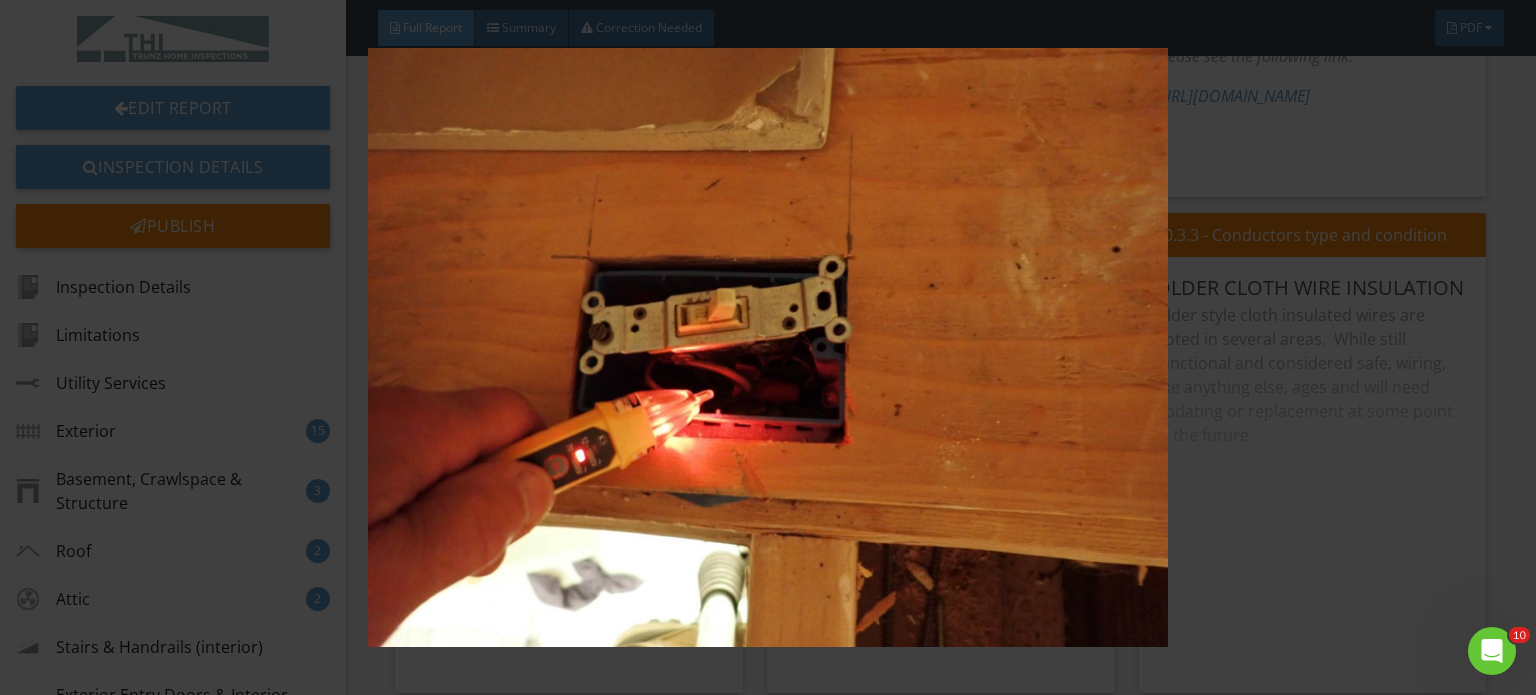 click at bounding box center [768, 347] 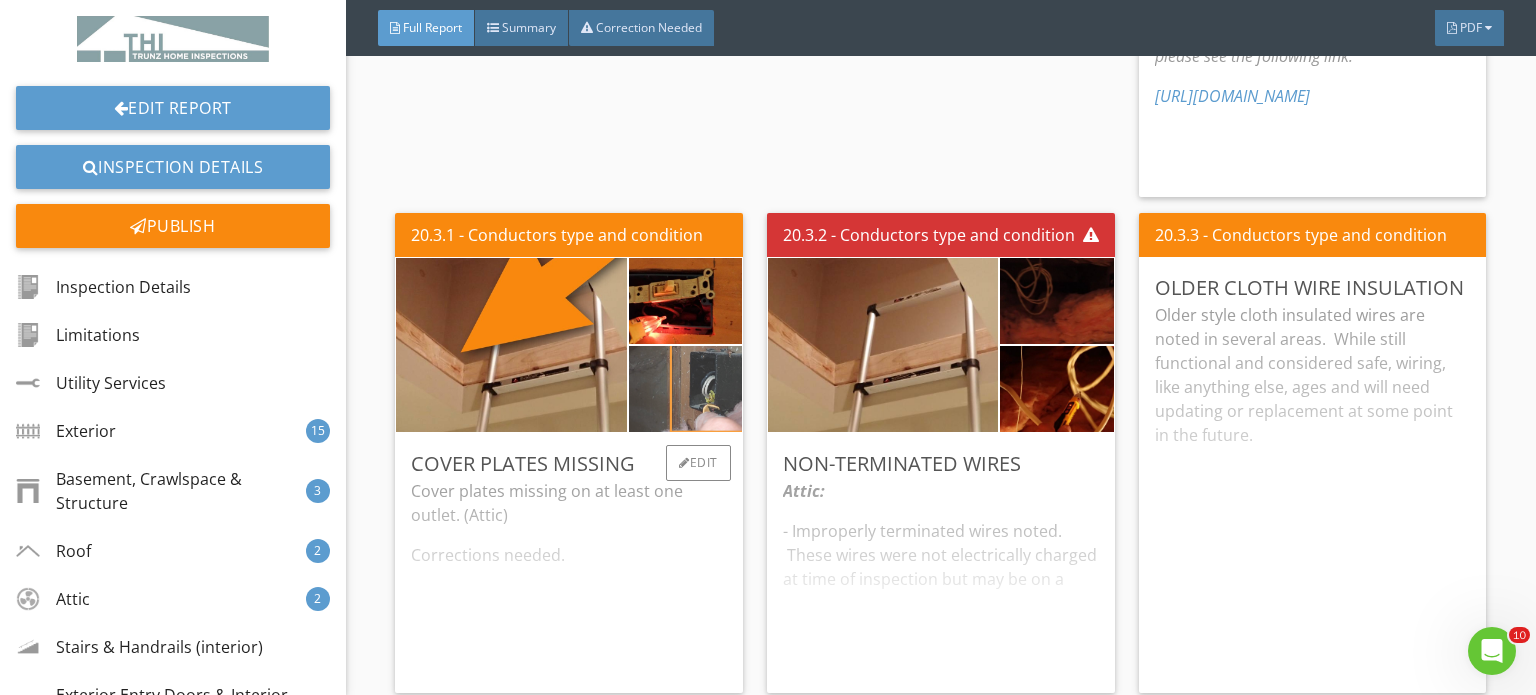 click at bounding box center [685, 389] 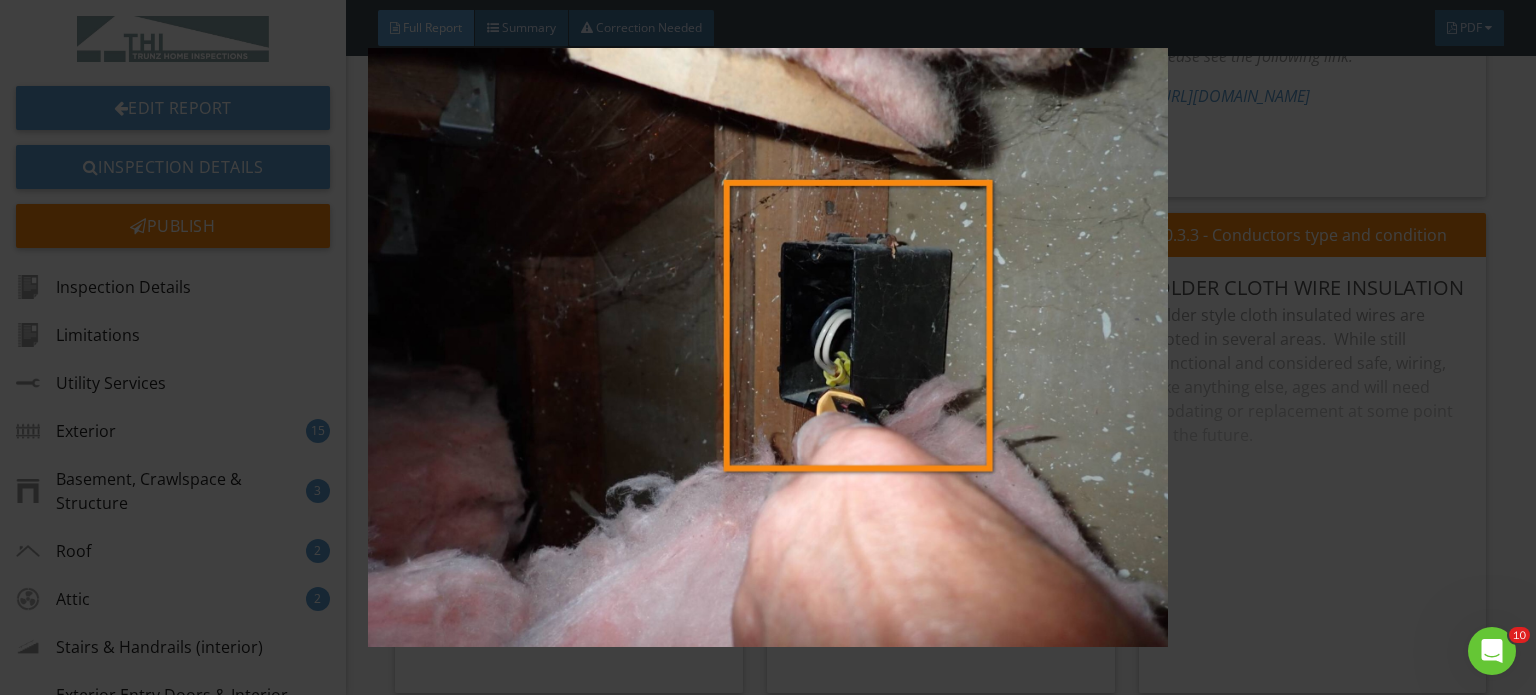click at bounding box center (768, 347) 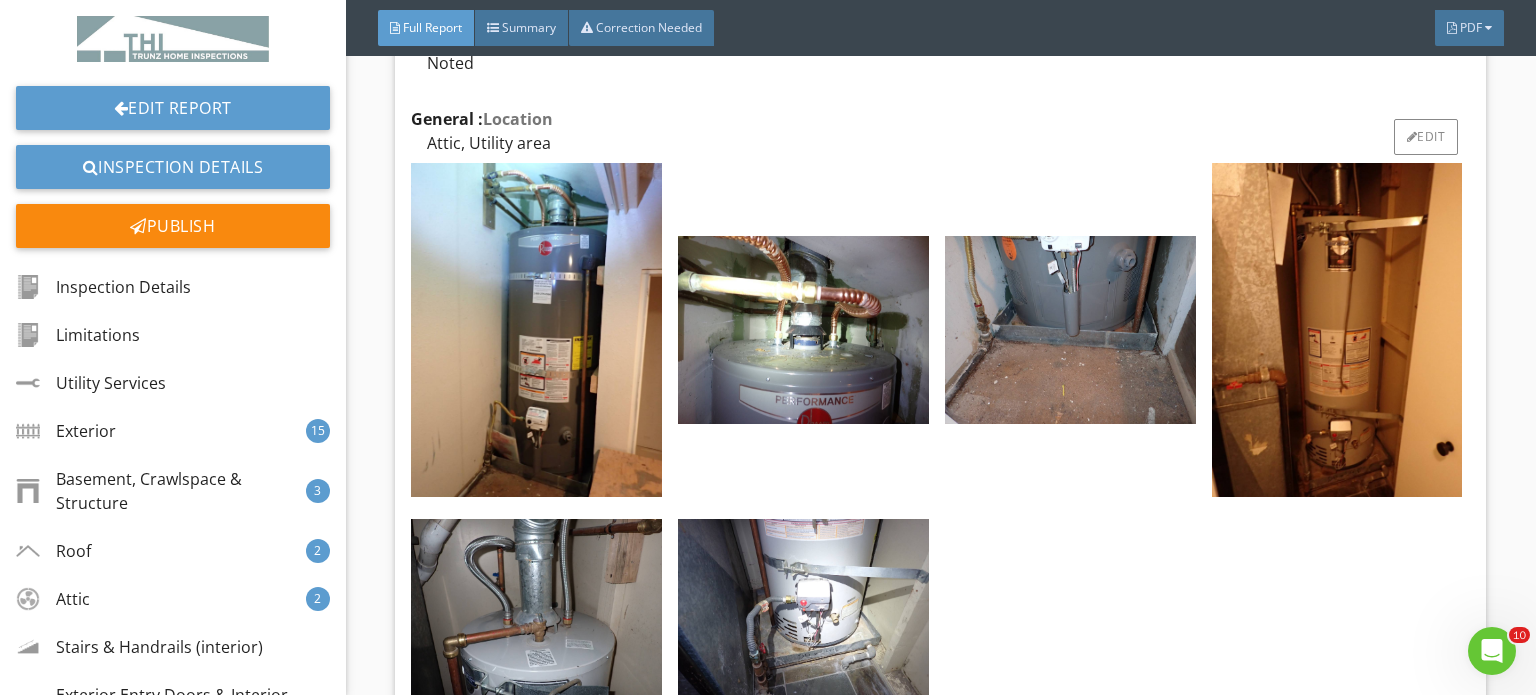 scroll, scrollTop: 40200, scrollLeft: 0, axis: vertical 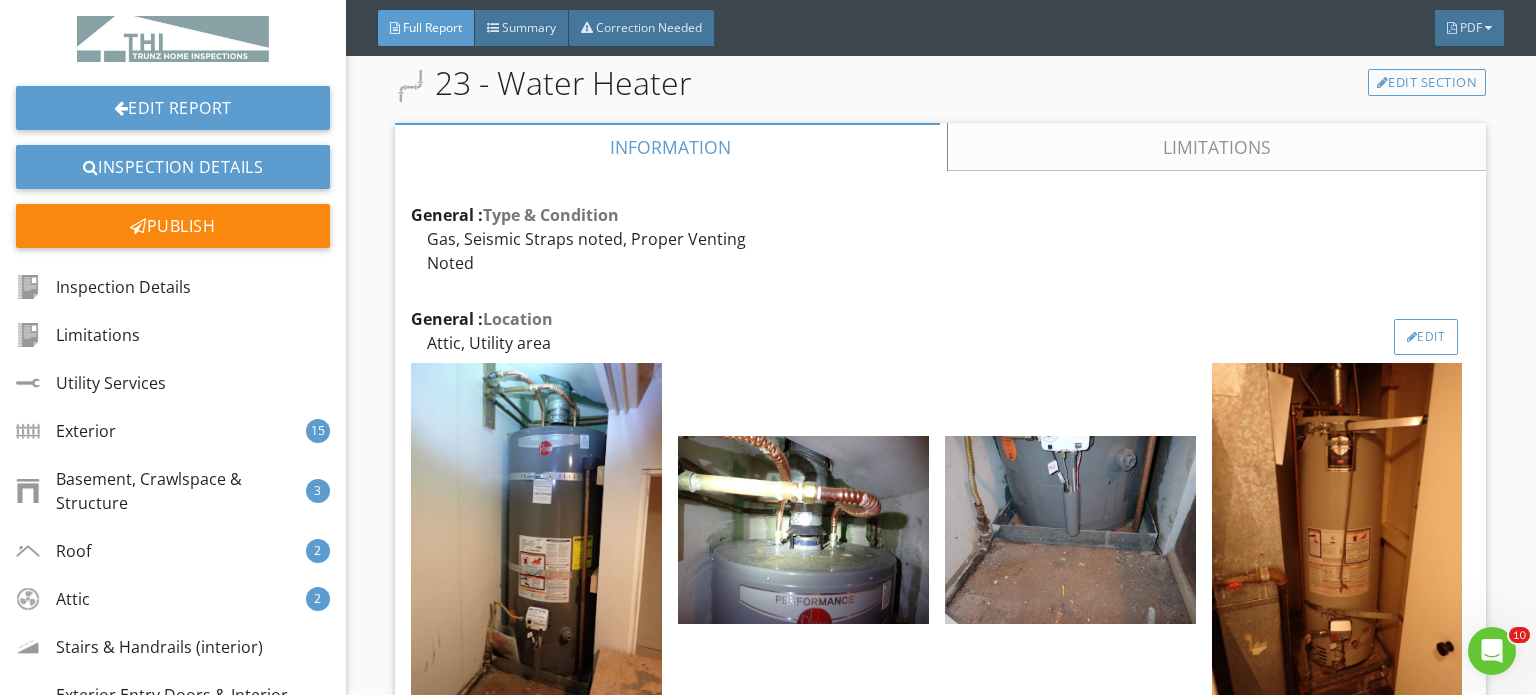 click on "Edit" at bounding box center [1426, 337] 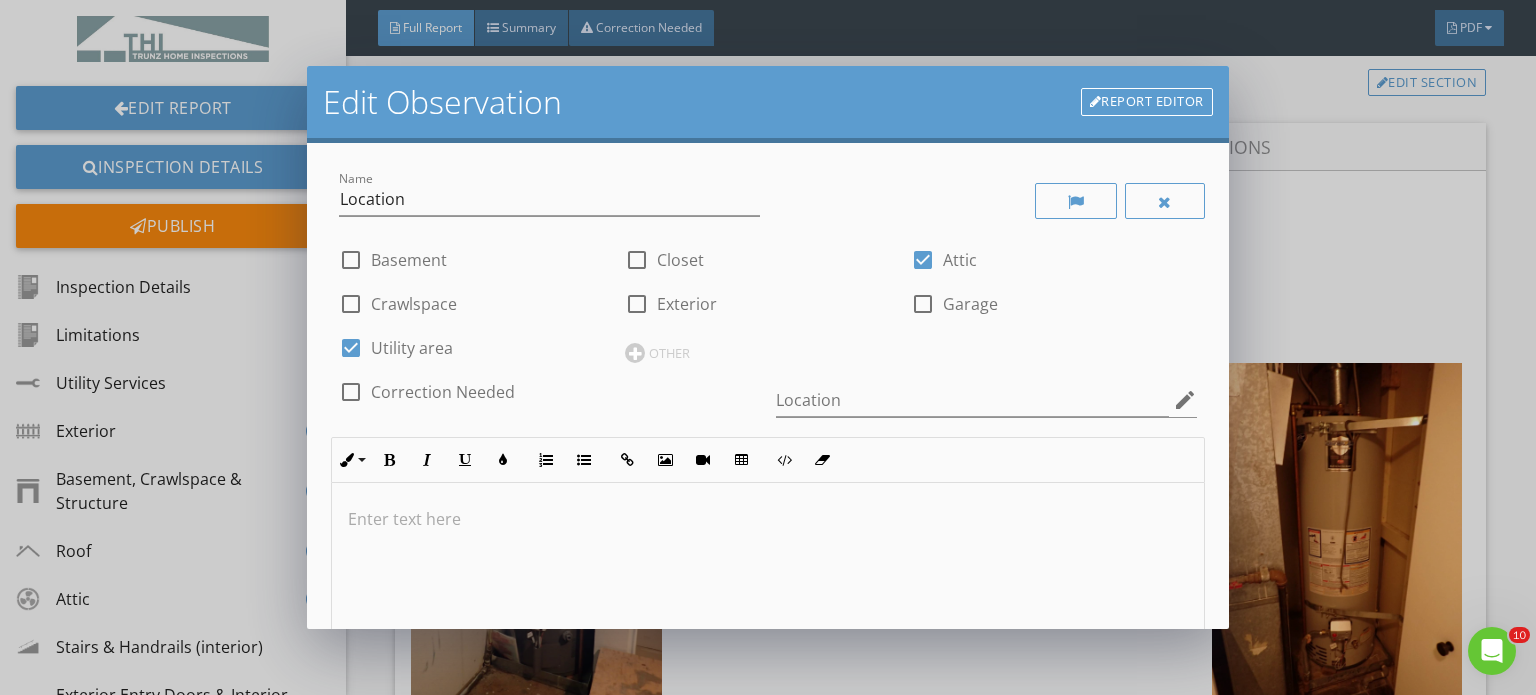 click on "Report Editor" at bounding box center [1147, 102] 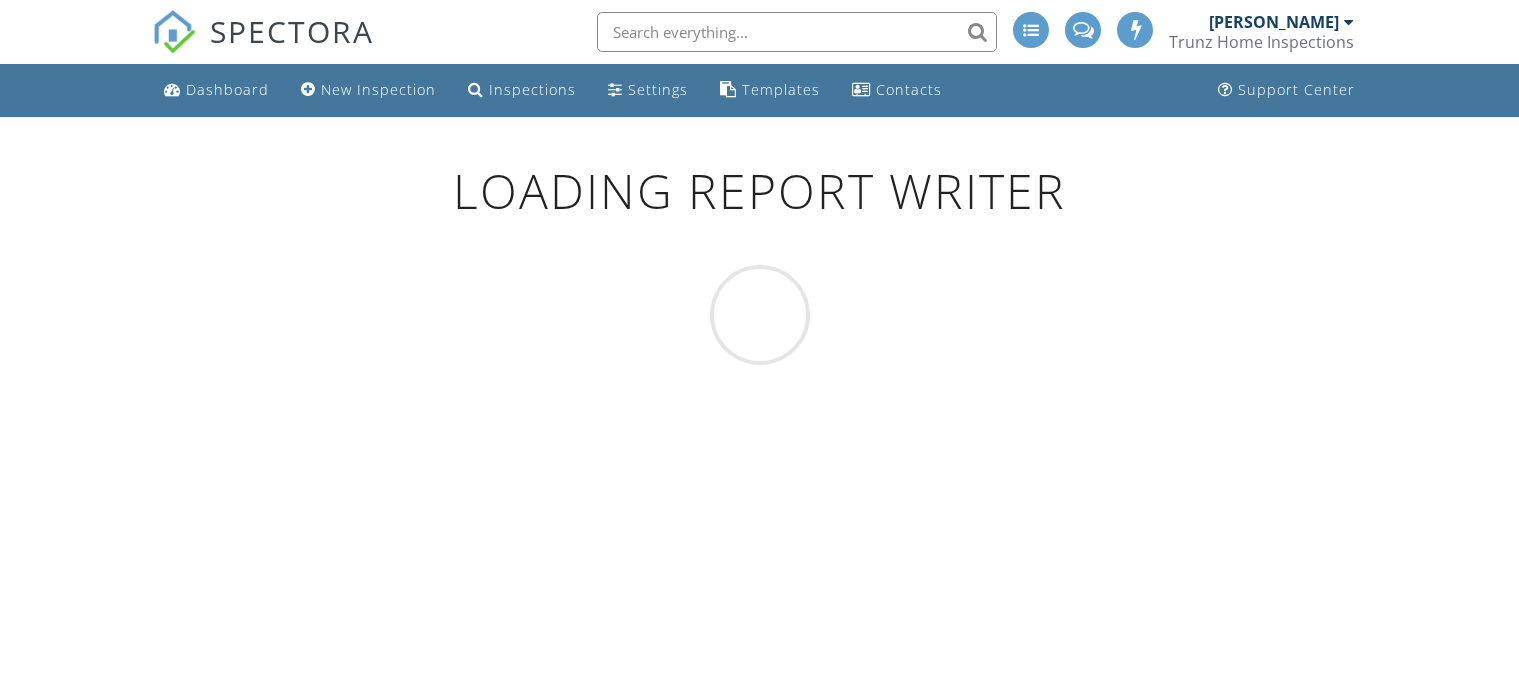 scroll, scrollTop: 0, scrollLeft: 0, axis: both 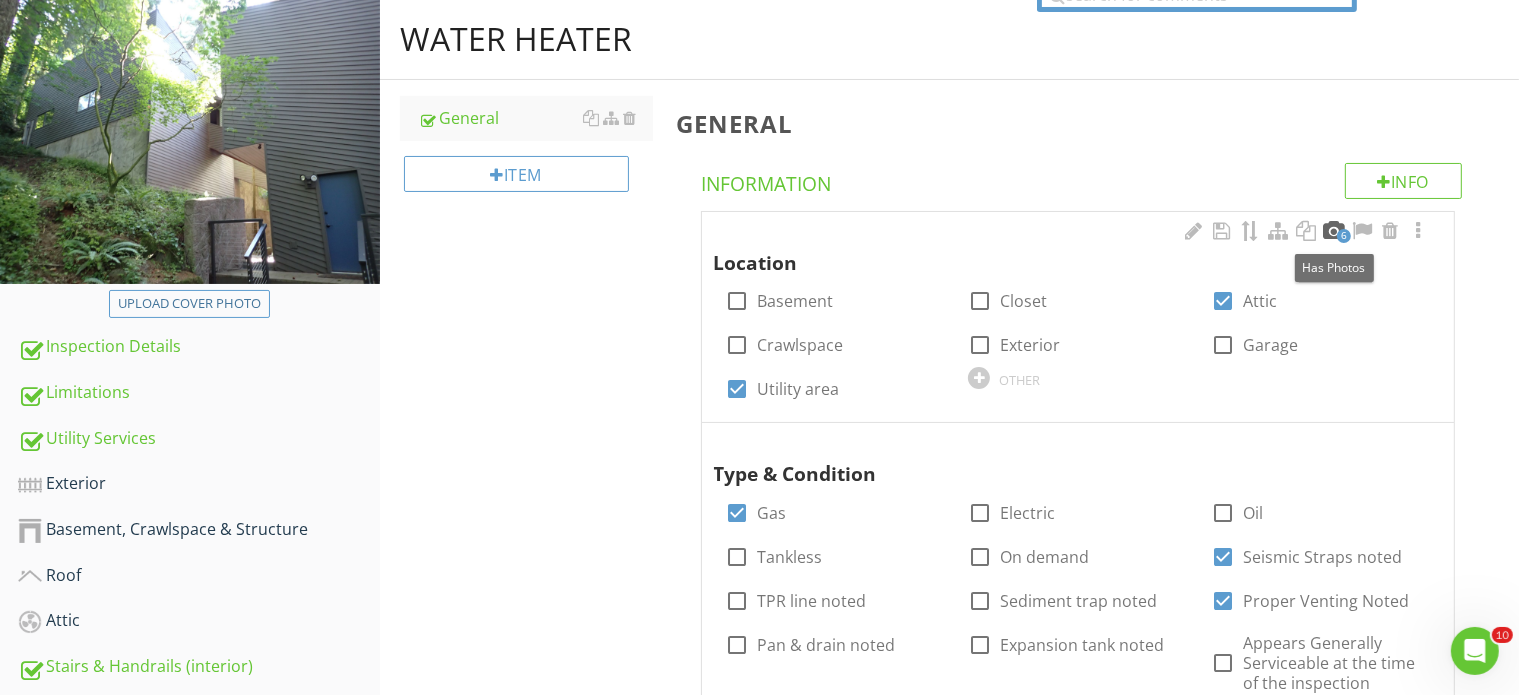 click at bounding box center (1334, 231) 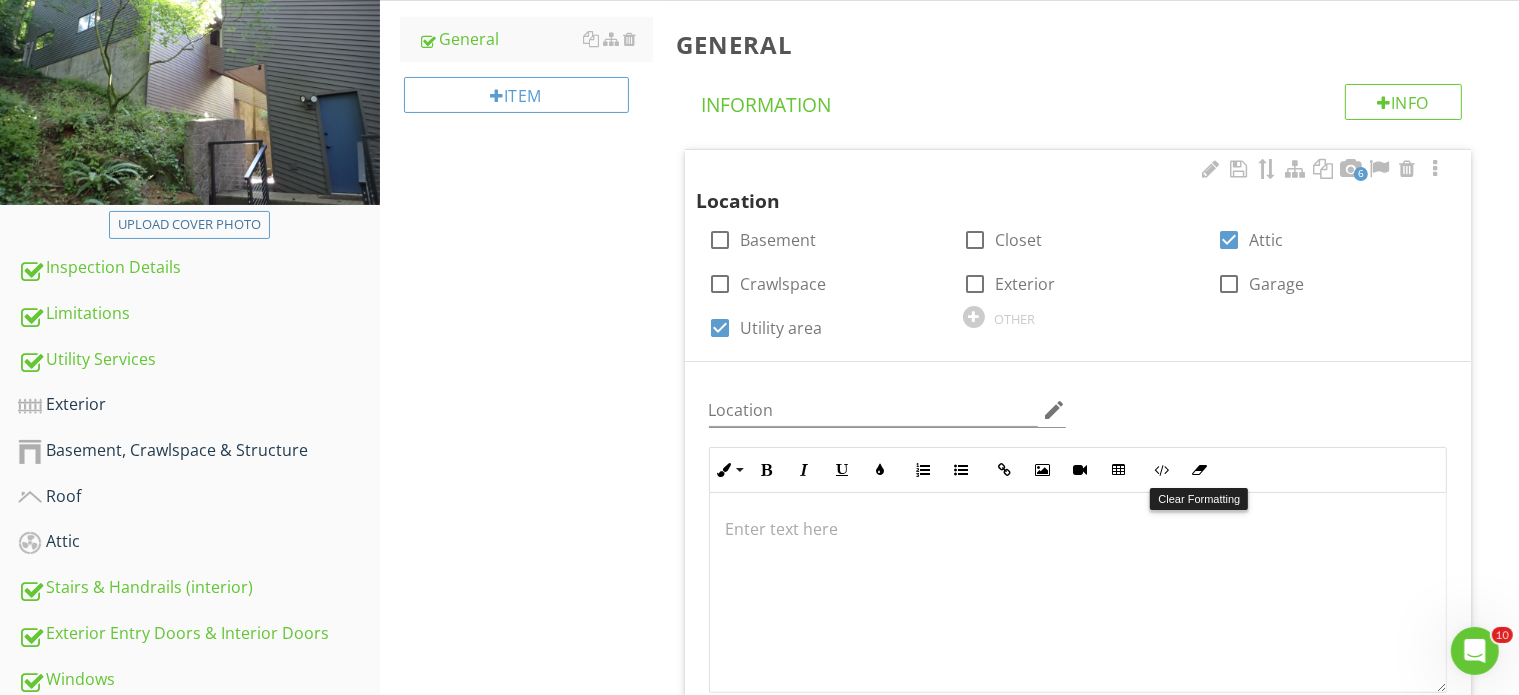 scroll, scrollTop: 401, scrollLeft: 0, axis: vertical 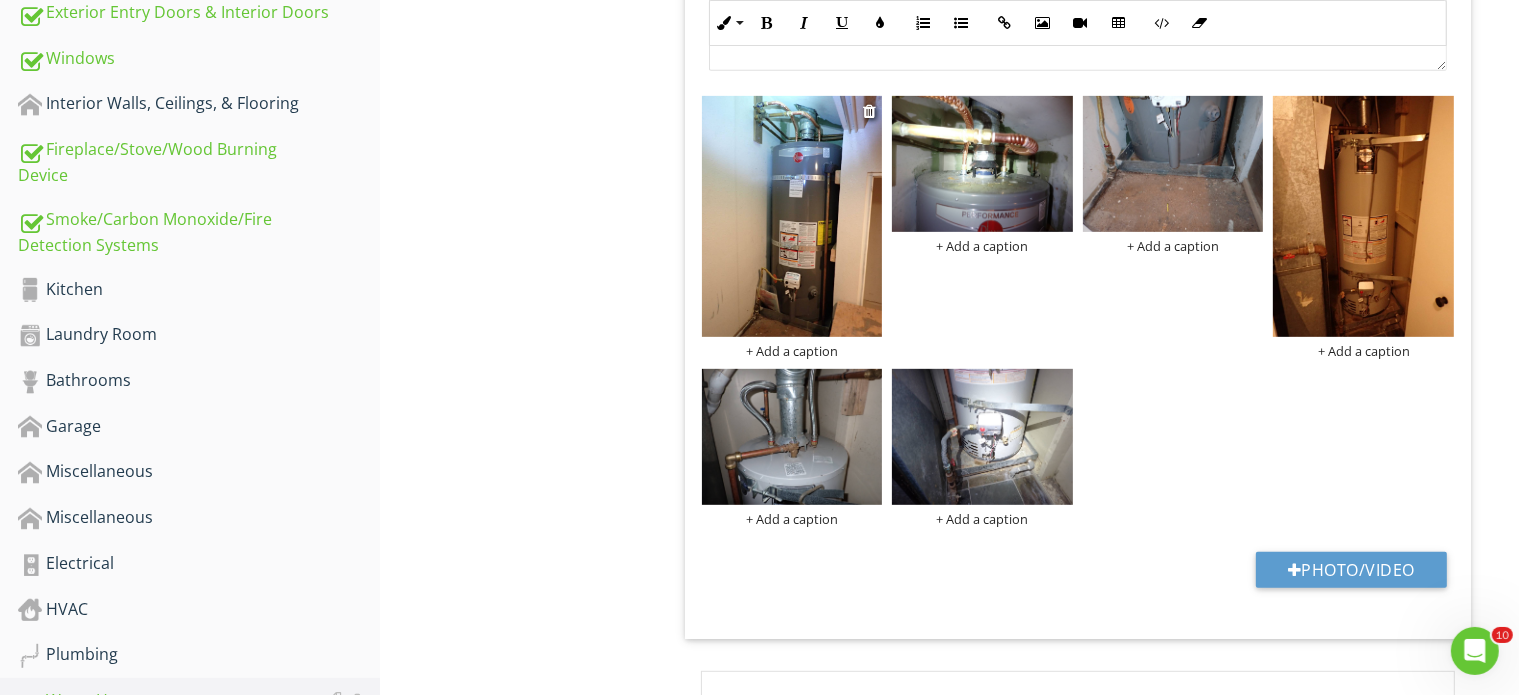 click on "+ Add a caption" at bounding box center [792, 351] 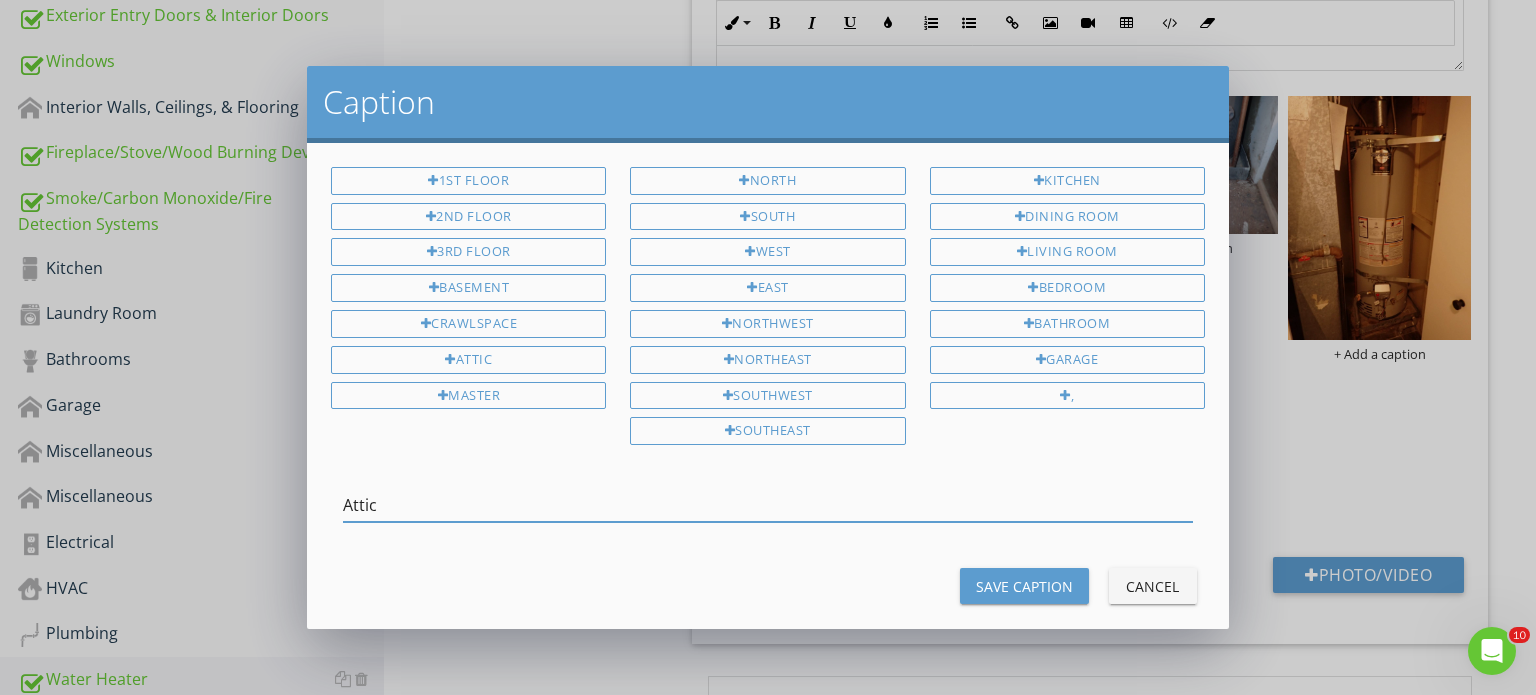 drag, startPoint x: 375, startPoint y: 492, endPoint x: 301, endPoint y: 474, distance: 76.15773 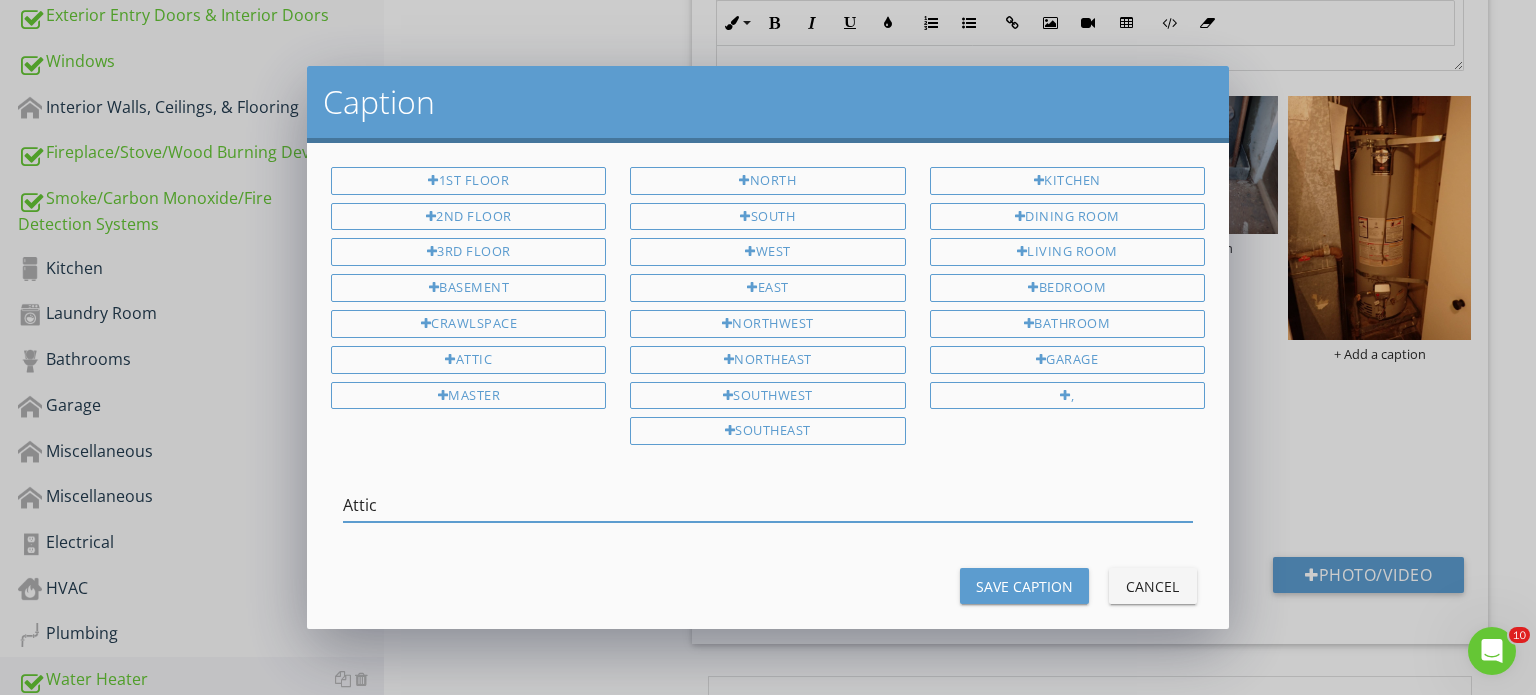 type on "Attic" 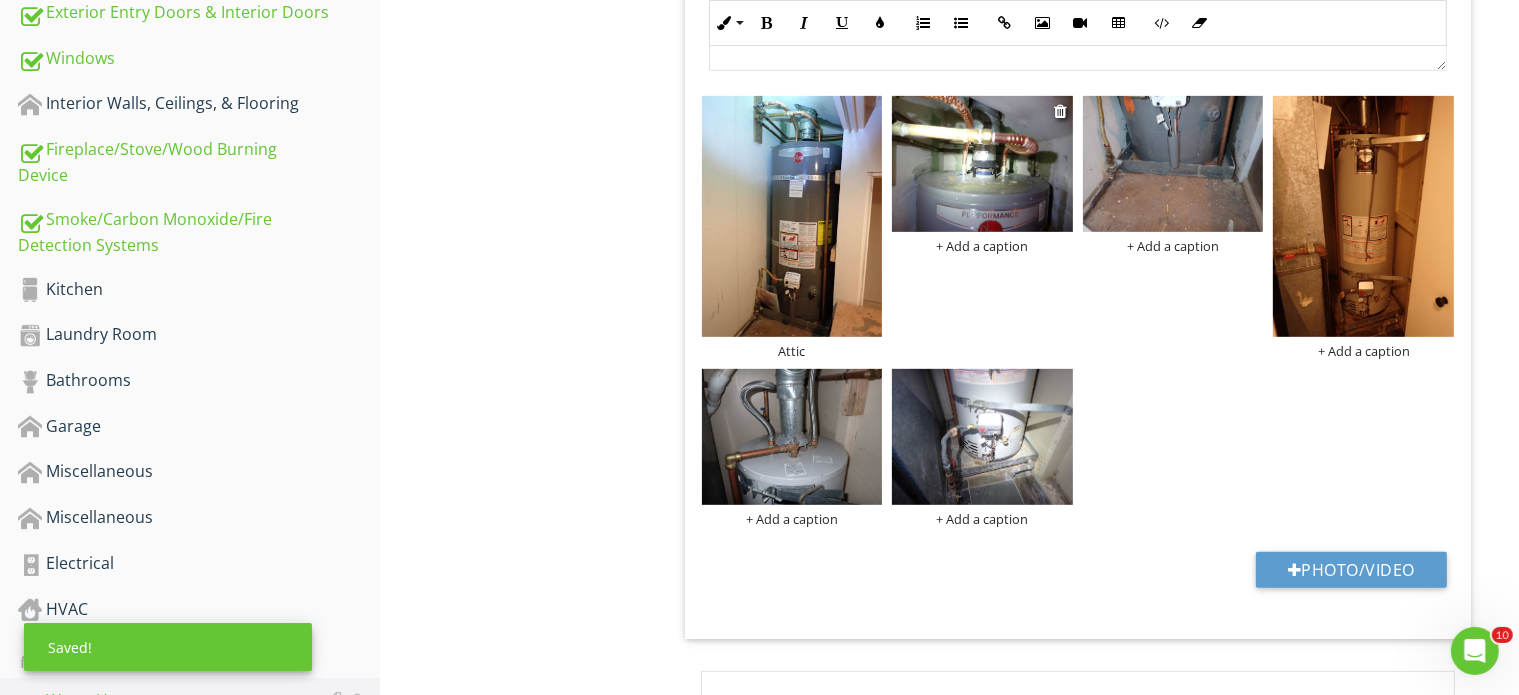 click on "+ Add a caption" at bounding box center (982, 246) 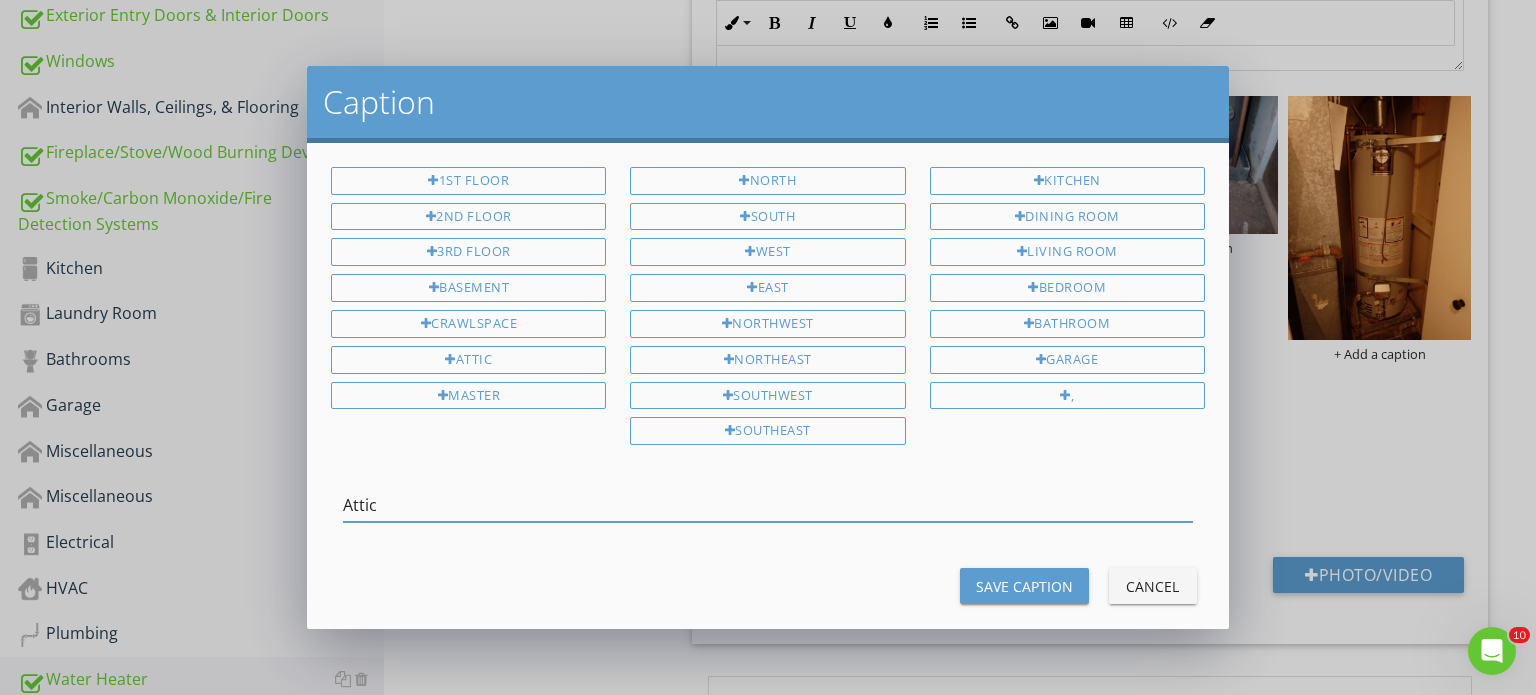 type on "Attic" 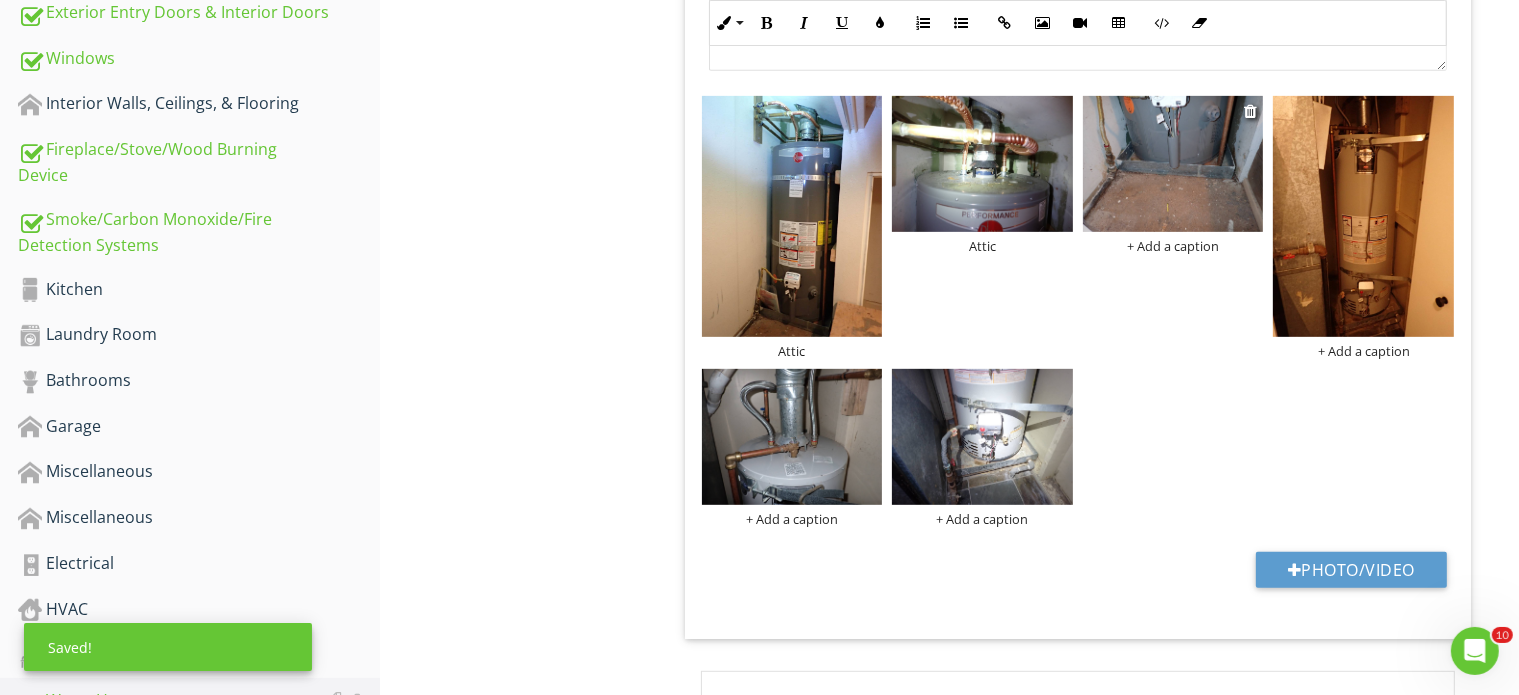 click on "+ Add a caption" at bounding box center [1173, 246] 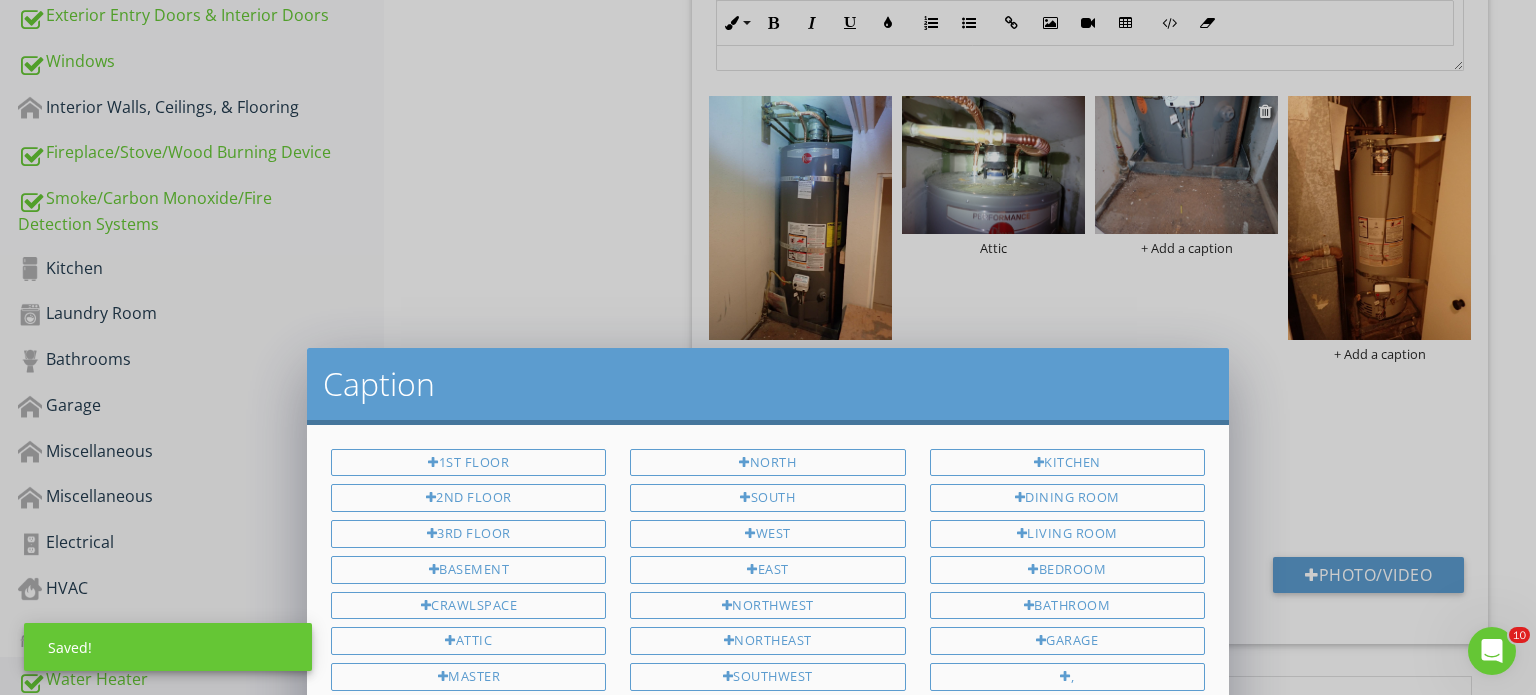 scroll, scrollTop: 0, scrollLeft: 0, axis: both 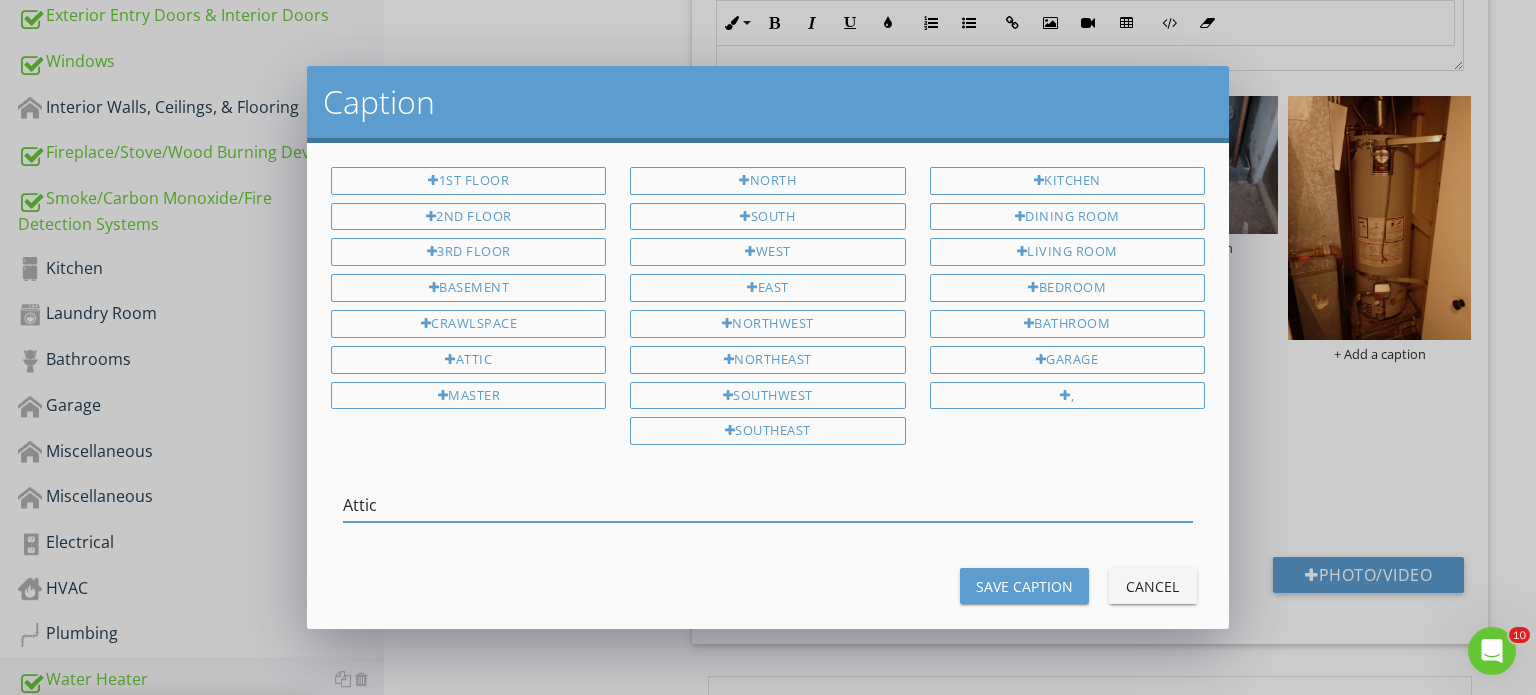 type on "Attic" 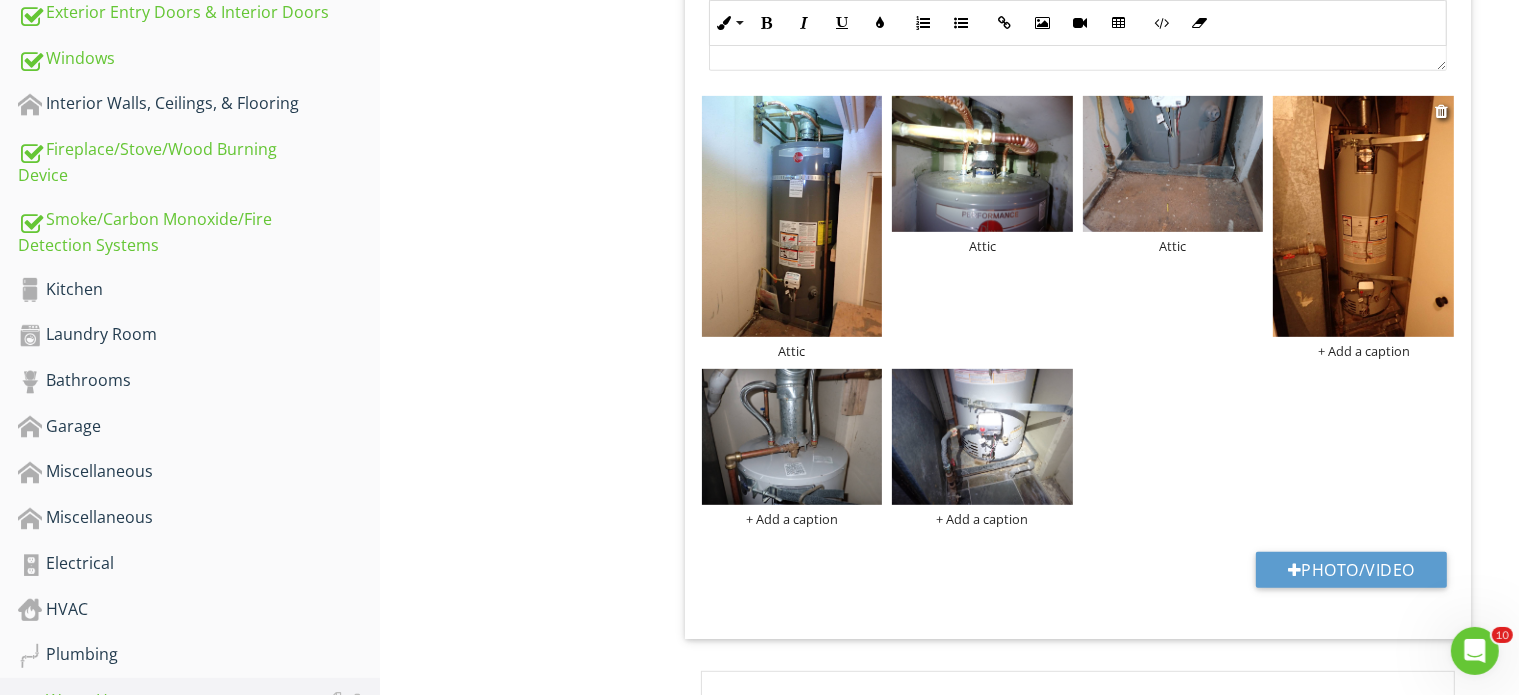 click on "+ Add a caption" at bounding box center [1363, 351] 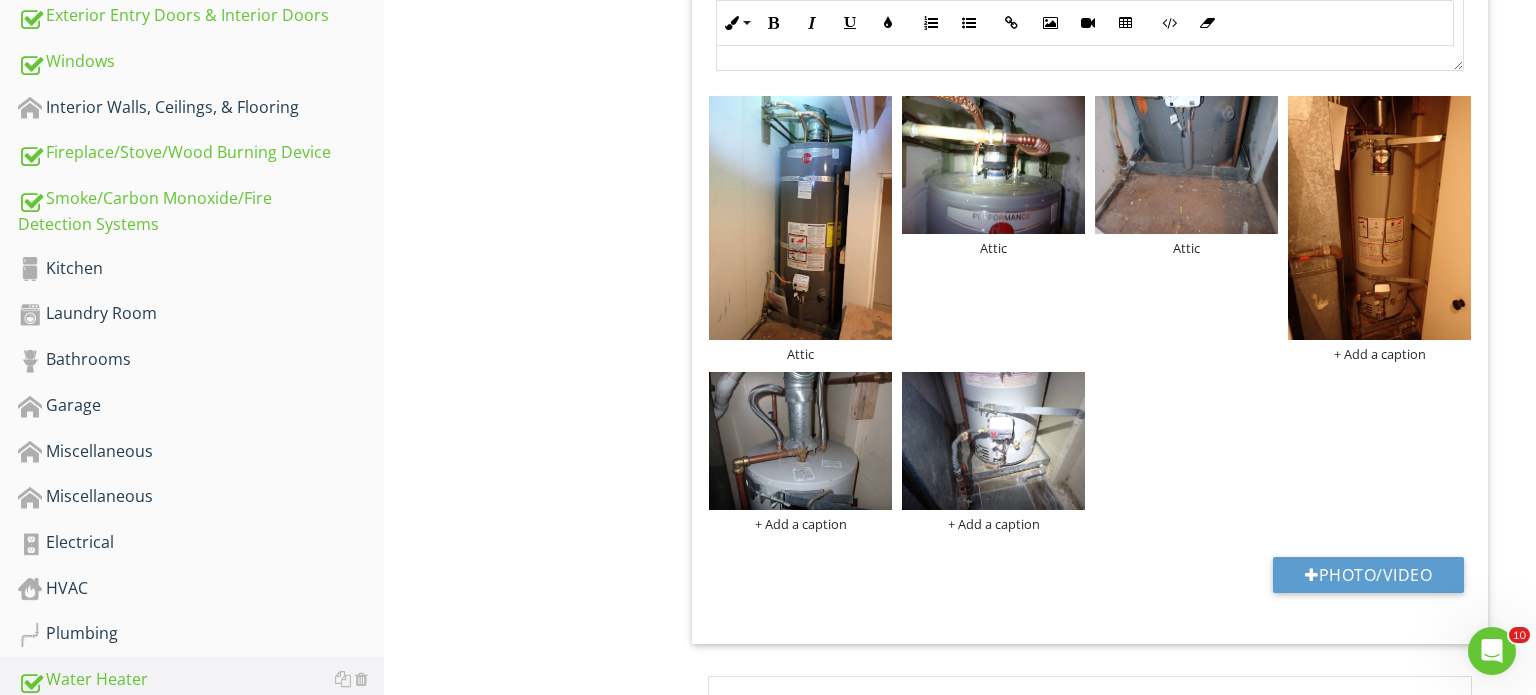 scroll, scrollTop: 0, scrollLeft: 0, axis: both 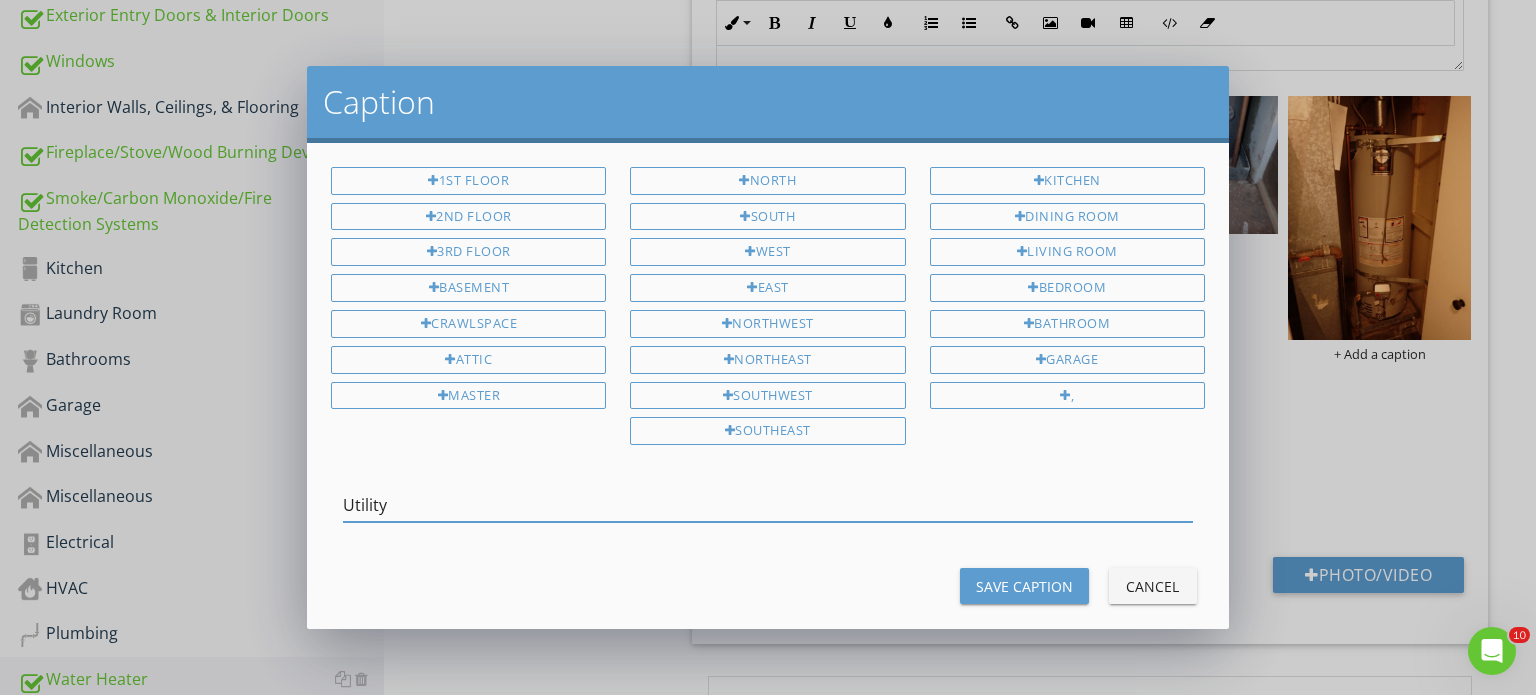 drag, startPoint x: 420, startPoint y: 498, endPoint x: 270, endPoint y: 501, distance: 150.03 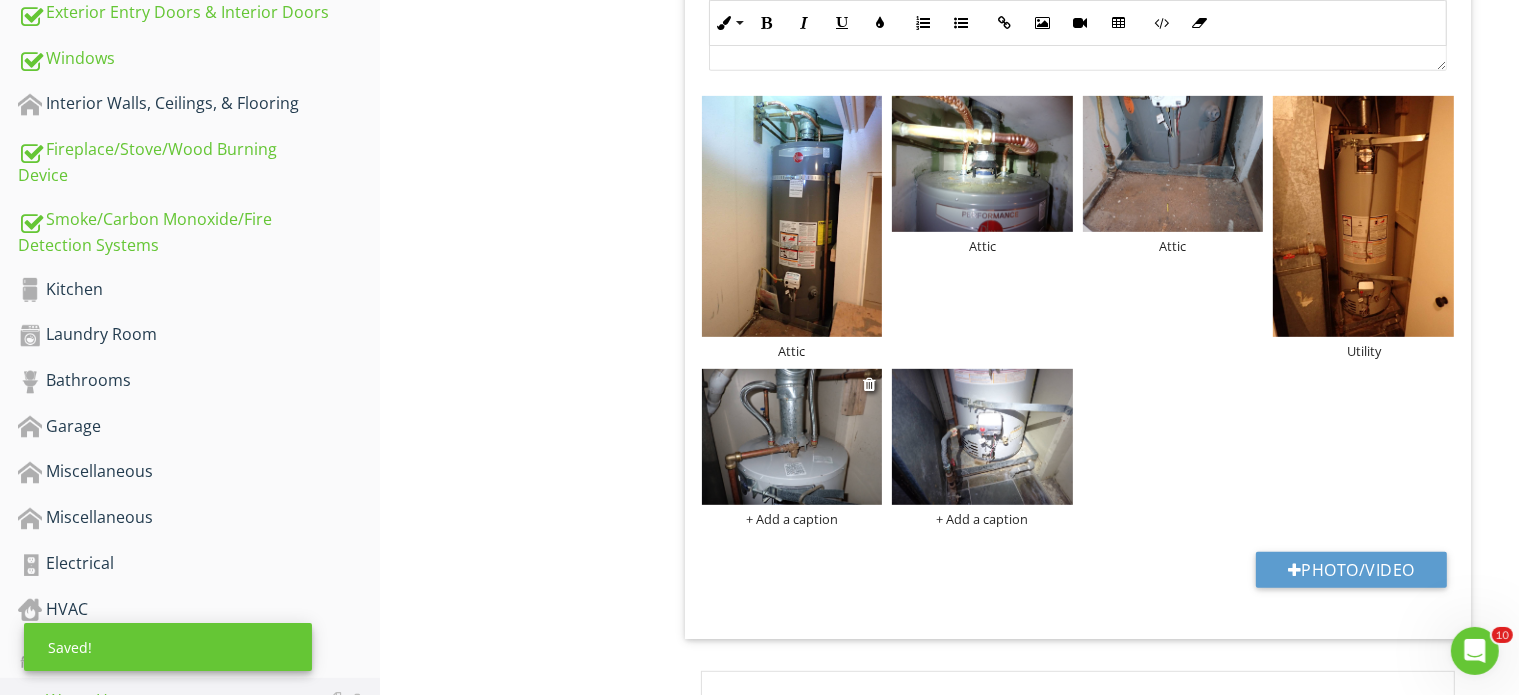 click on "+ Add a caption" at bounding box center (792, 519) 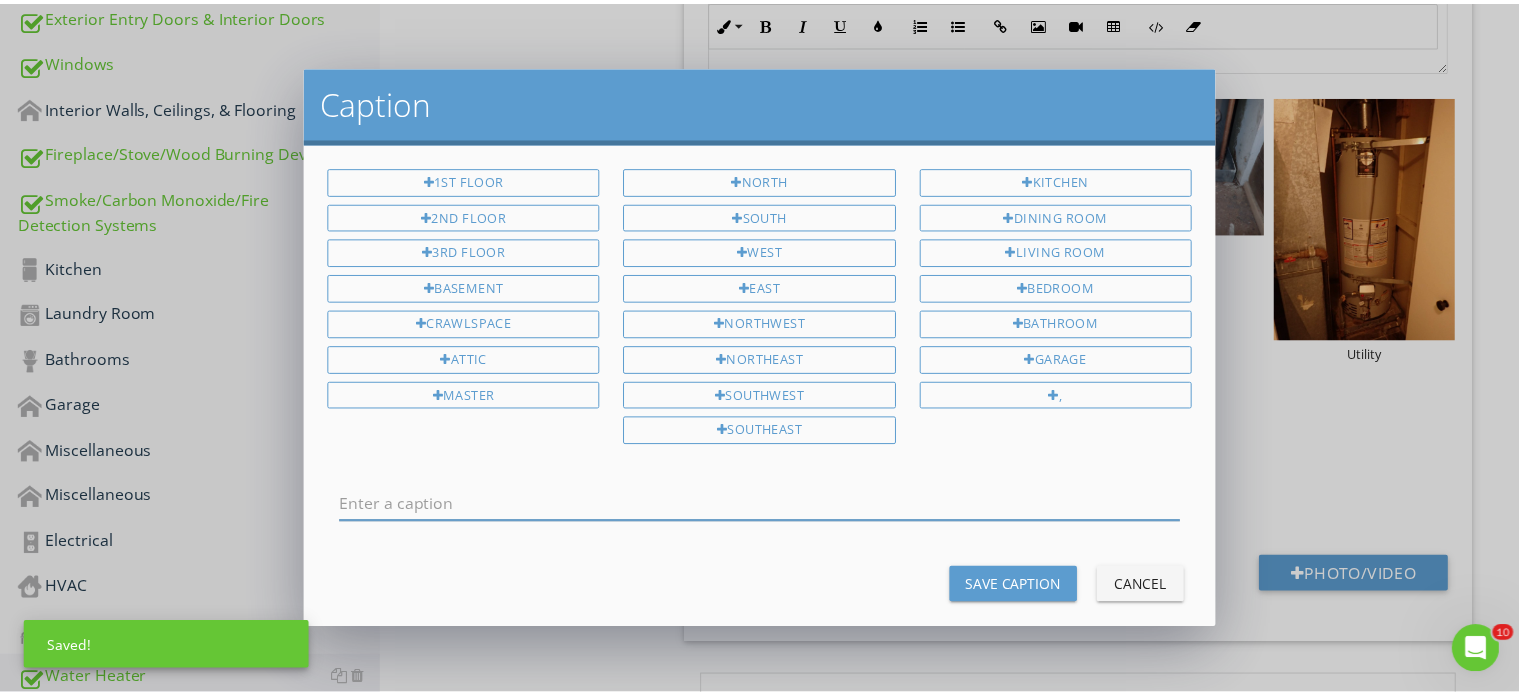scroll, scrollTop: 0, scrollLeft: 0, axis: both 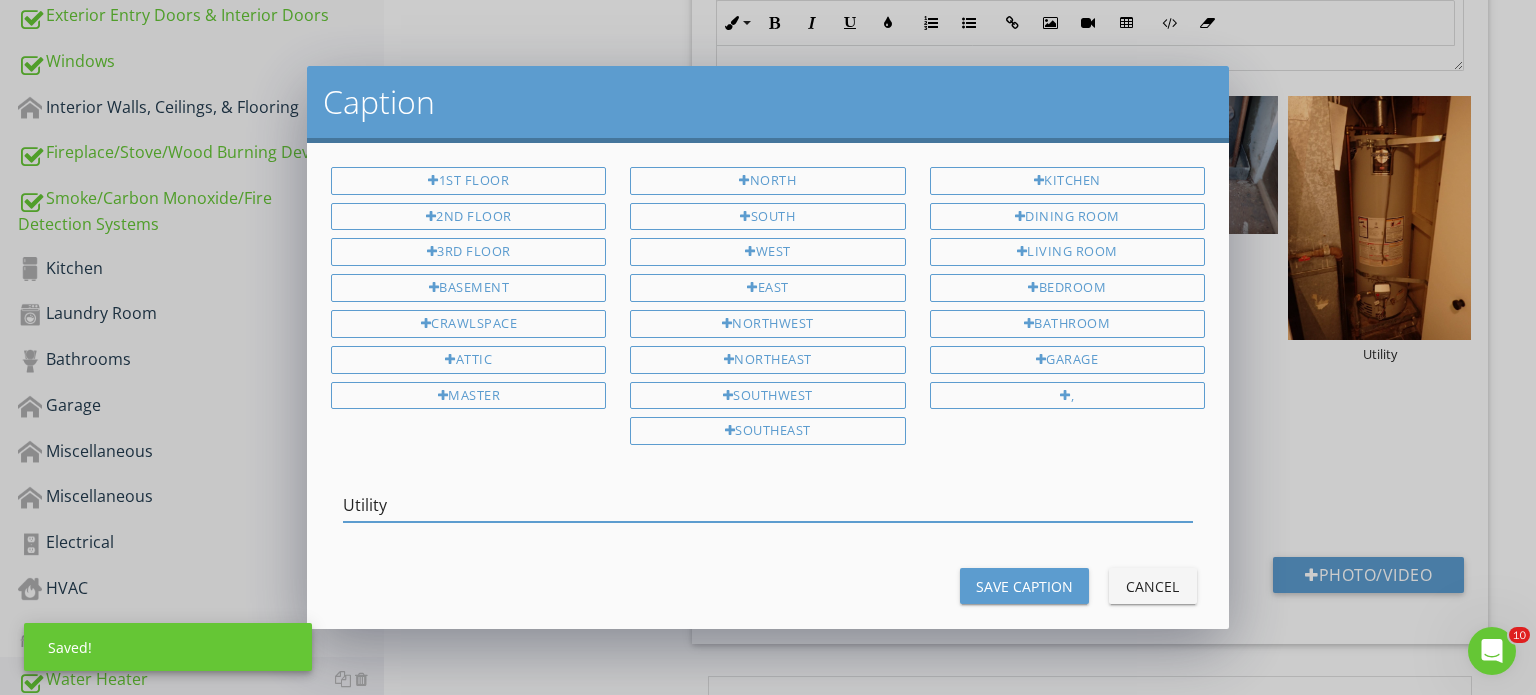 type on "Utility" 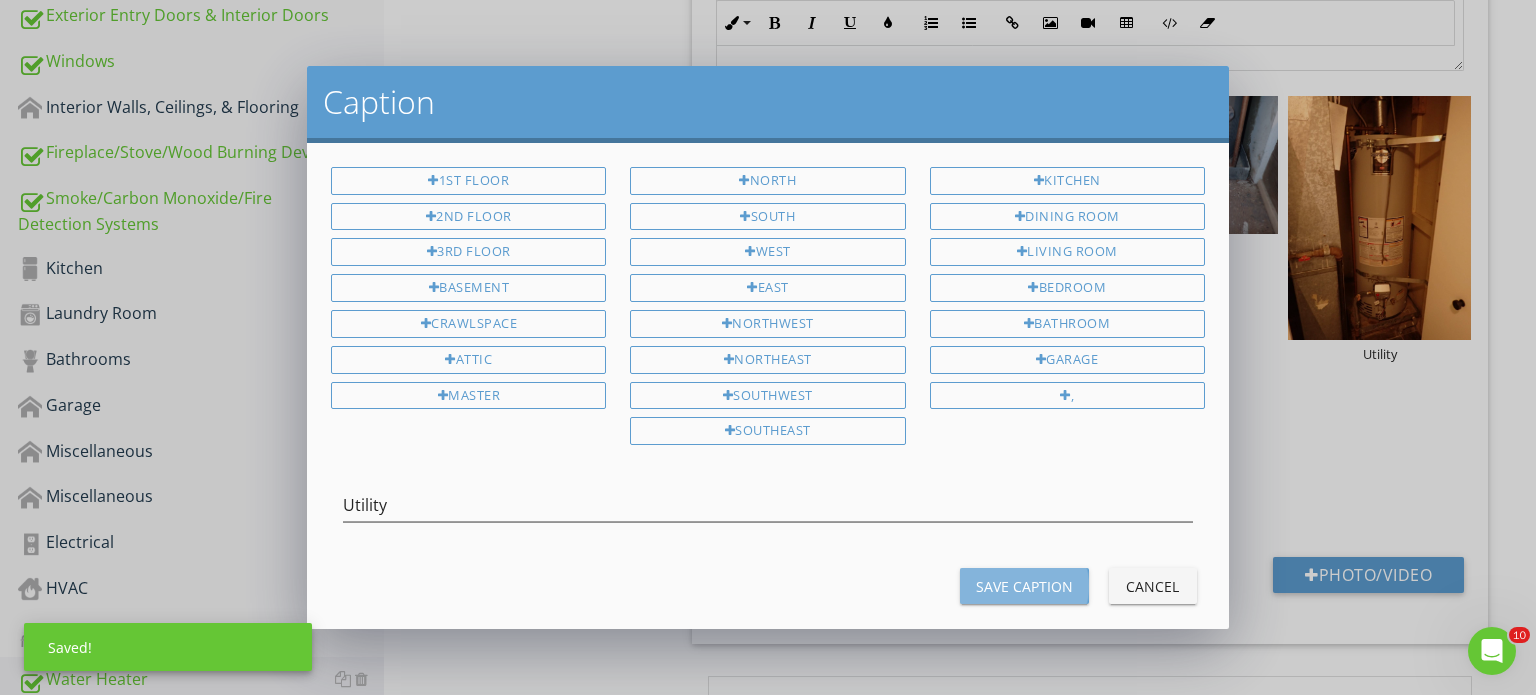 drag, startPoint x: 992, startPoint y: 579, endPoint x: 1024, endPoint y: 575, distance: 32.24903 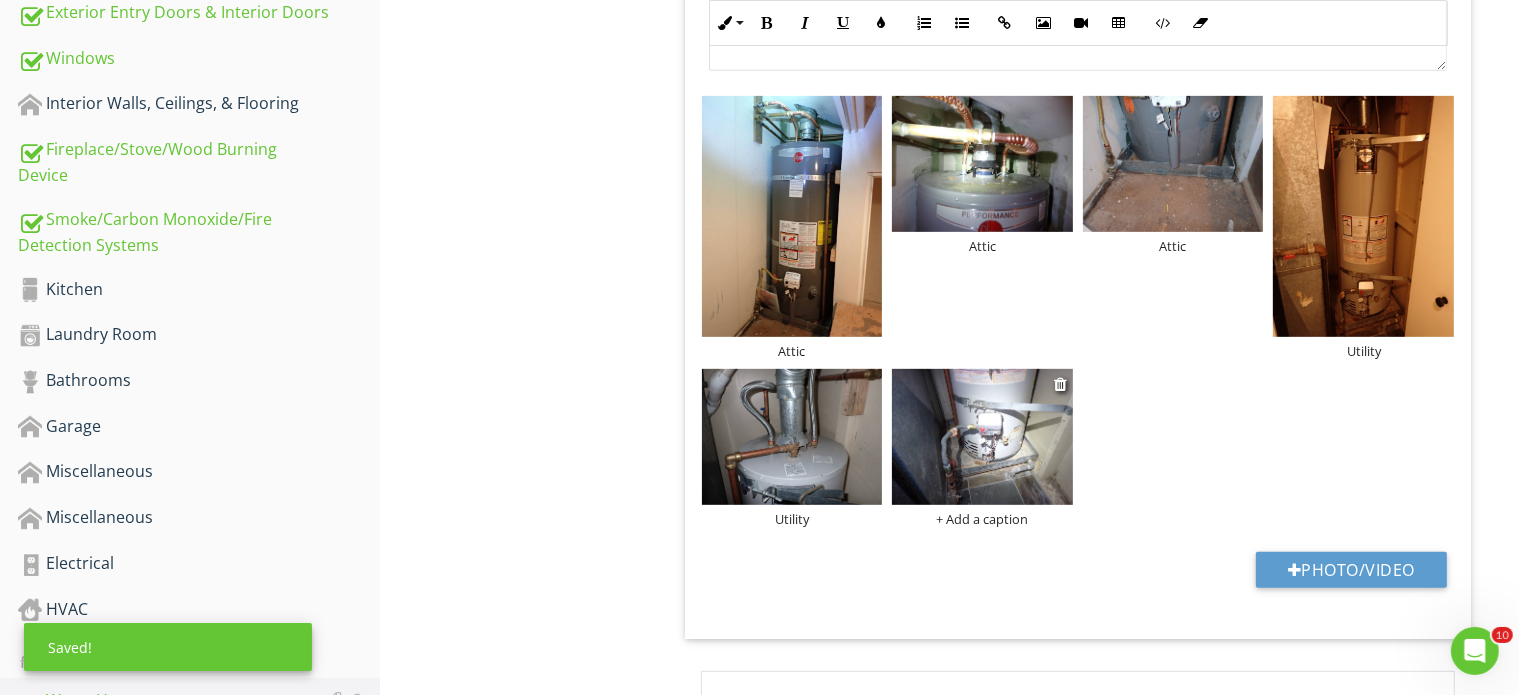 click on "+ Add a caption" at bounding box center (982, 519) 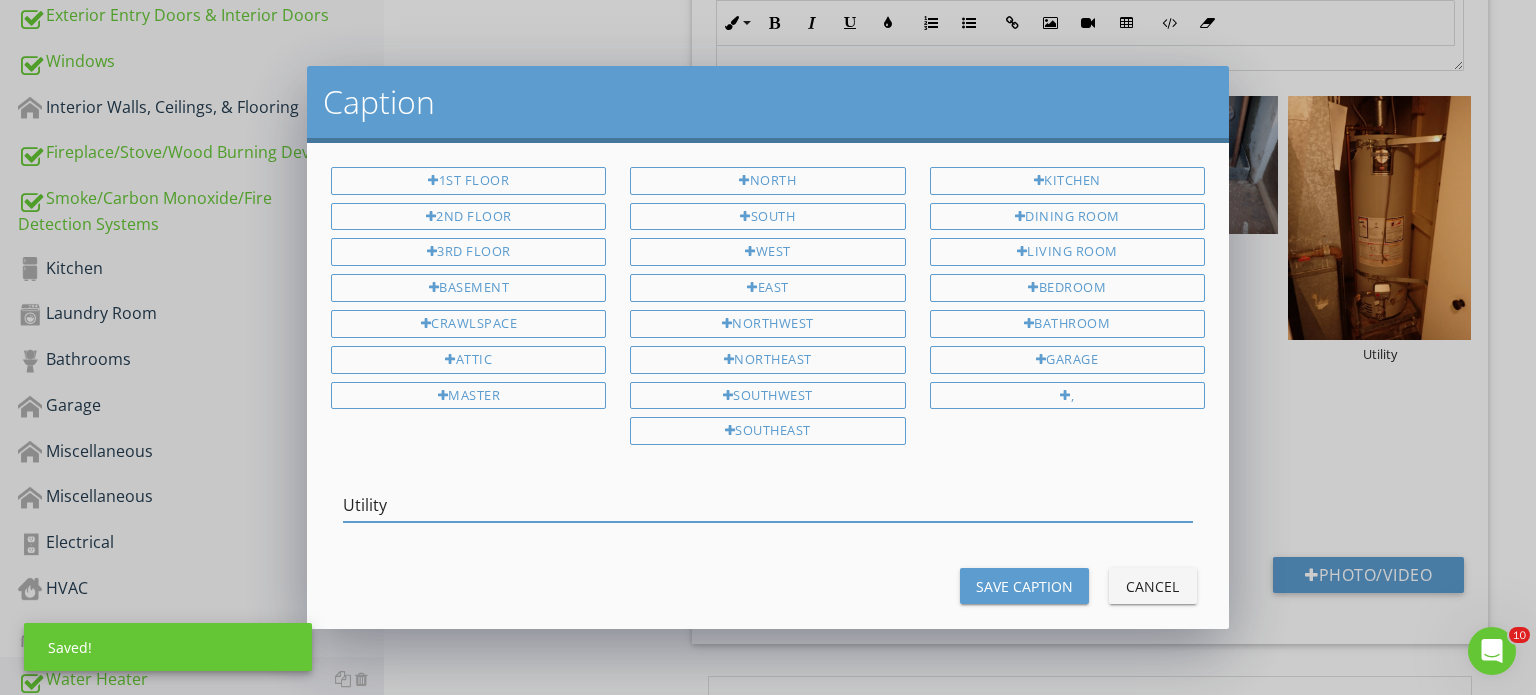 type on "Utility" 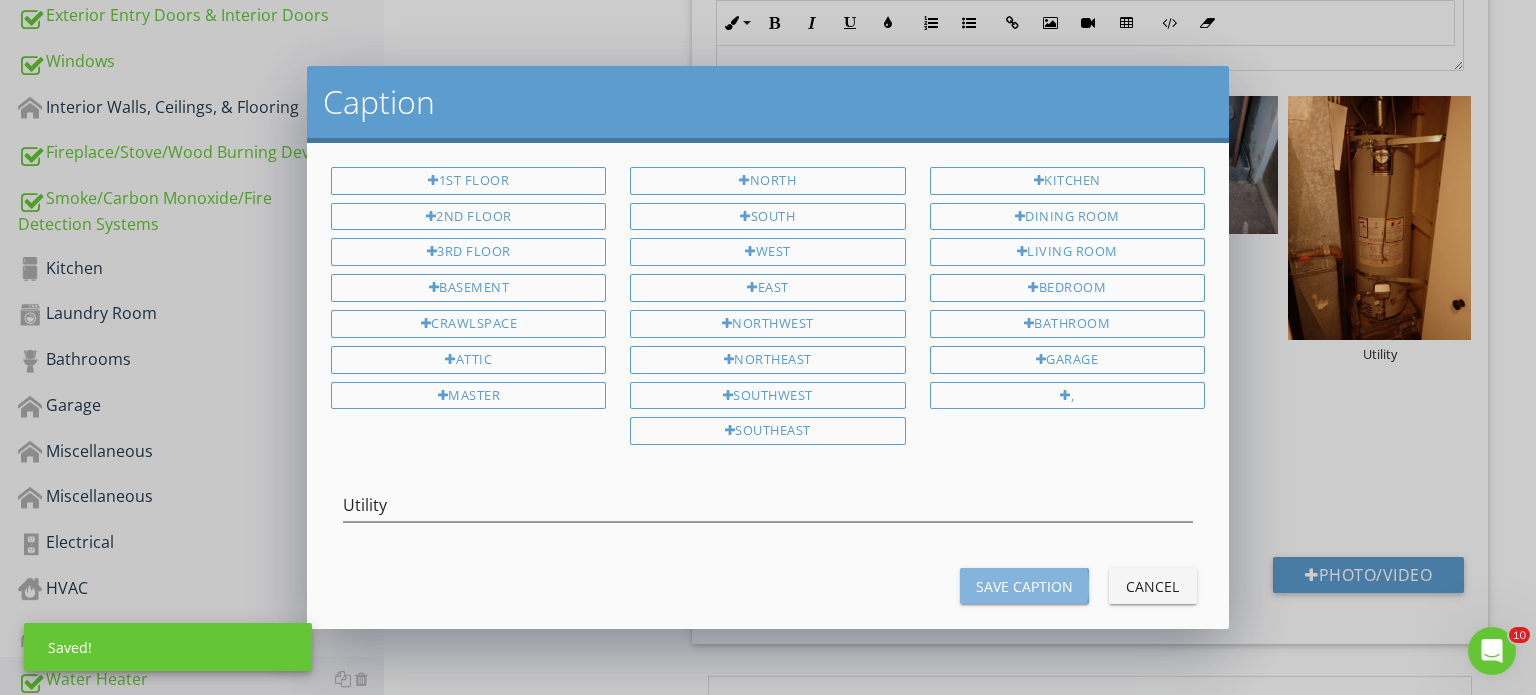 click on "Save Caption" at bounding box center [1024, 586] 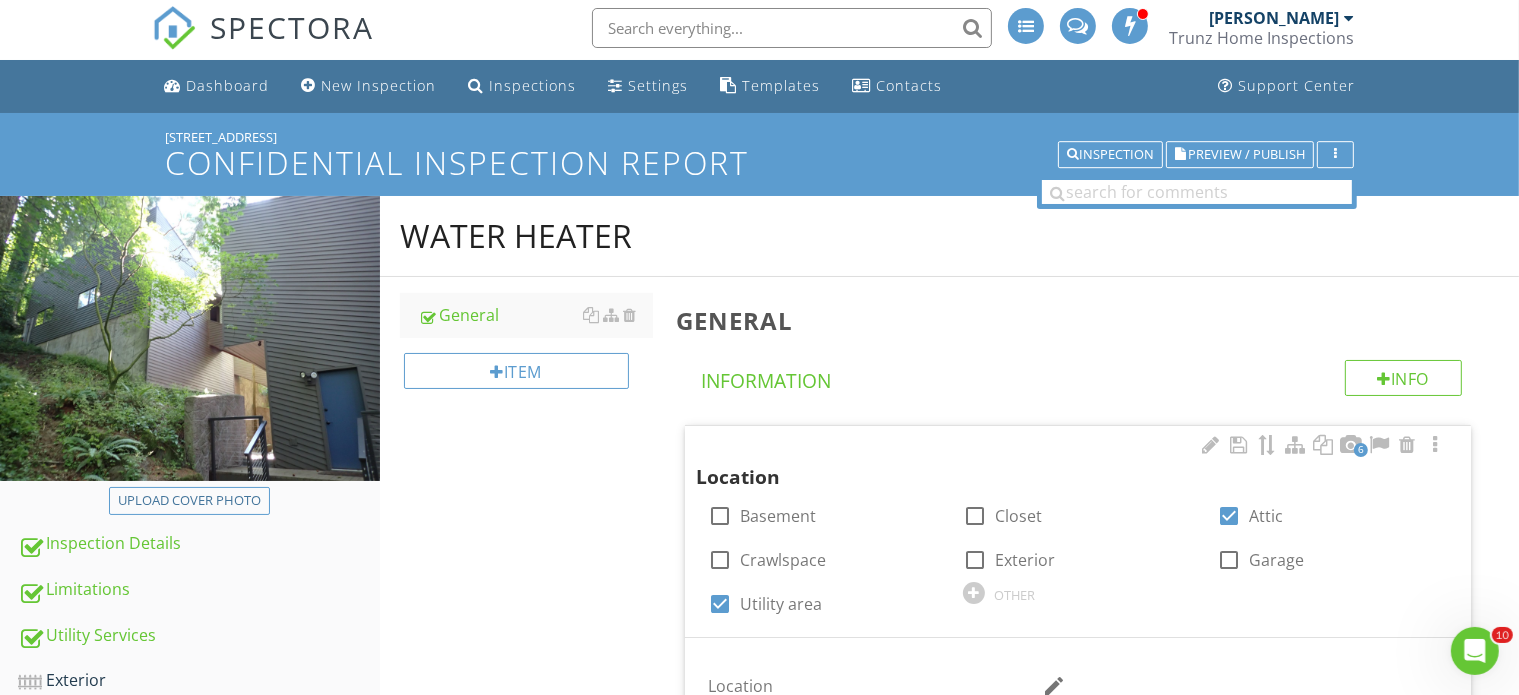 scroll, scrollTop: 0, scrollLeft: 0, axis: both 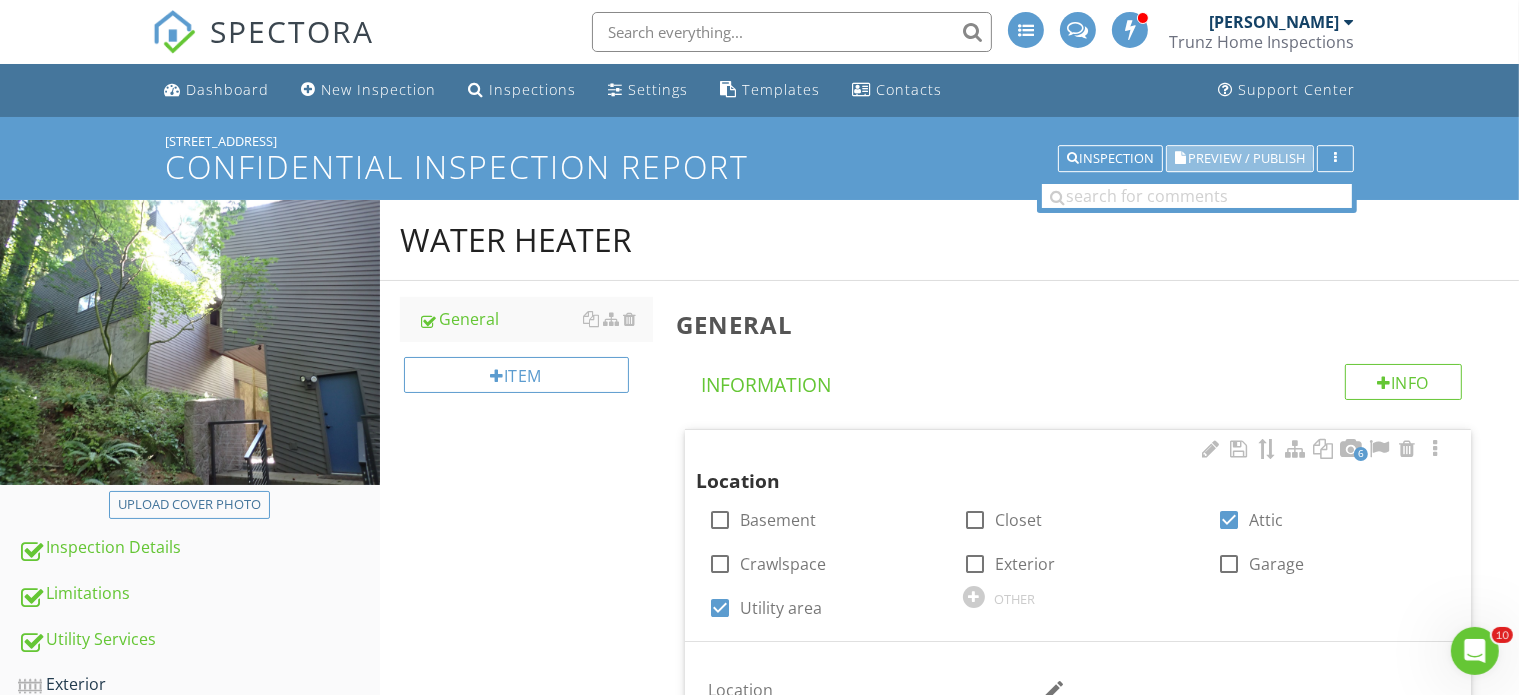click on "Preview / Publish" at bounding box center (1246, 158) 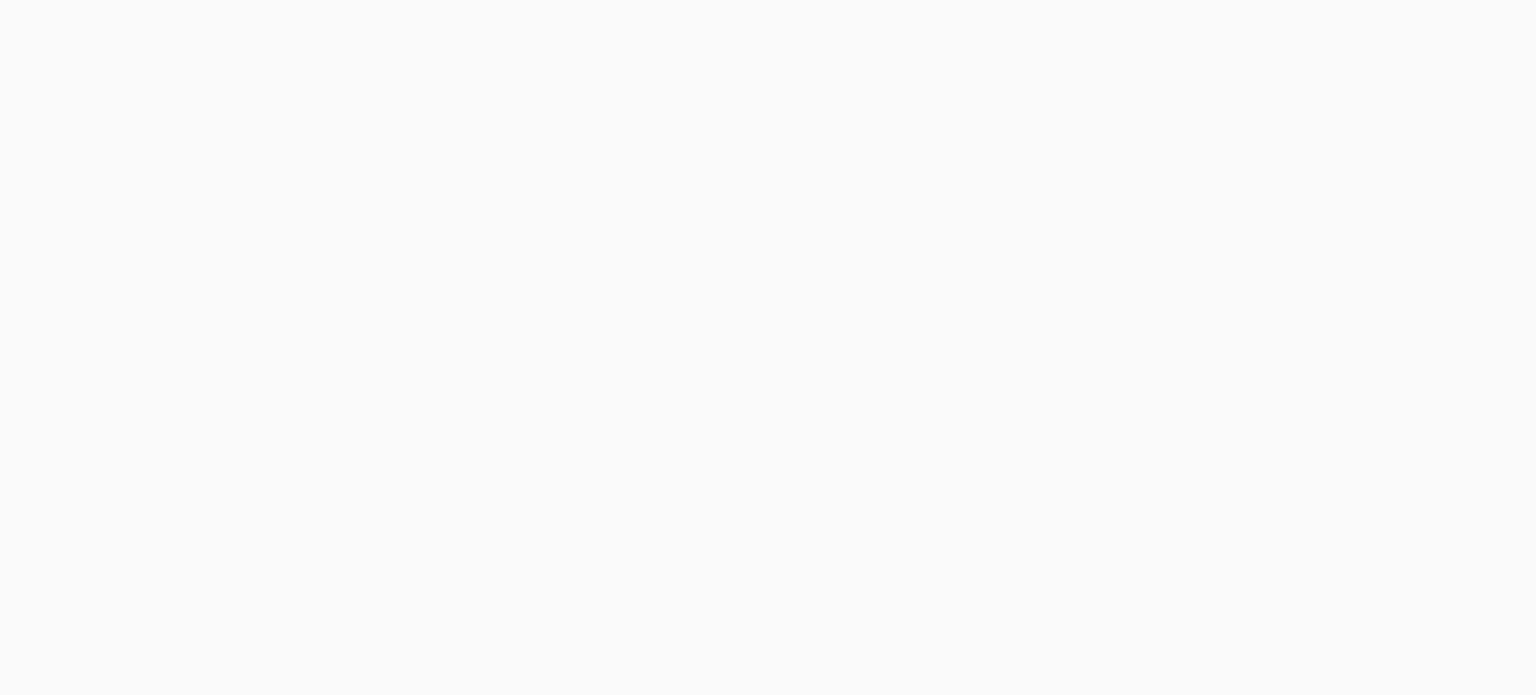 scroll, scrollTop: 0, scrollLeft: 0, axis: both 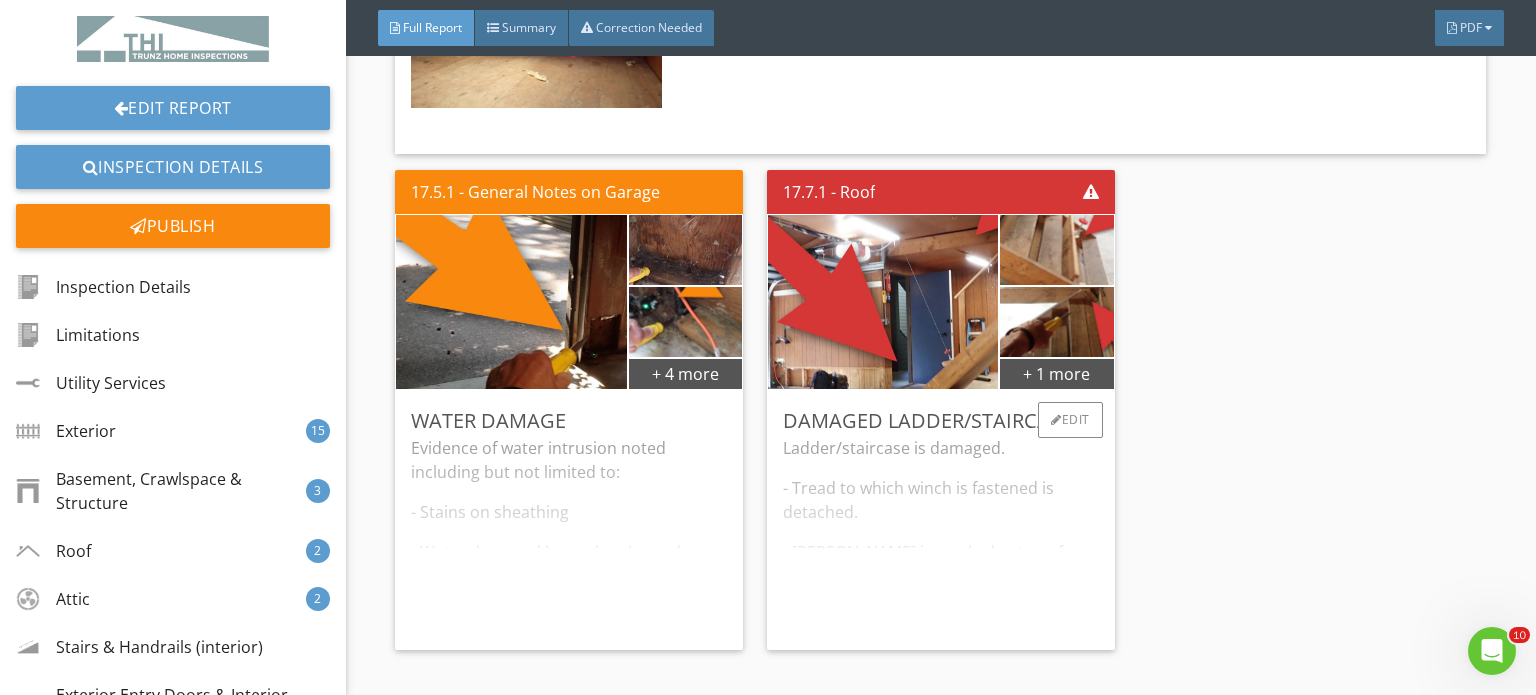 click on "Ladder/staircase is damaged. - Tread to which winch is fastened is detached. - Stringer is cracked at top of staircase. Corrections needed." at bounding box center [941, 535] 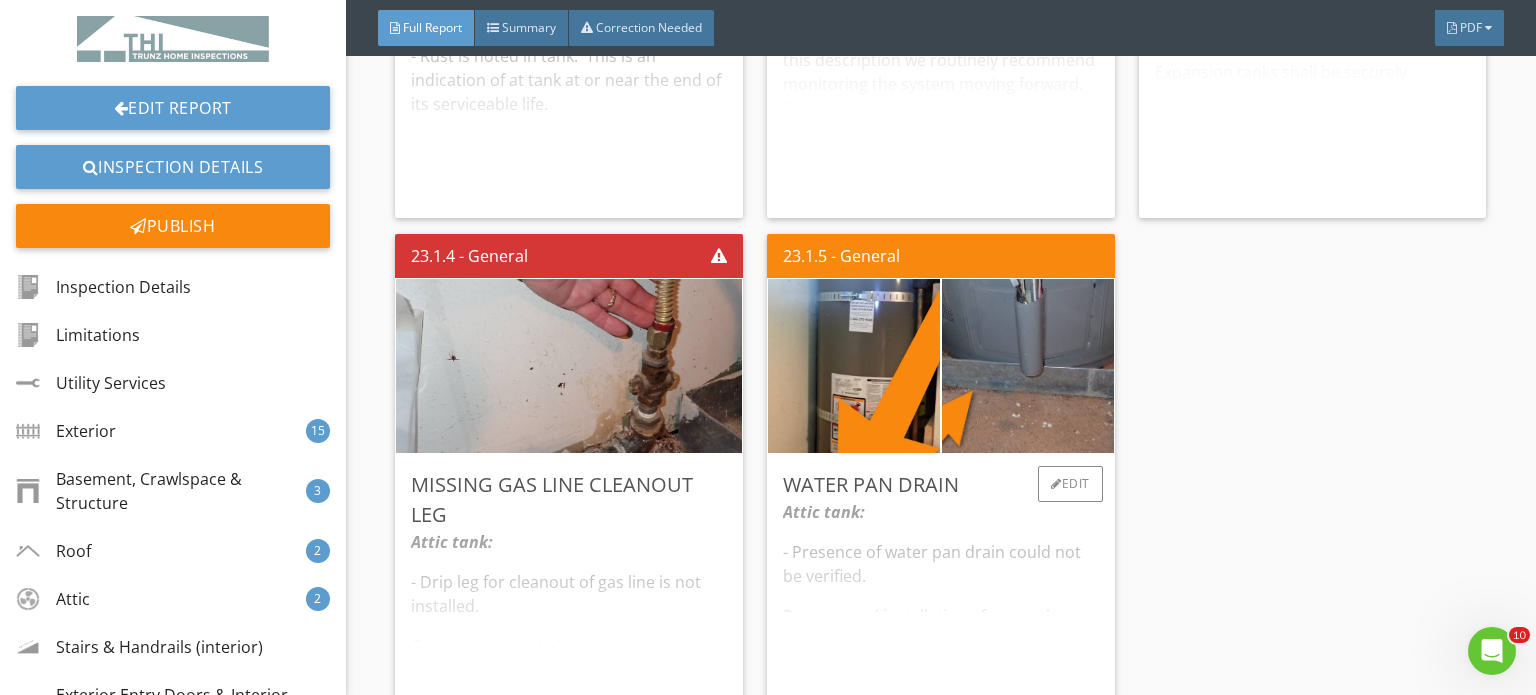 scroll, scrollTop: 43100, scrollLeft: 0, axis: vertical 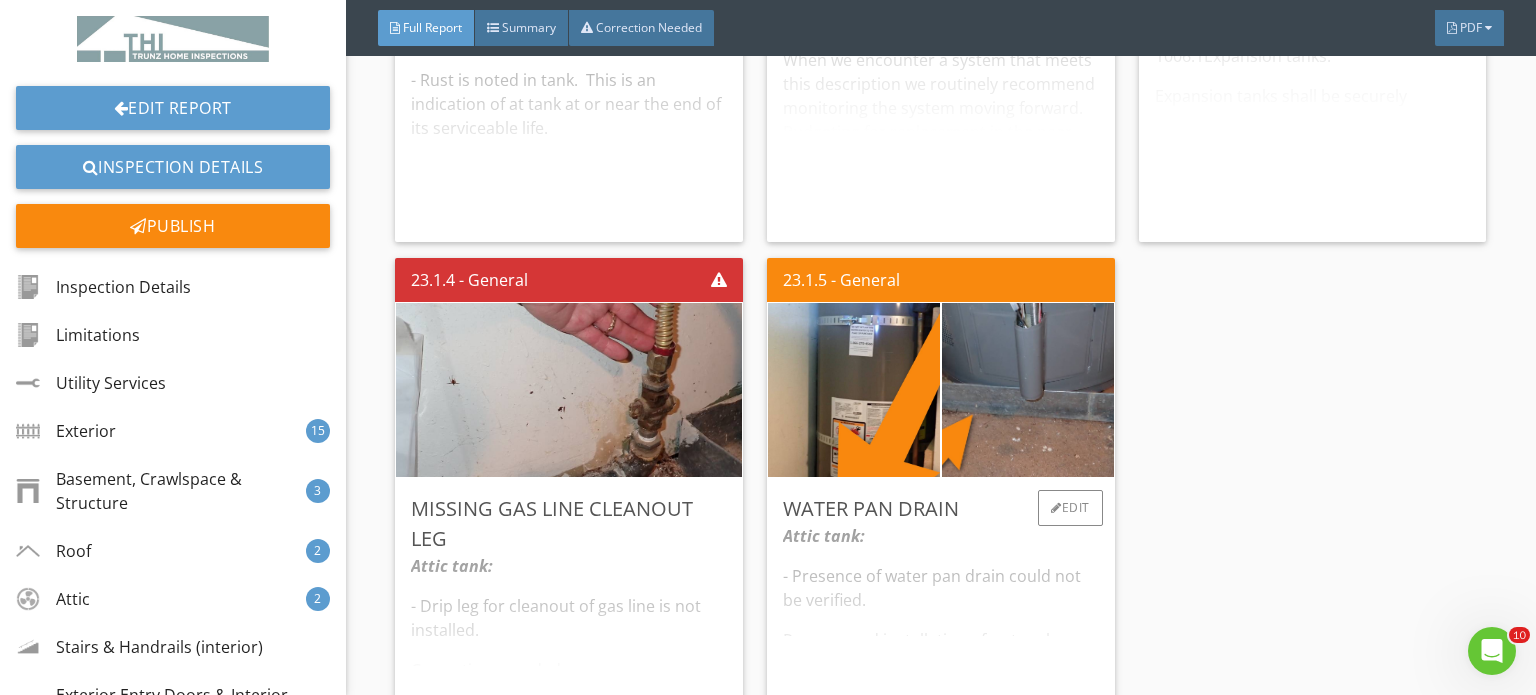 click on "Attic tank: - Presence of water pan drain could not be verified. Recommend installation of water alarm" at bounding box center [941, 623] 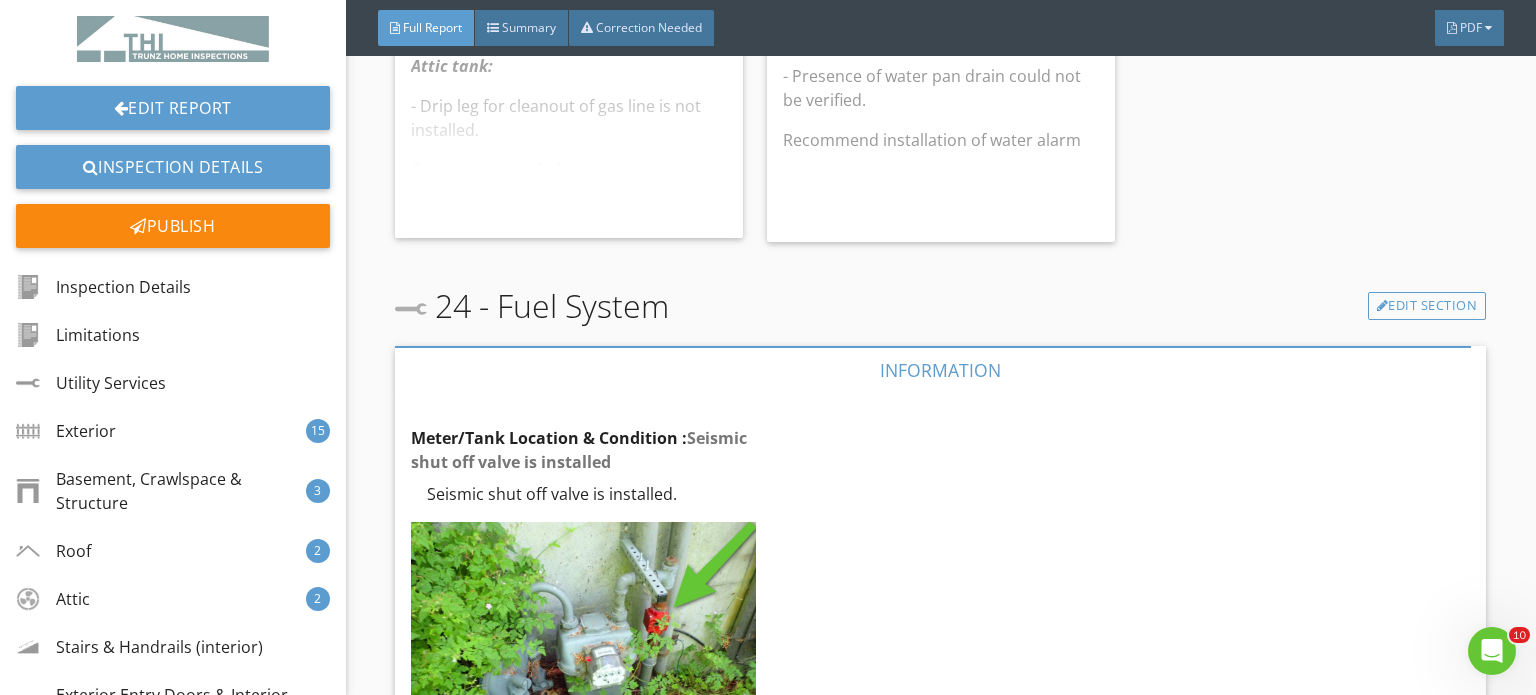 scroll, scrollTop: 43677, scrollLeft: 0, axis: vertical 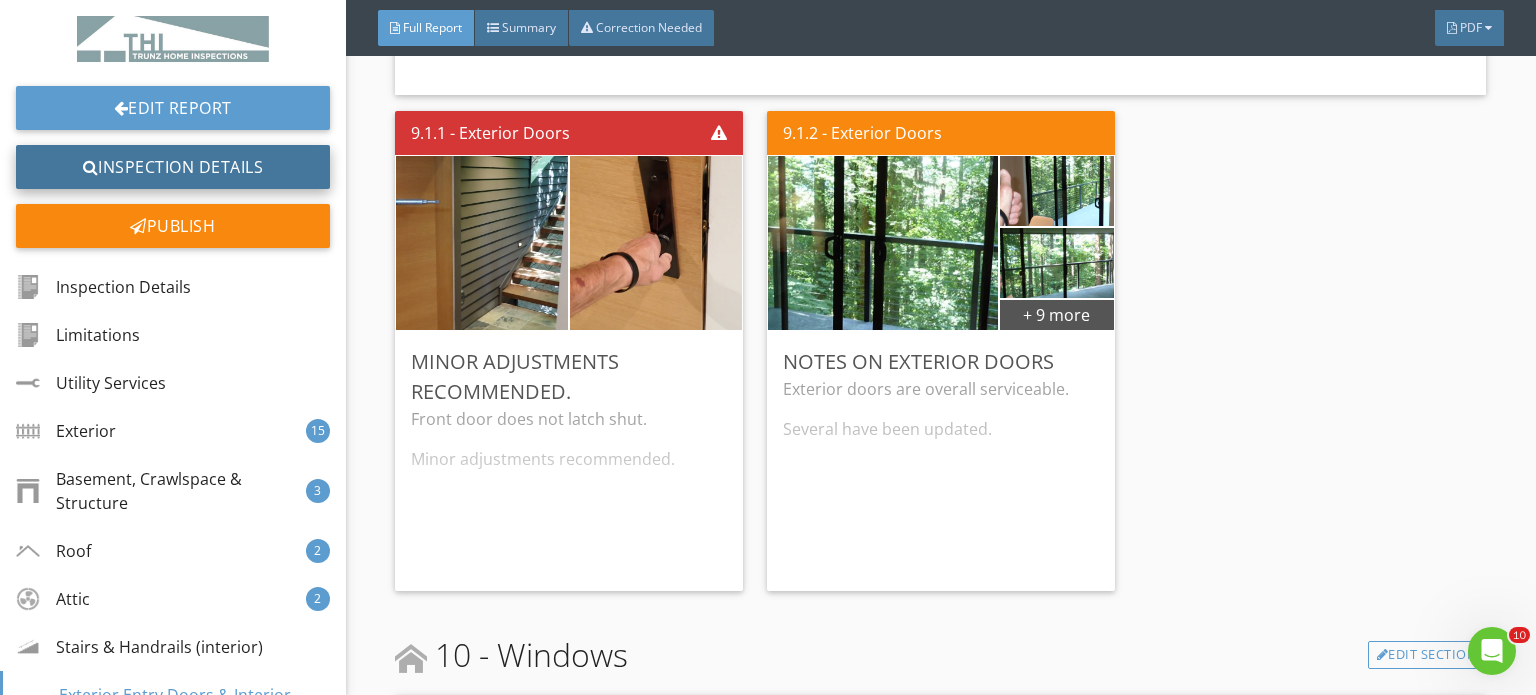 click on "Inspection Details" at bounding box center (173, 167) 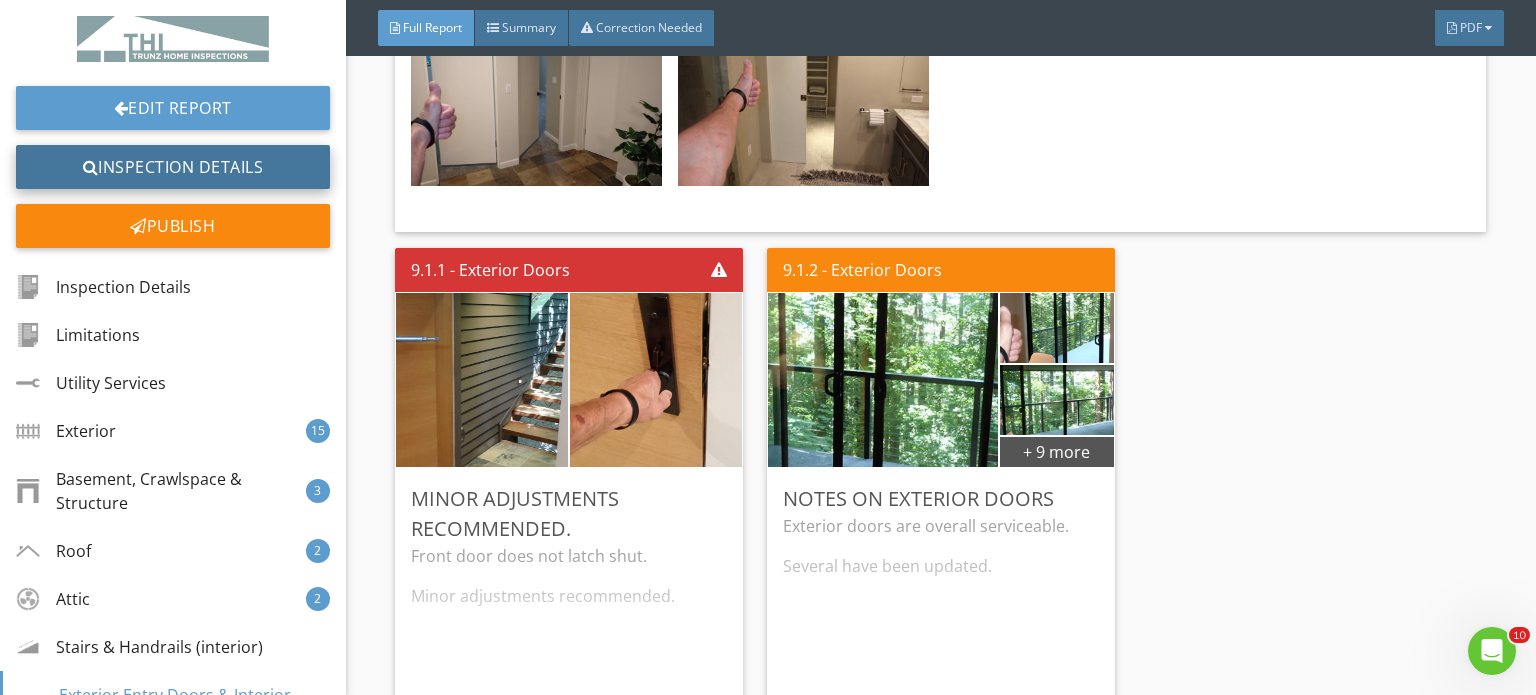 scroll, scrollTop: 16477, scrollLeft: 0, axis: vertical 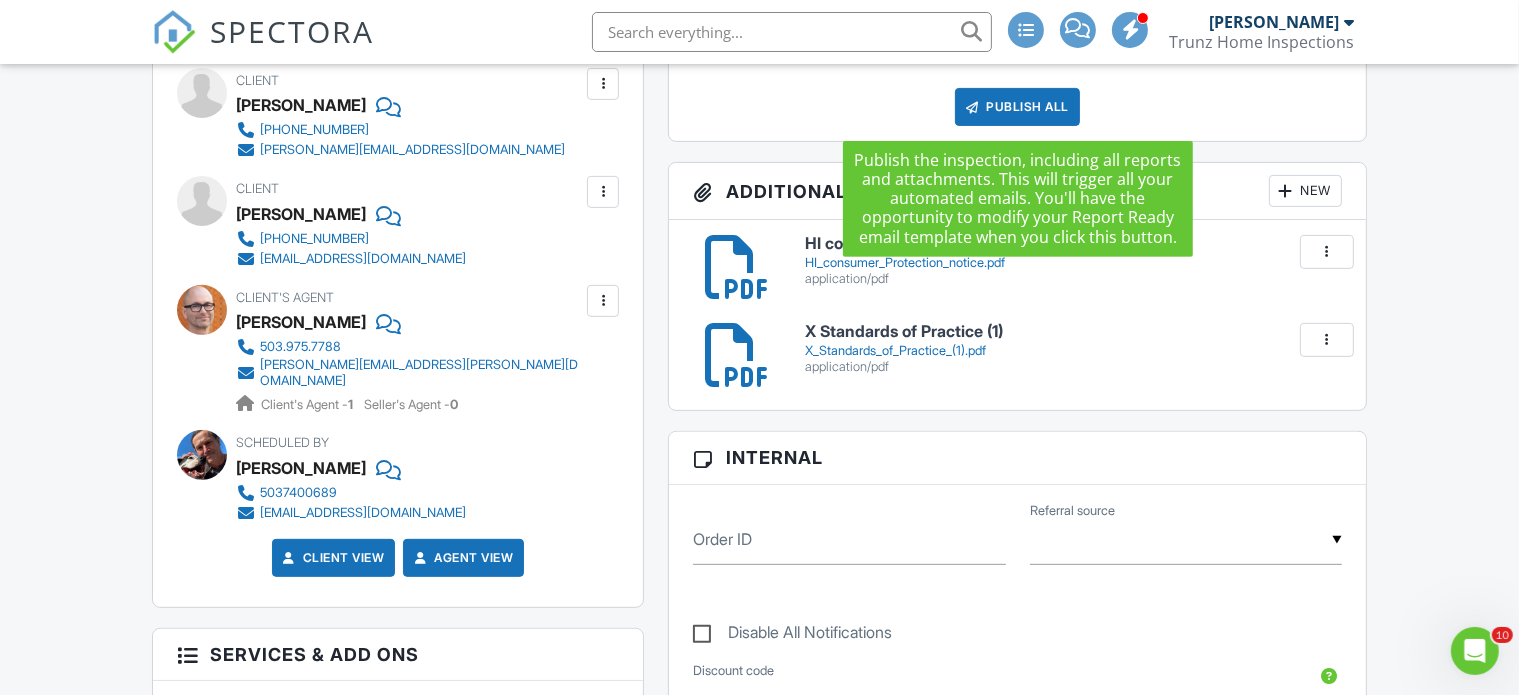 click on "Publish All" at bounding box center [1017, 107] 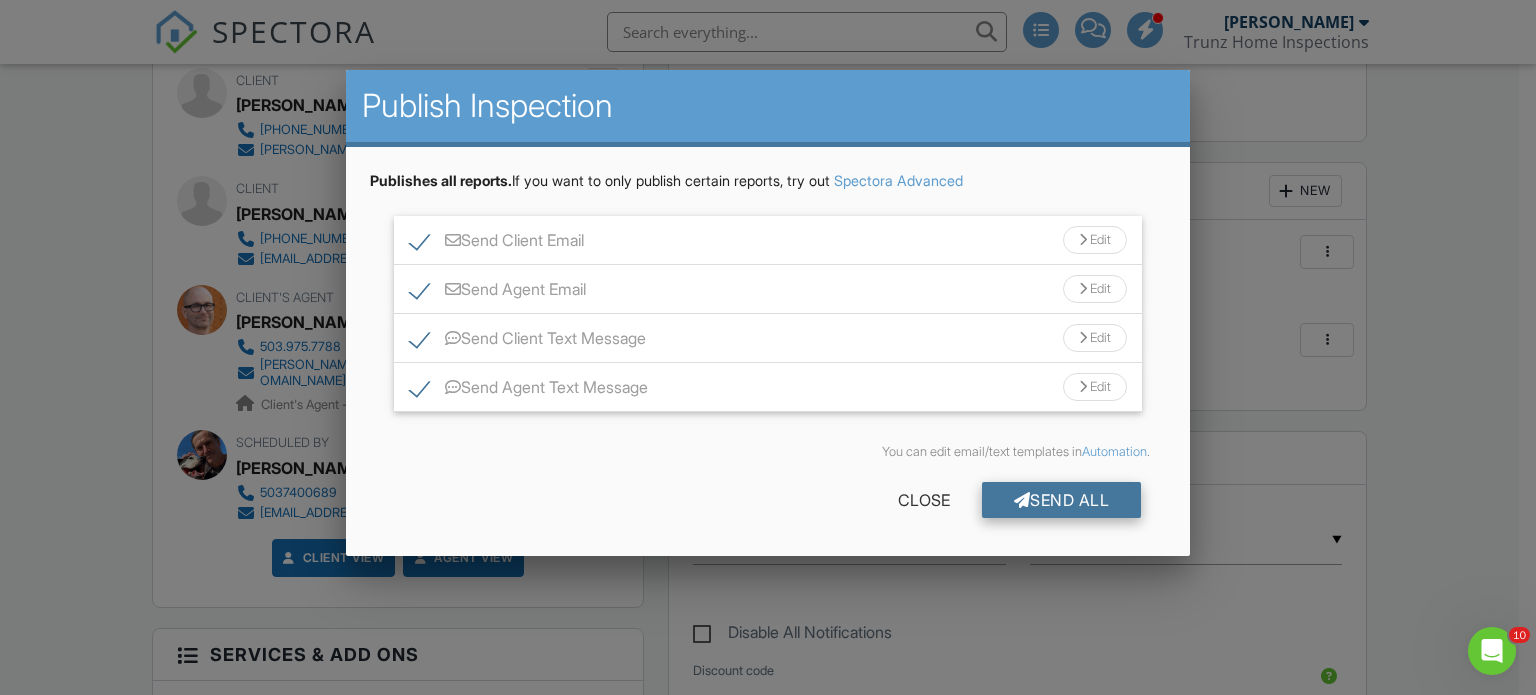 click on "Send All" at bounding box center [1062, 500] 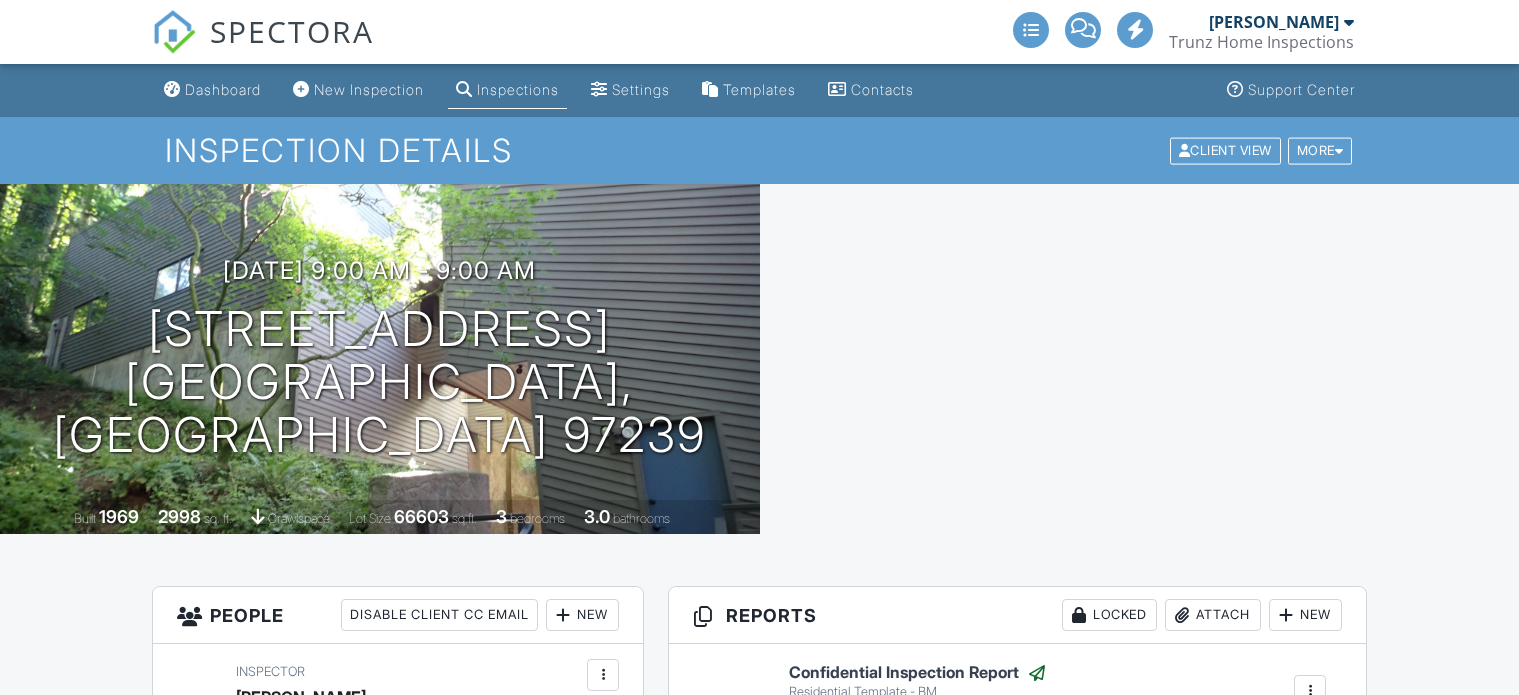 scroll, scrollTop: 700, scrollLeft: 0, axis: vertical 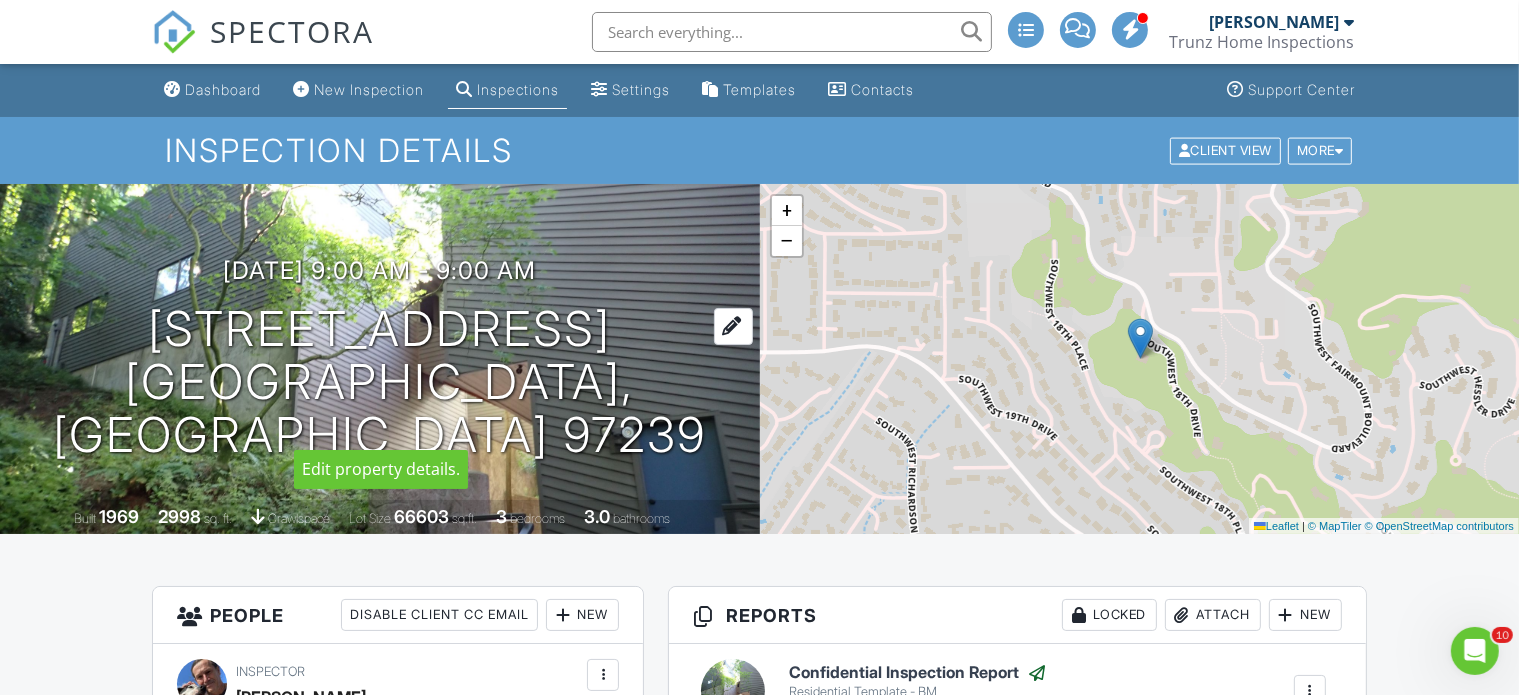 click at bounding box center (733, 326) 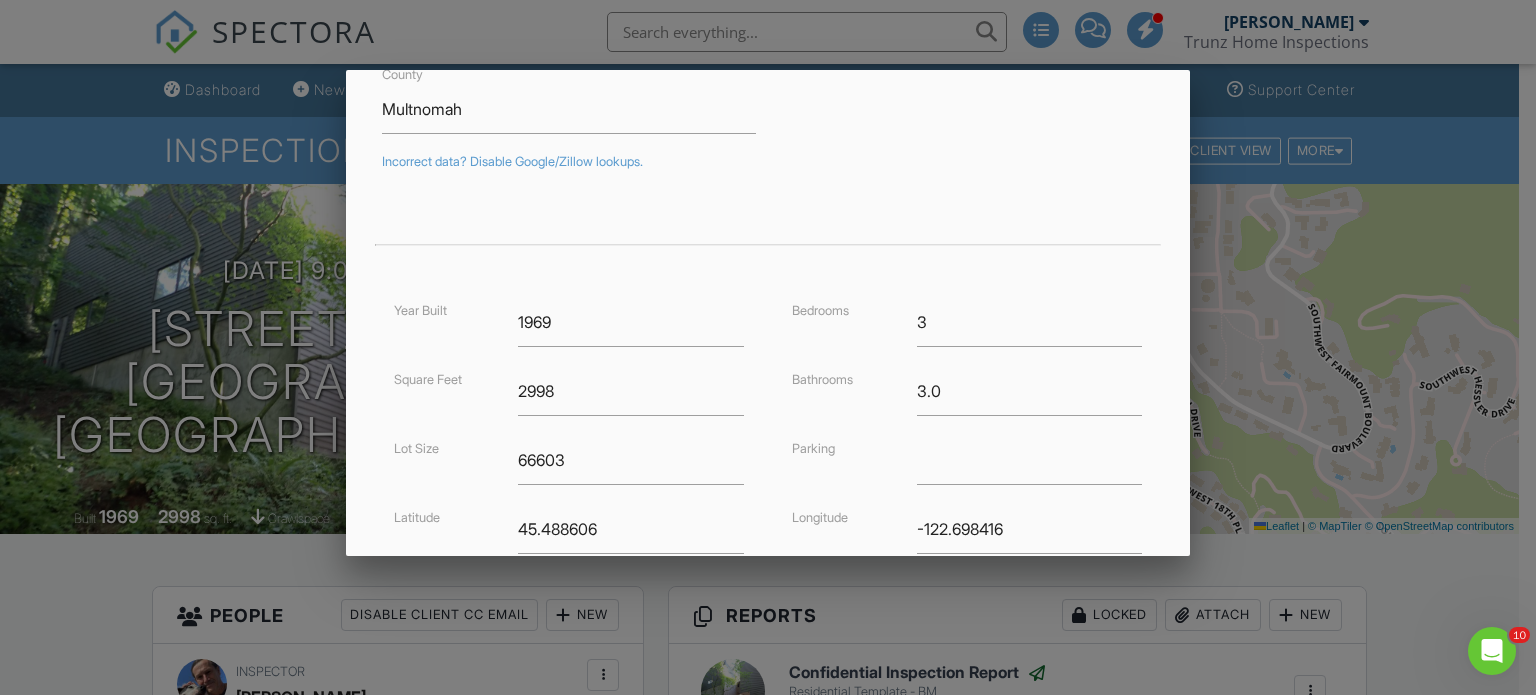 scroll, scrollTop: 500, scrollLeft: 0, axis: vertical 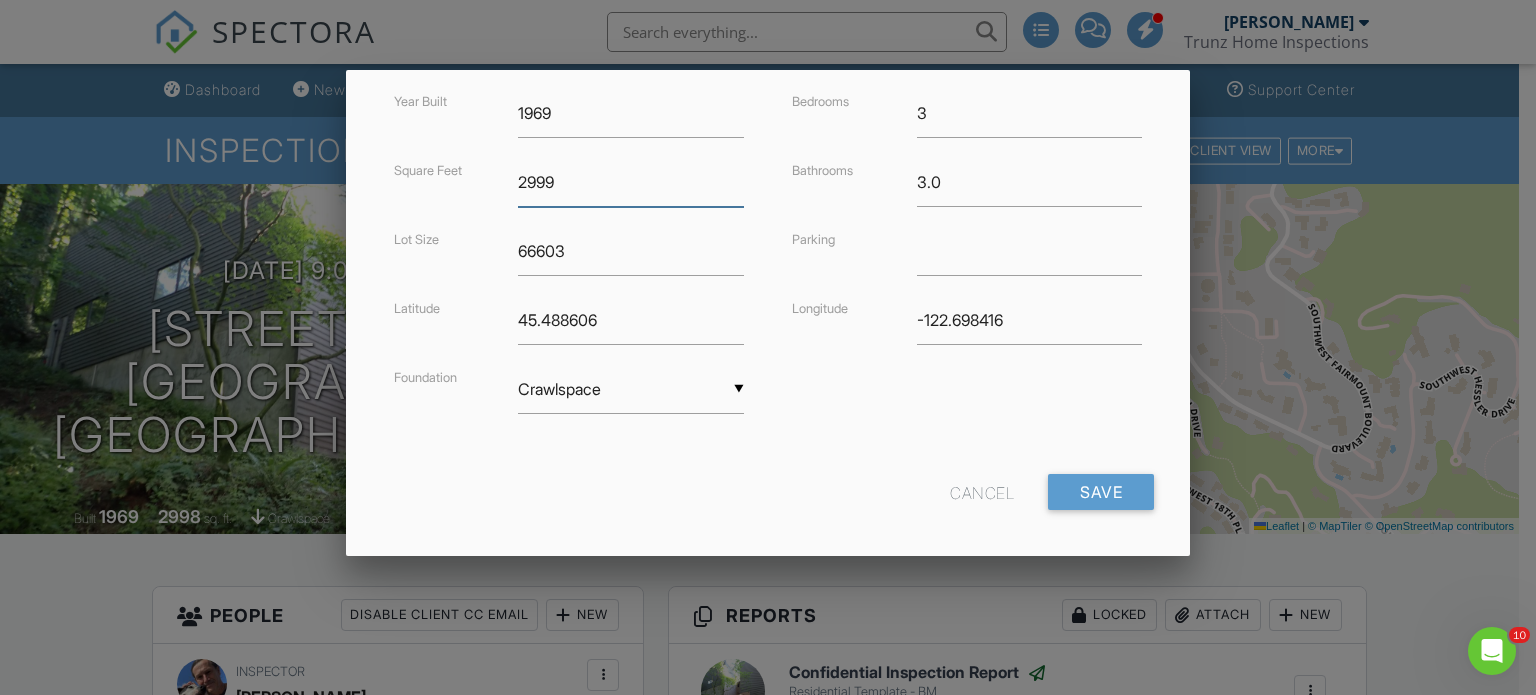 click on "2999" at bounding box center [631, 182] 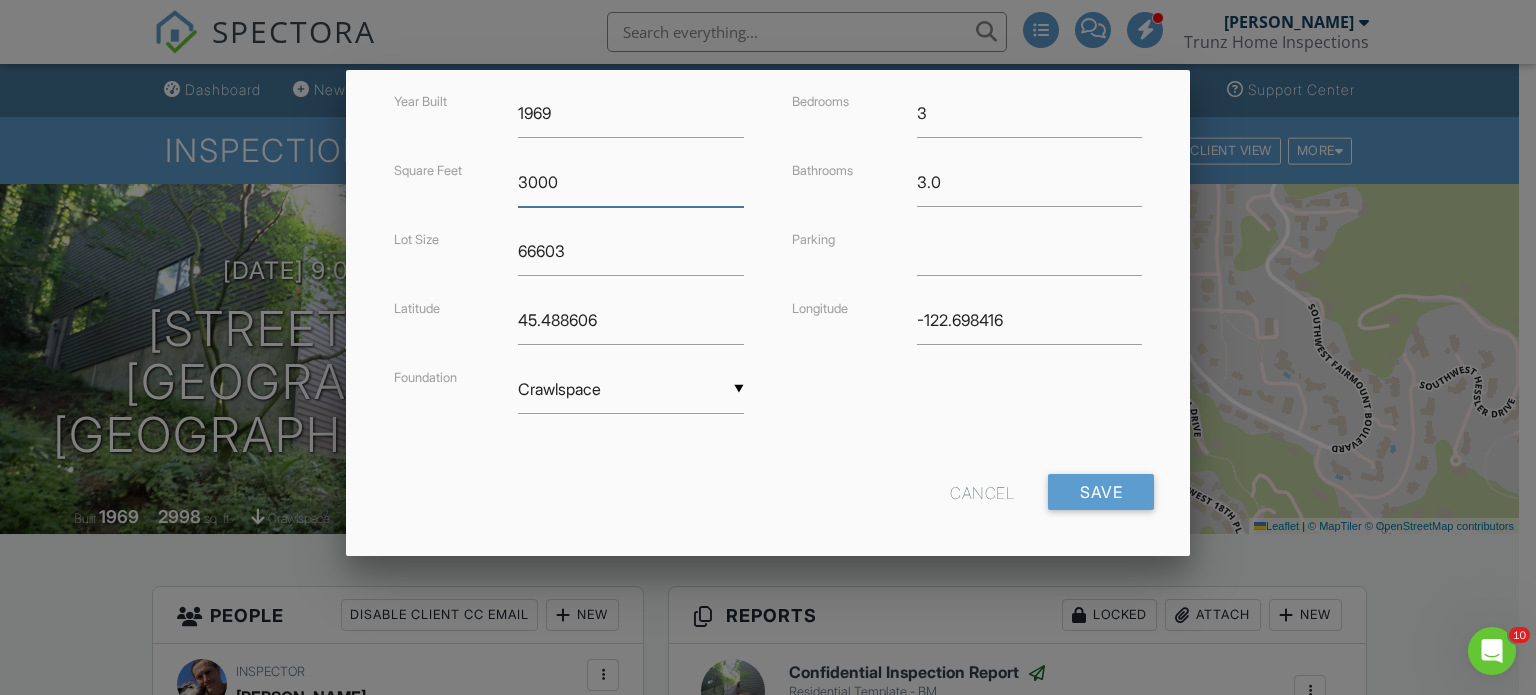 click on "3000" at bounding box center [631, 182] 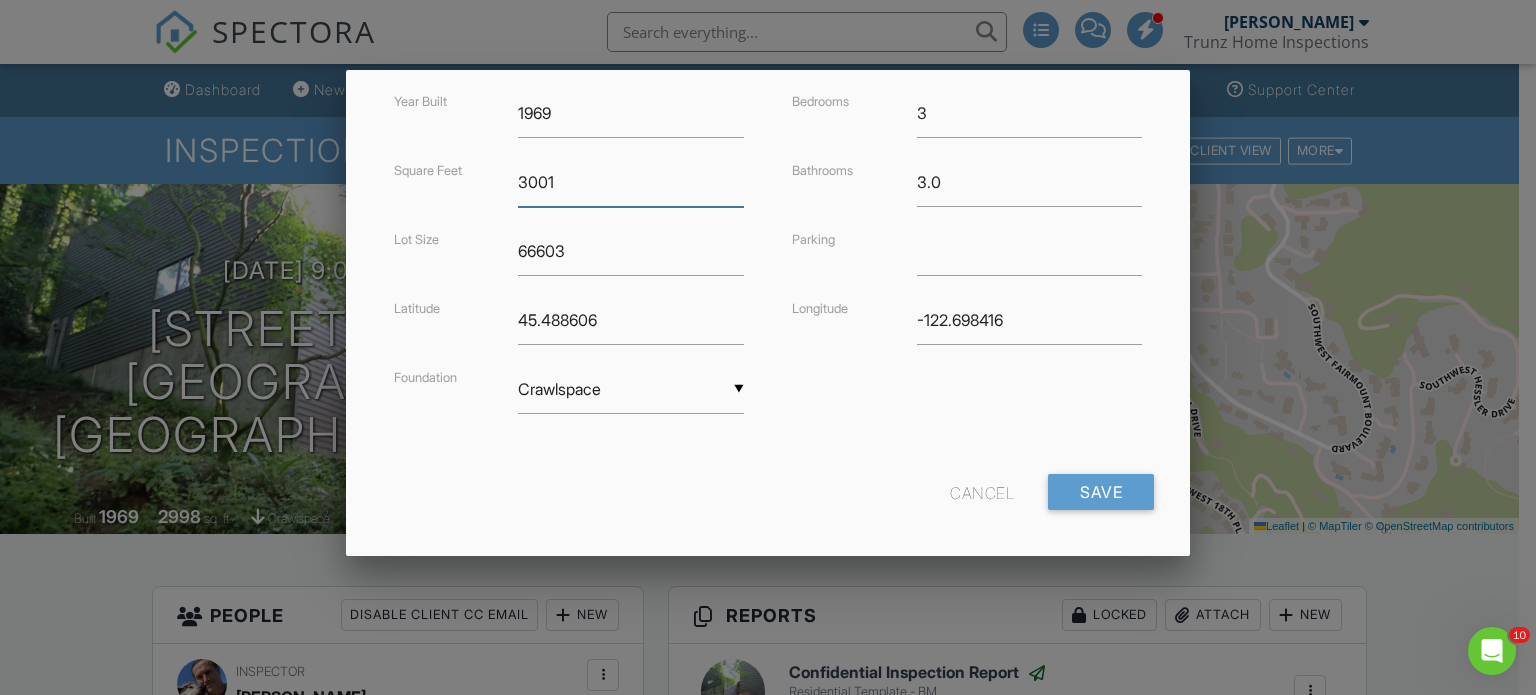click on "3001" at bounding box center (631, 182) 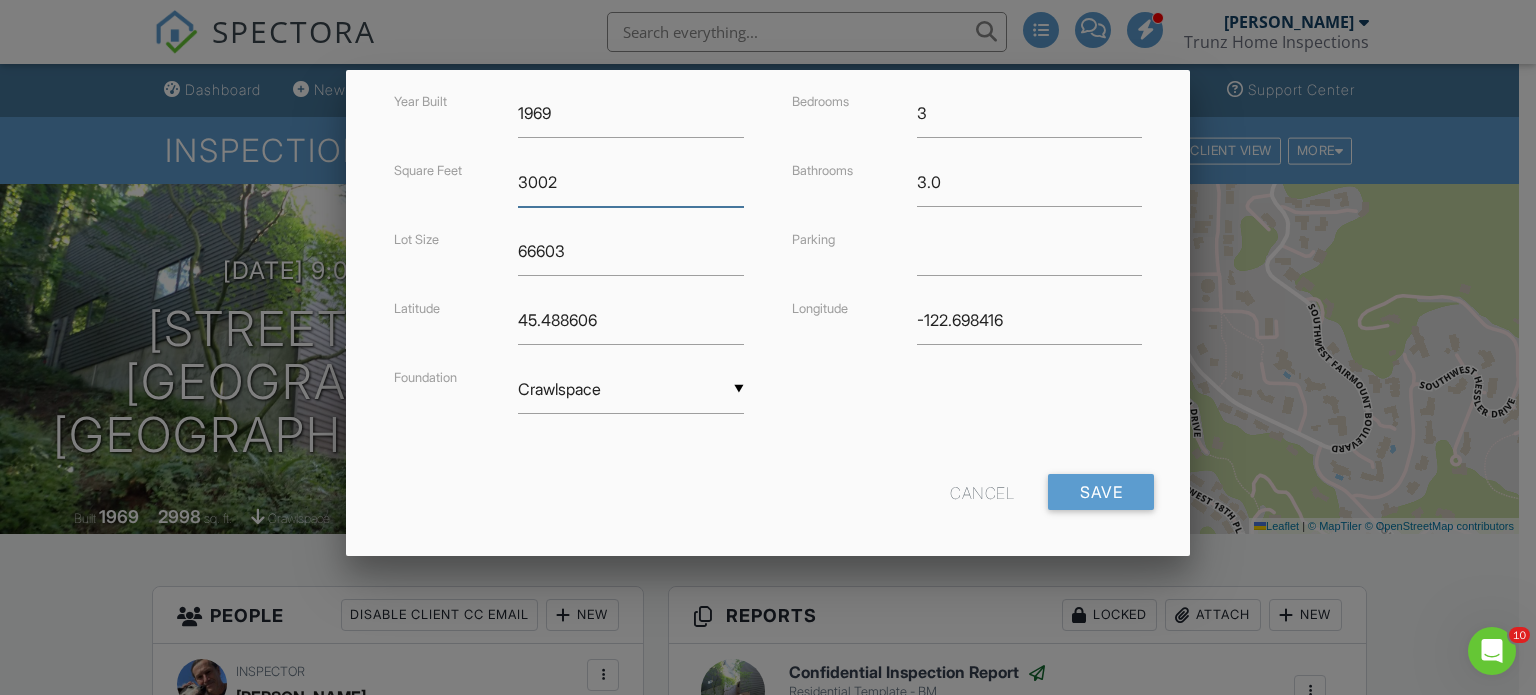 click on "3002" at bounding box center [631, 182] 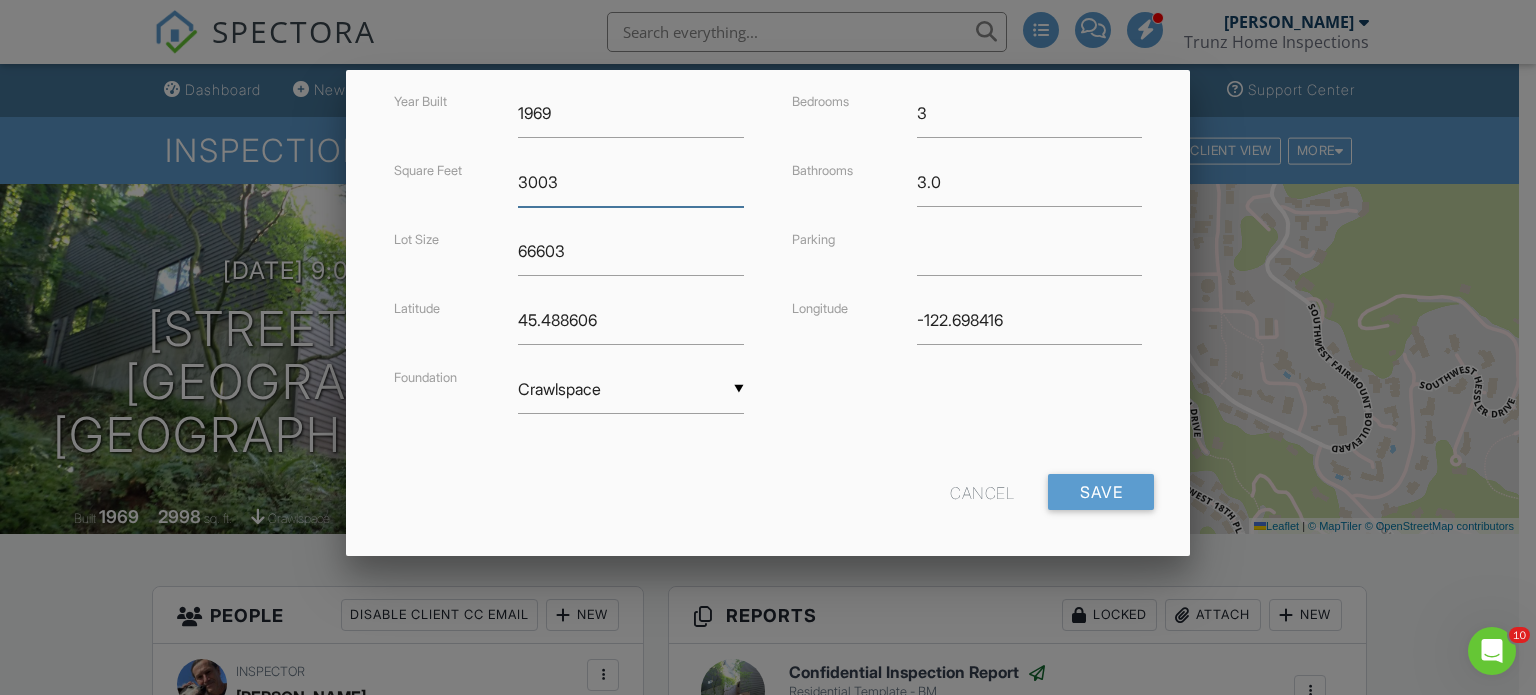 click on "3003" at bounding box center (631, 182) 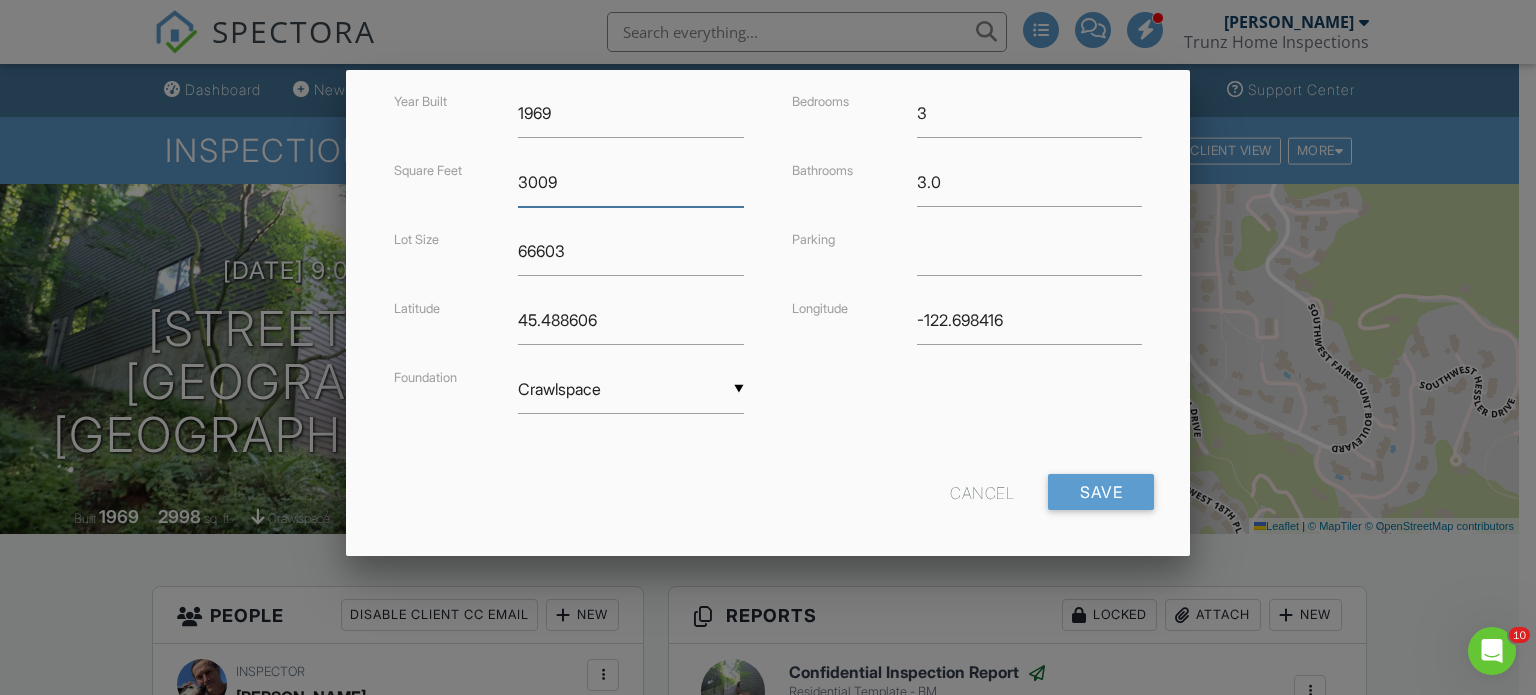 click on "3009" at bounding box center (631, 182) 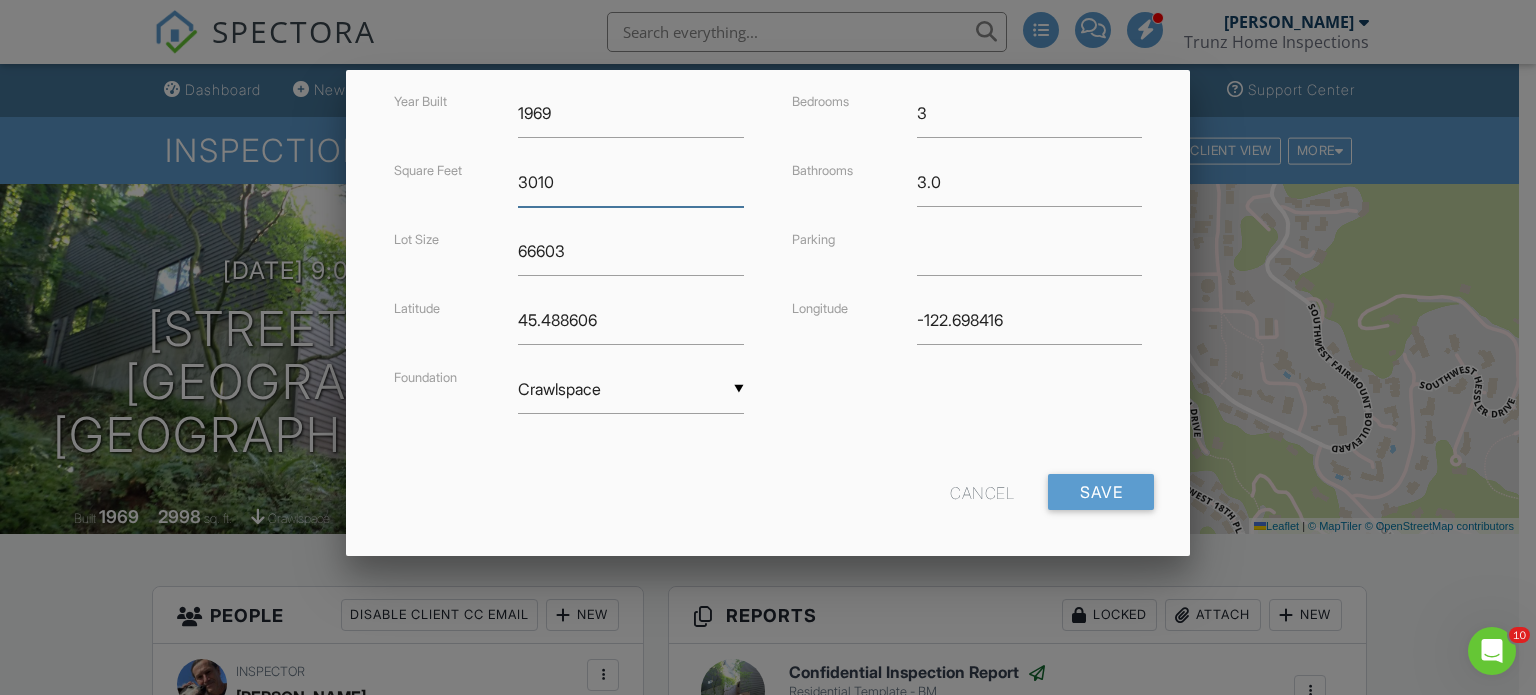 click on "3010" at bounding box center (631, 182) 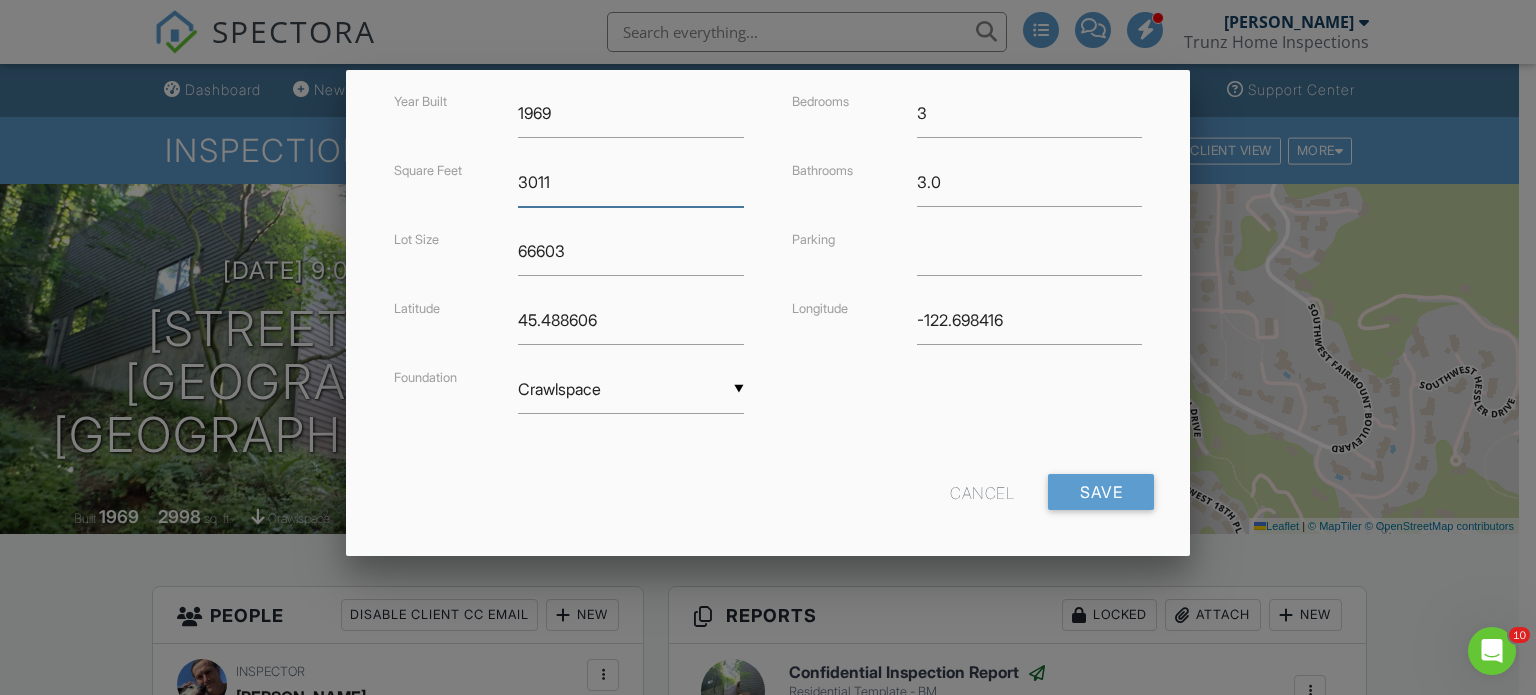 click on "3011" at bounding box center [631, 182] 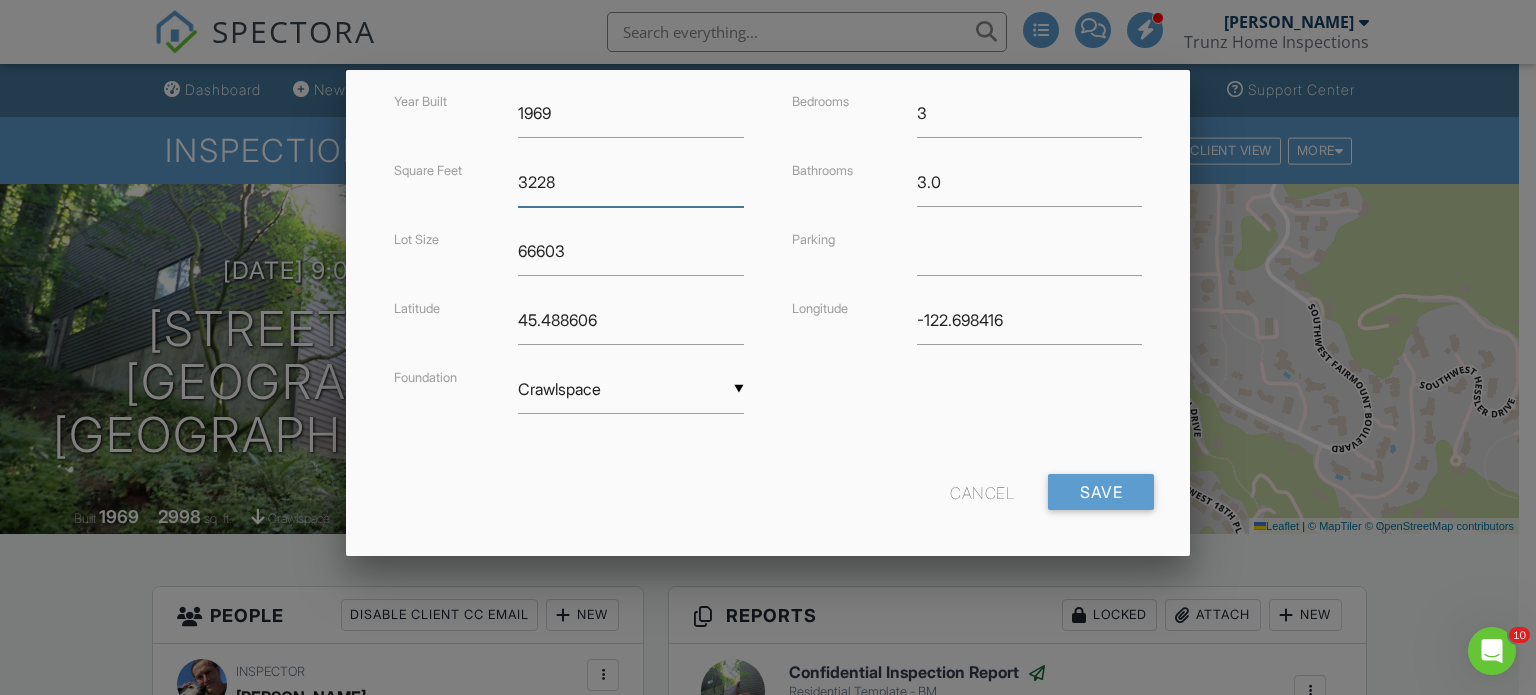 click on "3228" at bounding box center [631, 182] 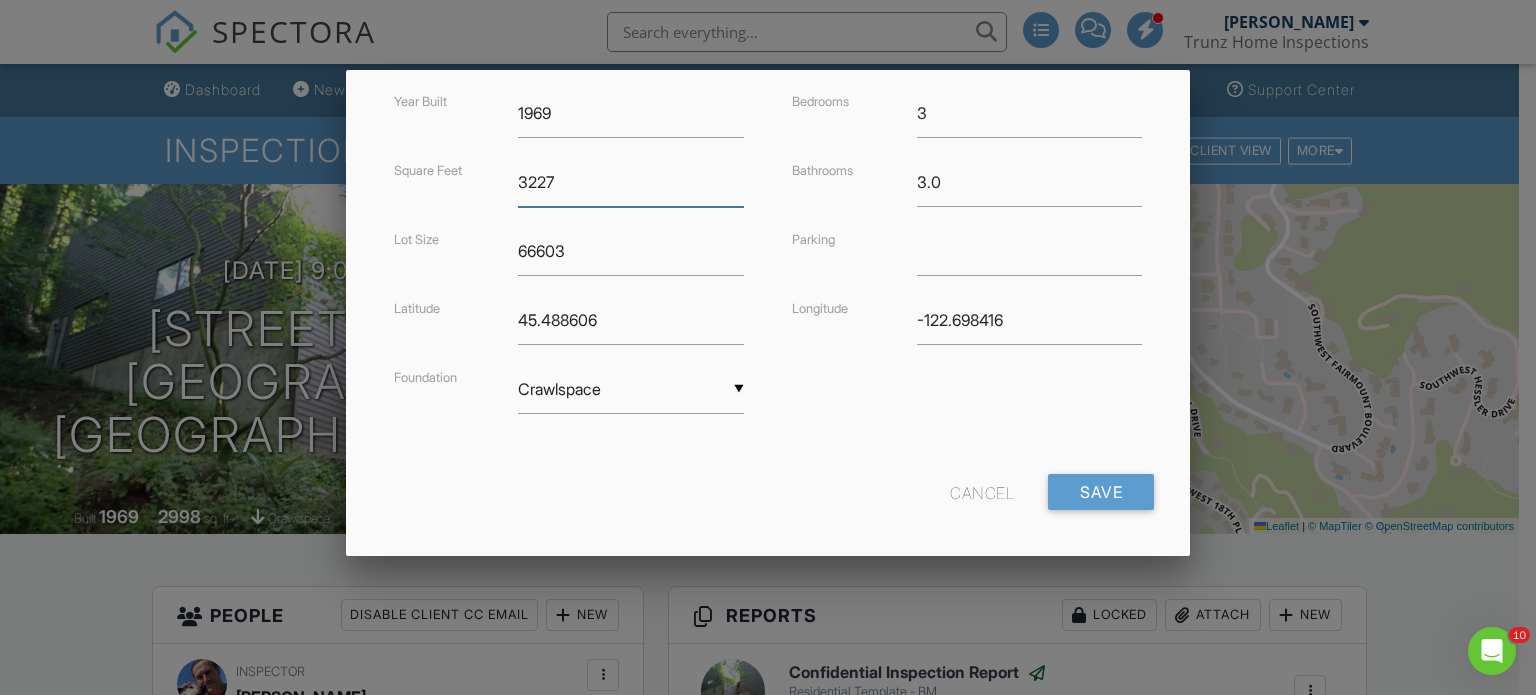 click on "3227" at bounding box center [631, 182] 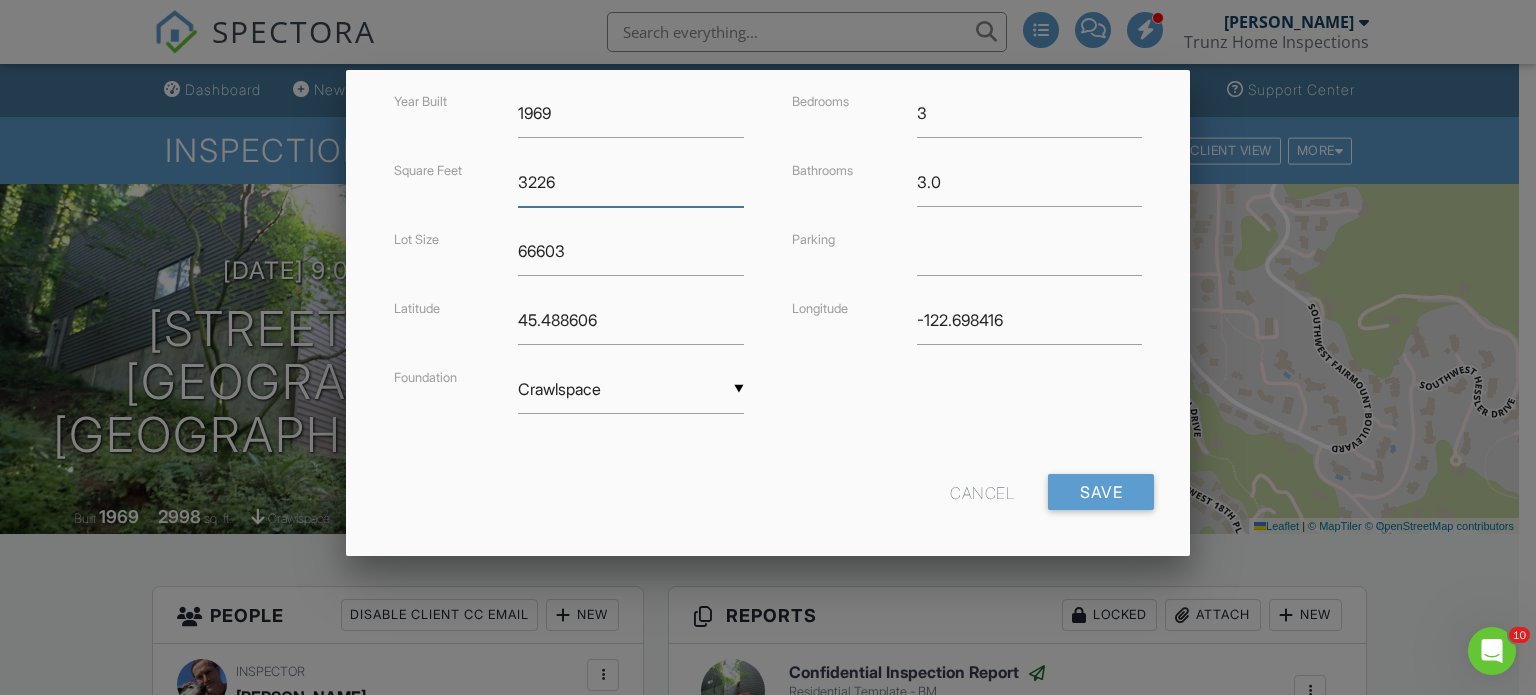 click on "3226" at bounding box center (631, 182) 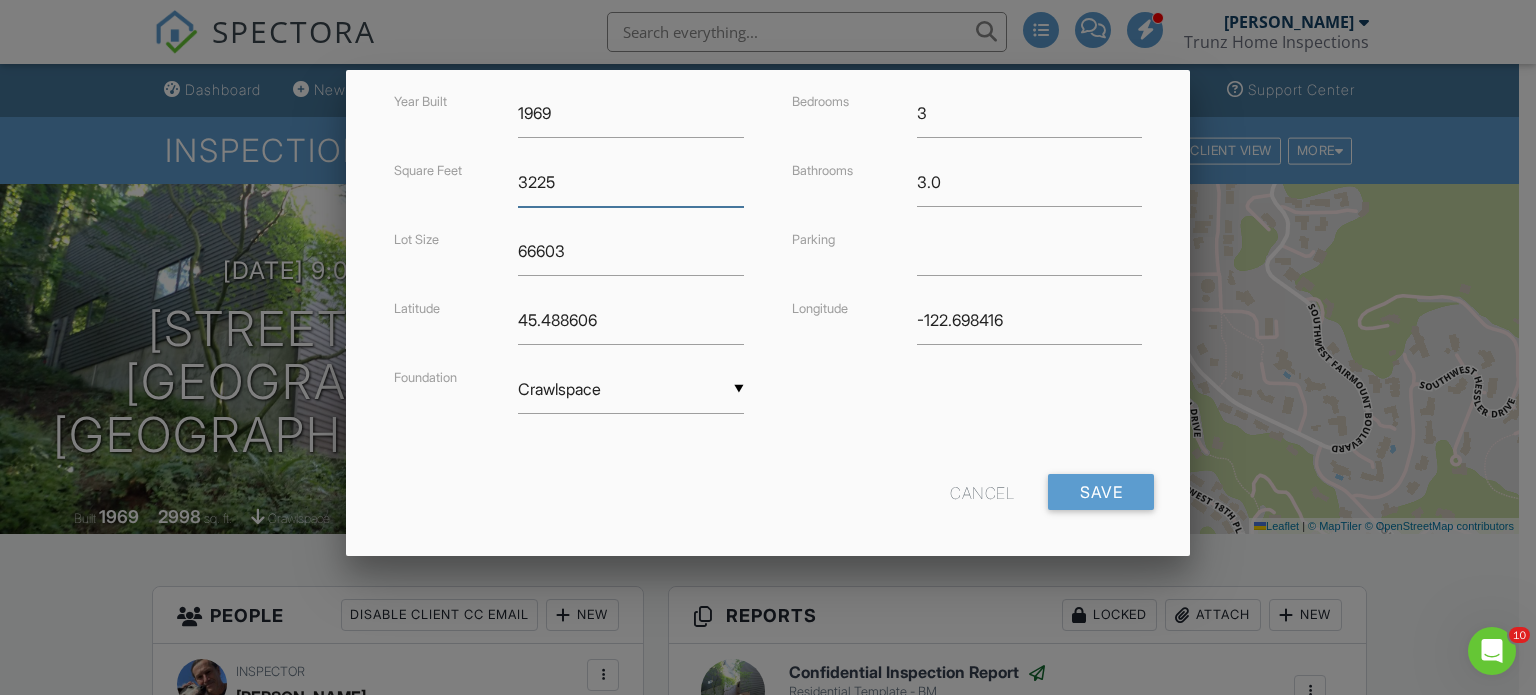 click on "3225" at bounding box center [631, 182] 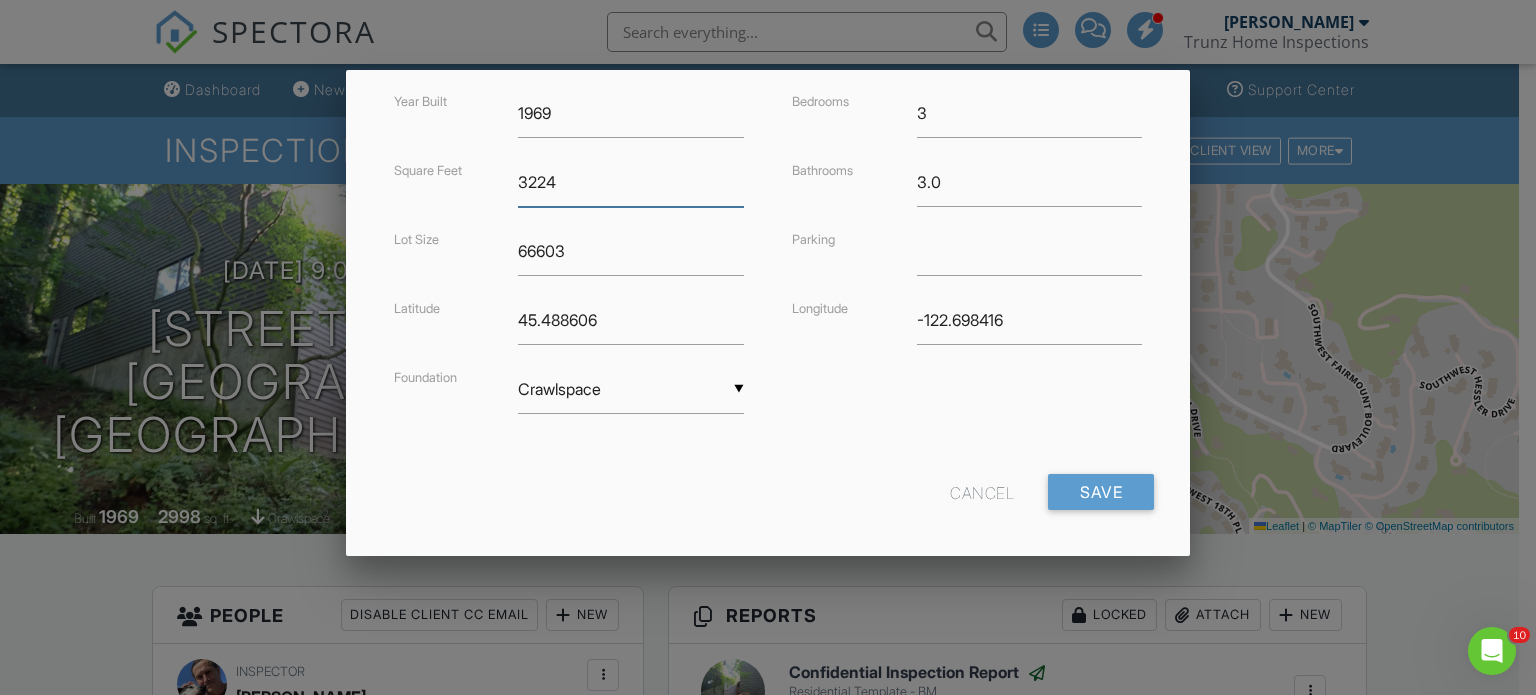 click on "3224" at bounding box center [631, 182] 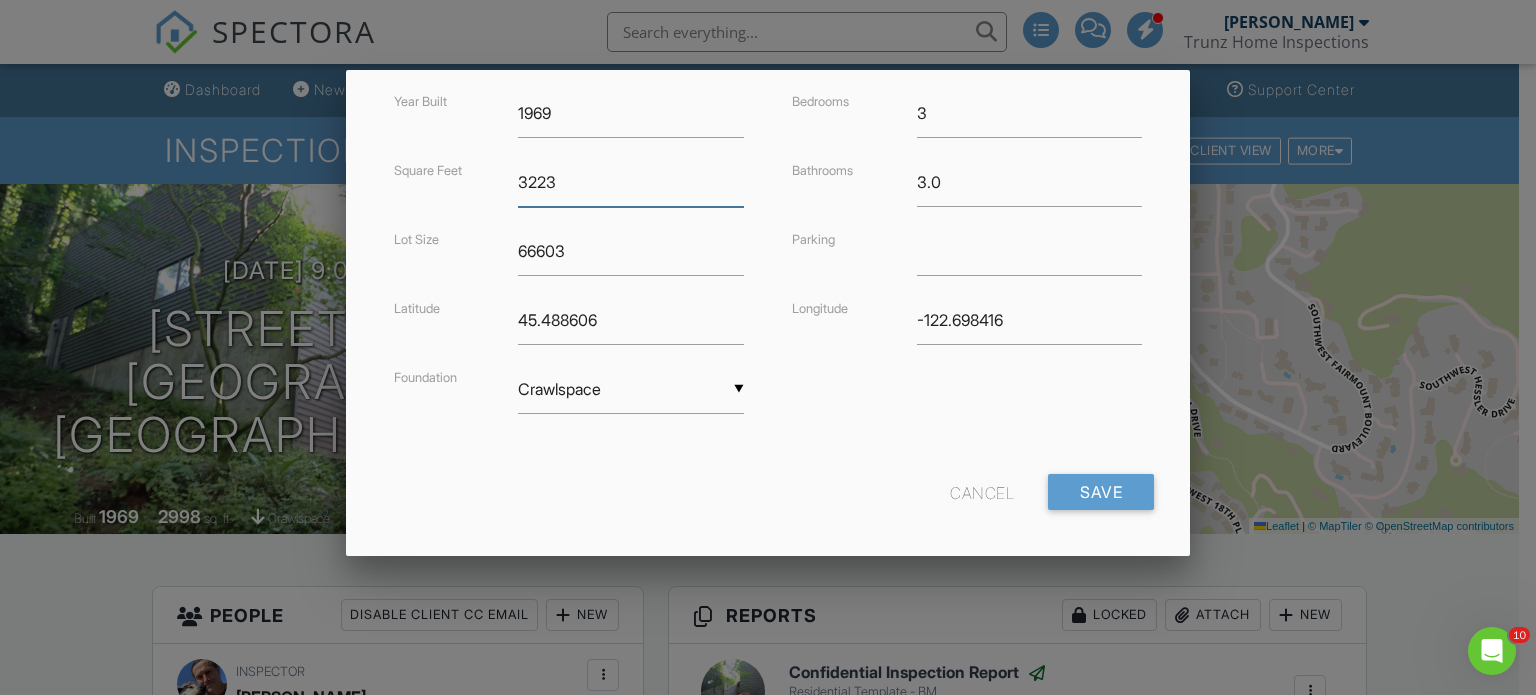 click on "3223" at bounding box center [631, 182] 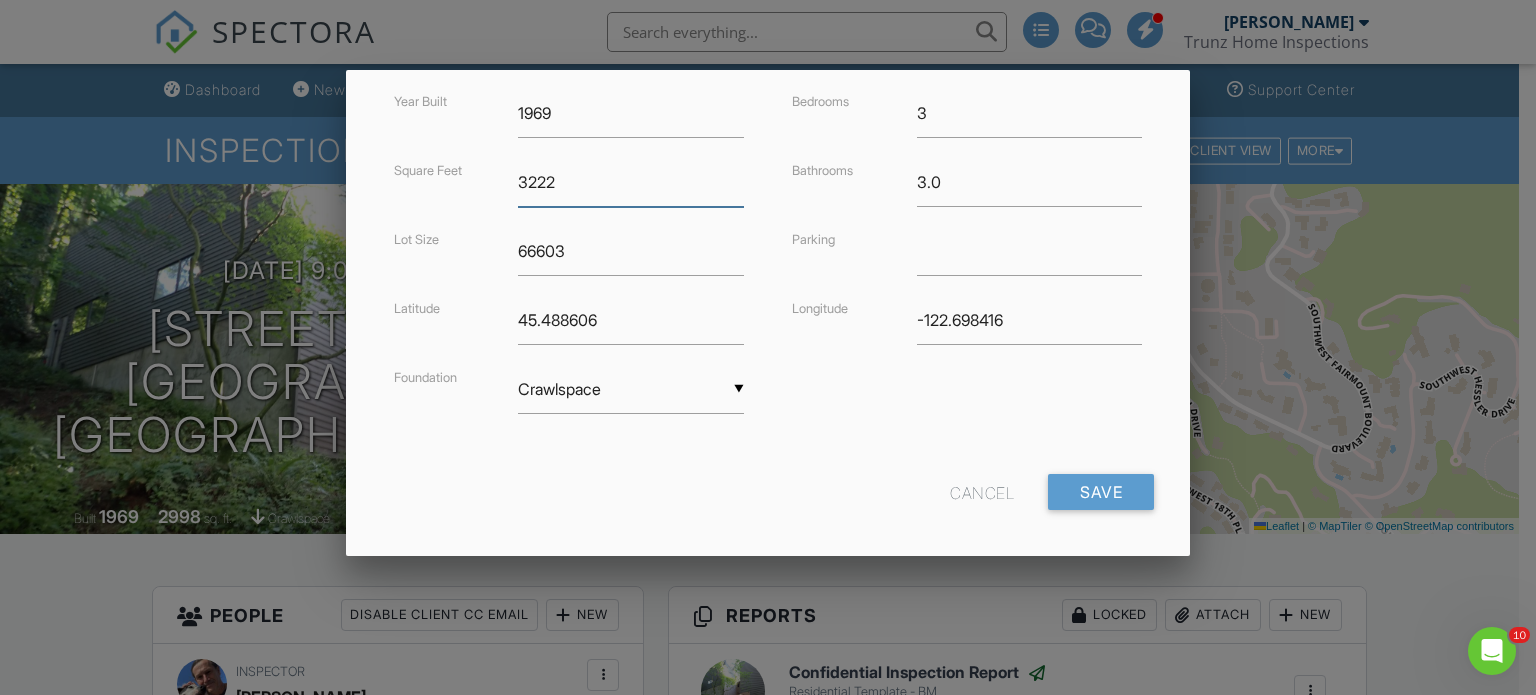 click on "3222" at bounding box center (631, 182) 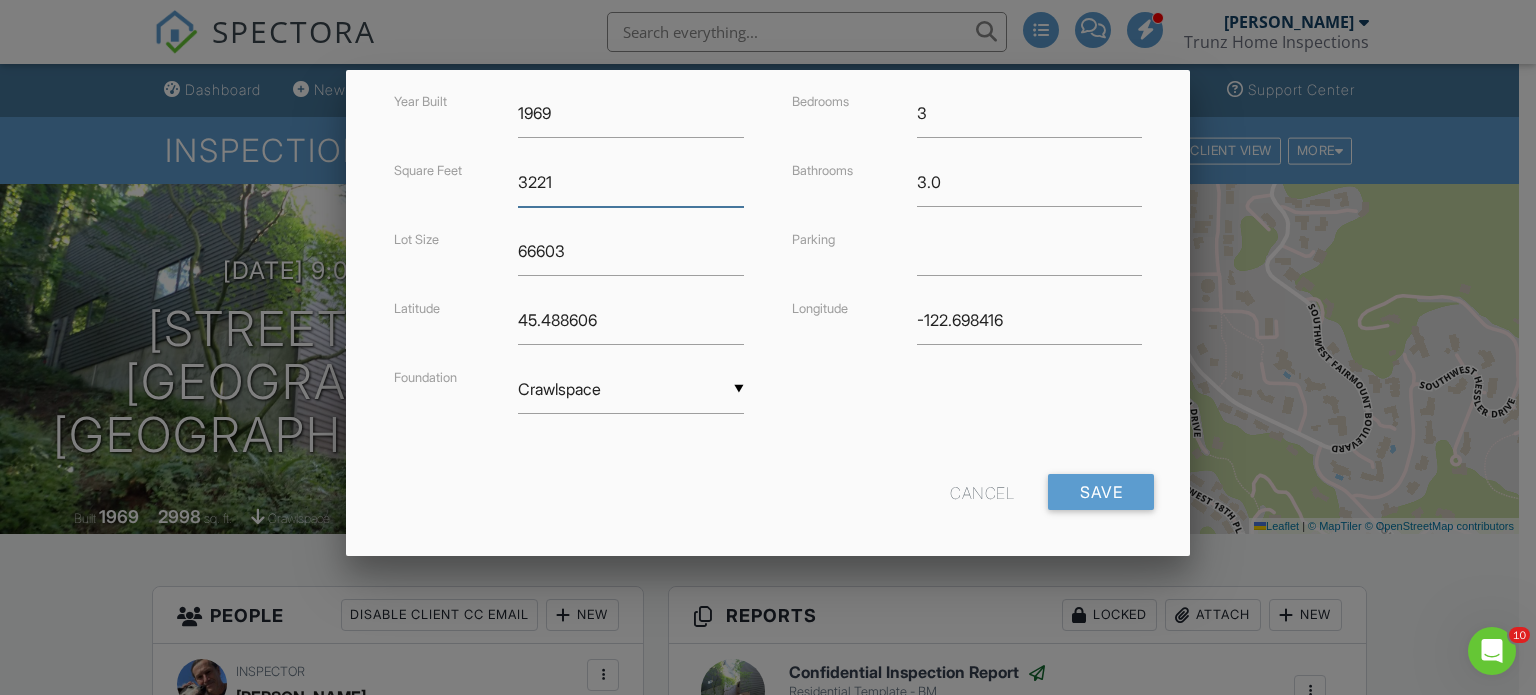 click on "3221" at bounding box center (631, 182) 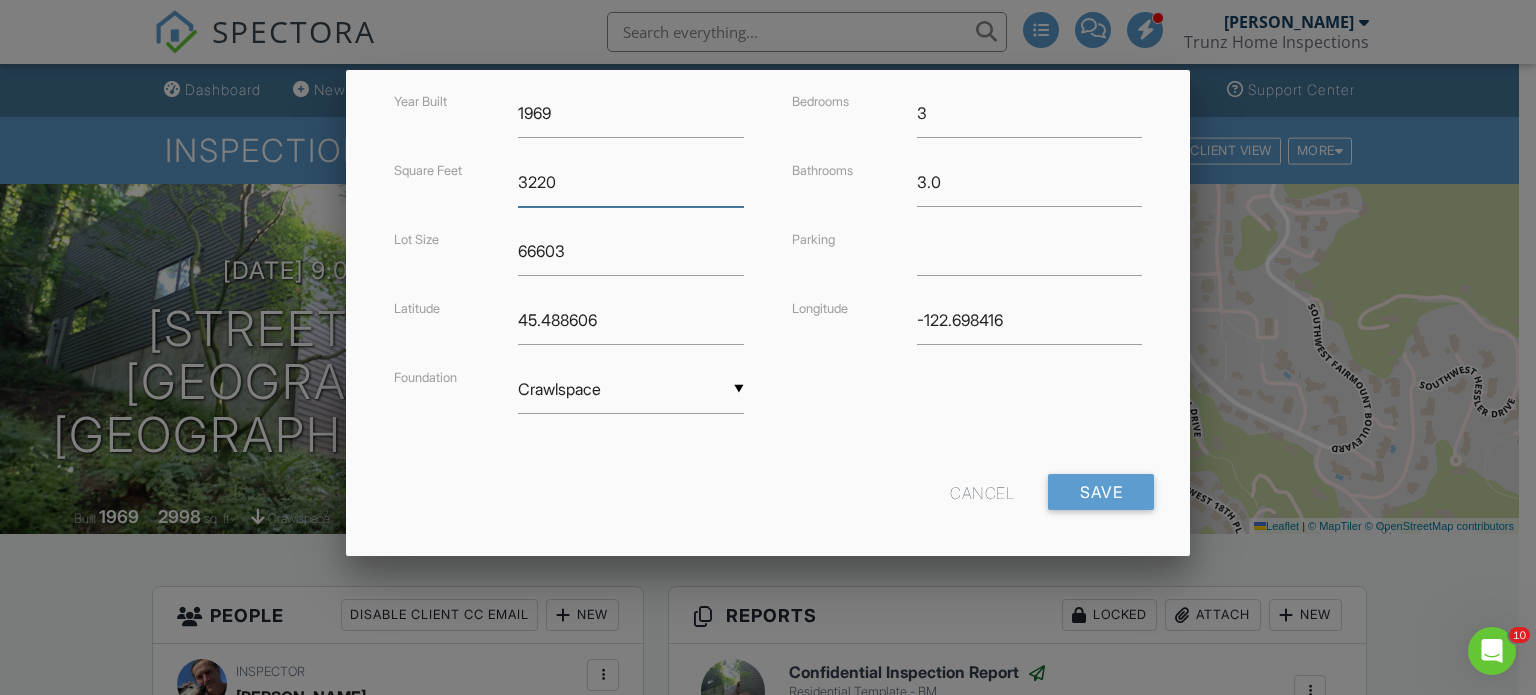 type on "3220" 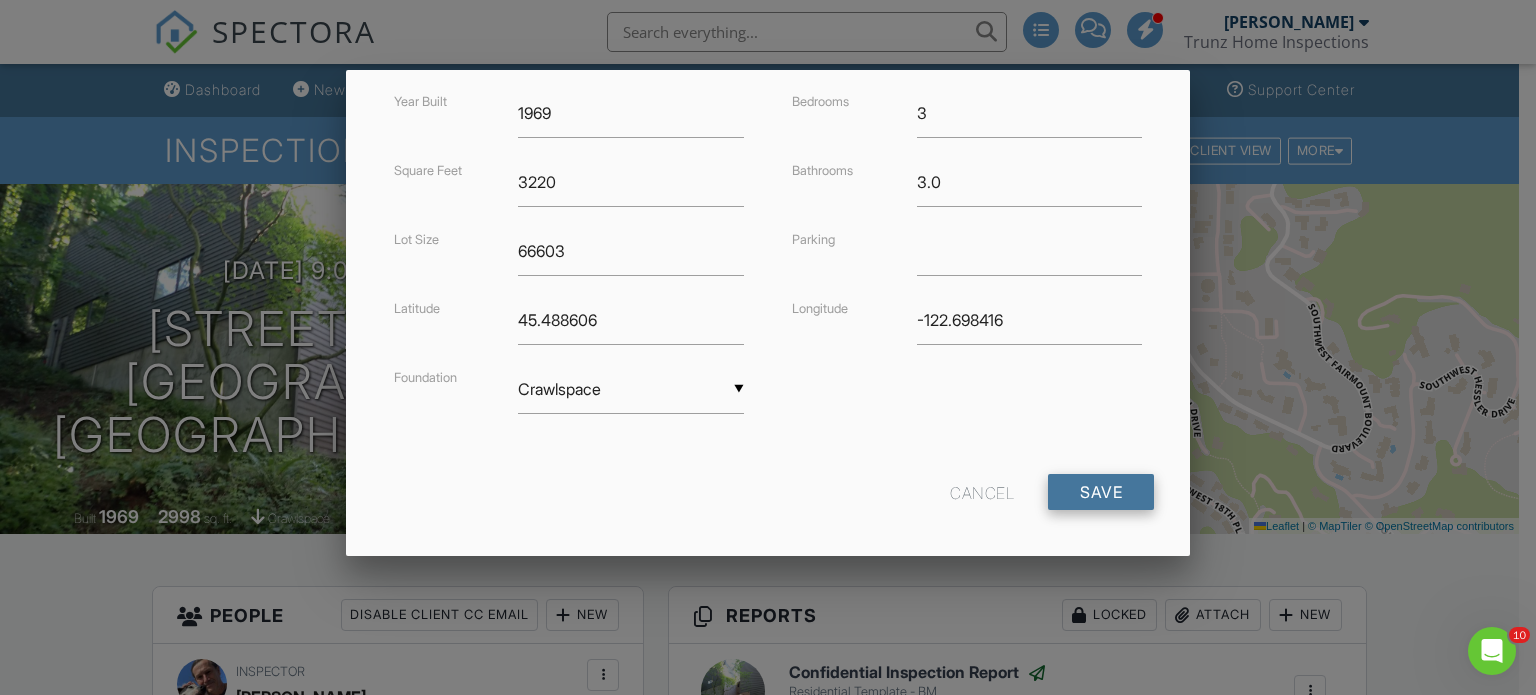 click on "Save" at bounding box center (1101, 492) 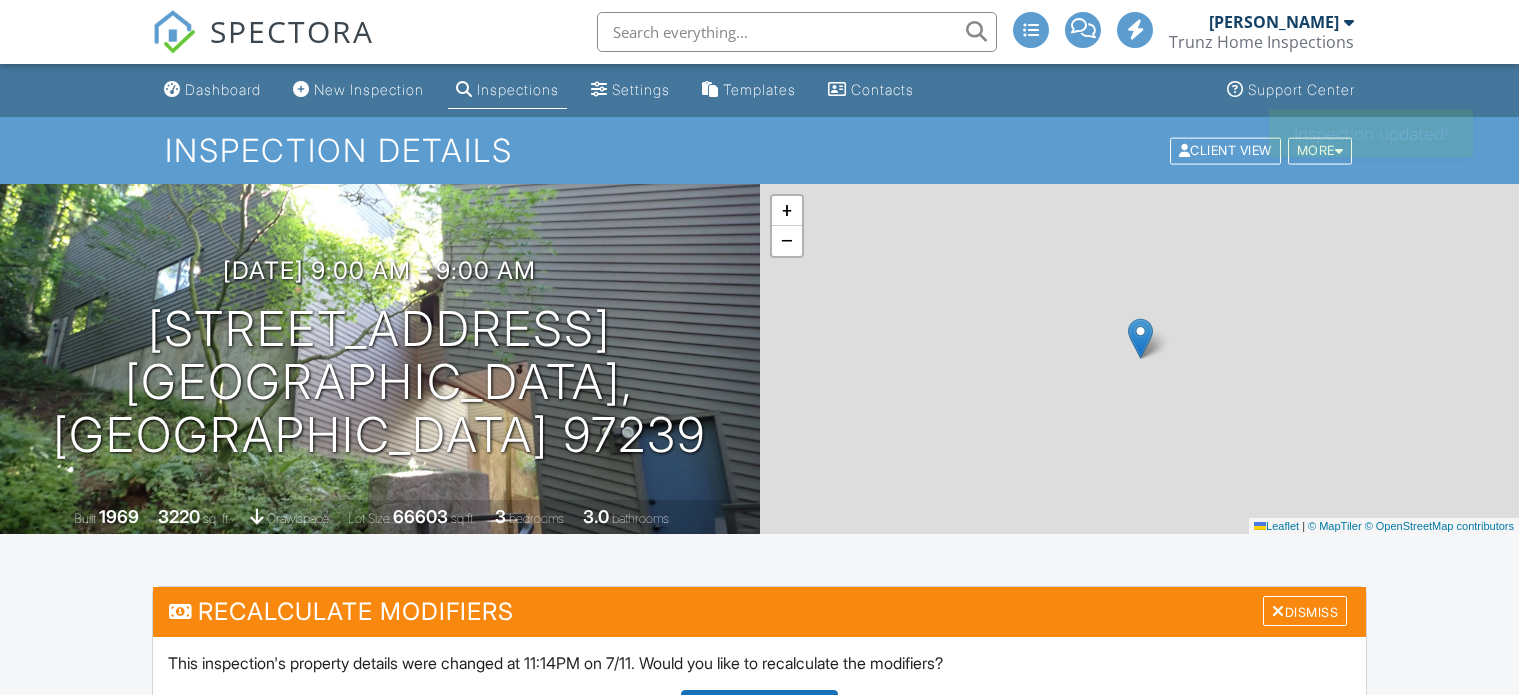 scroll, scrollTop: 0, scrollLeft: 0, axis: both 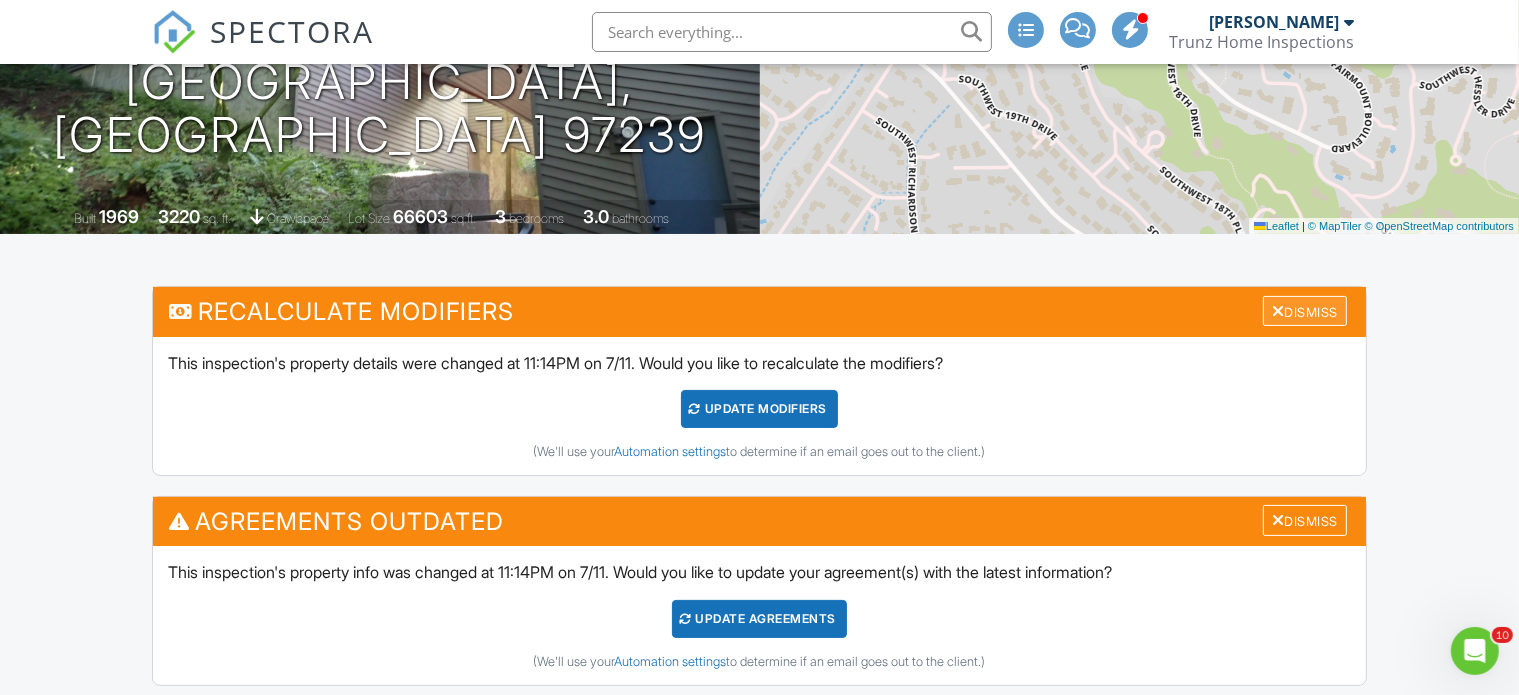 click on "Dismiss" at bounding box center [1305, 311] 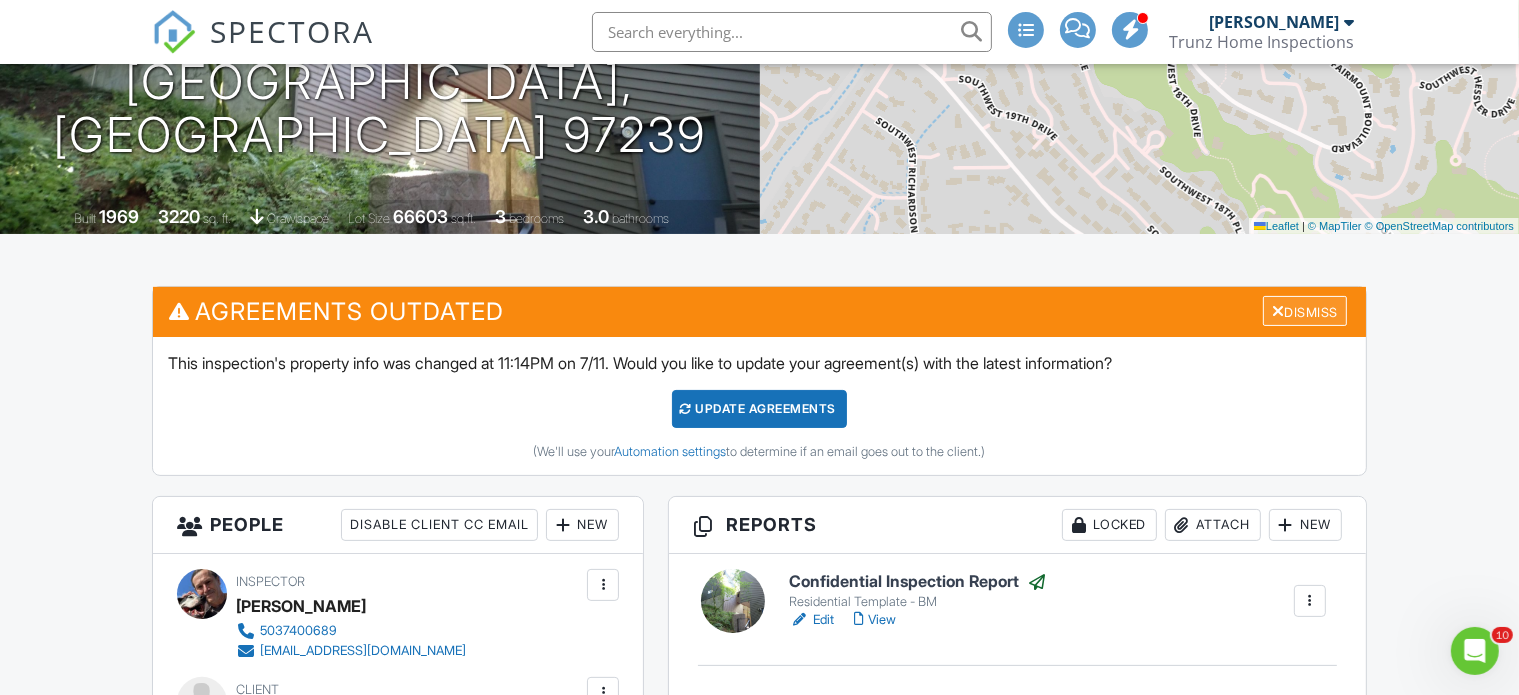 click on "Dismiss" at bounding box center [1305, 311] 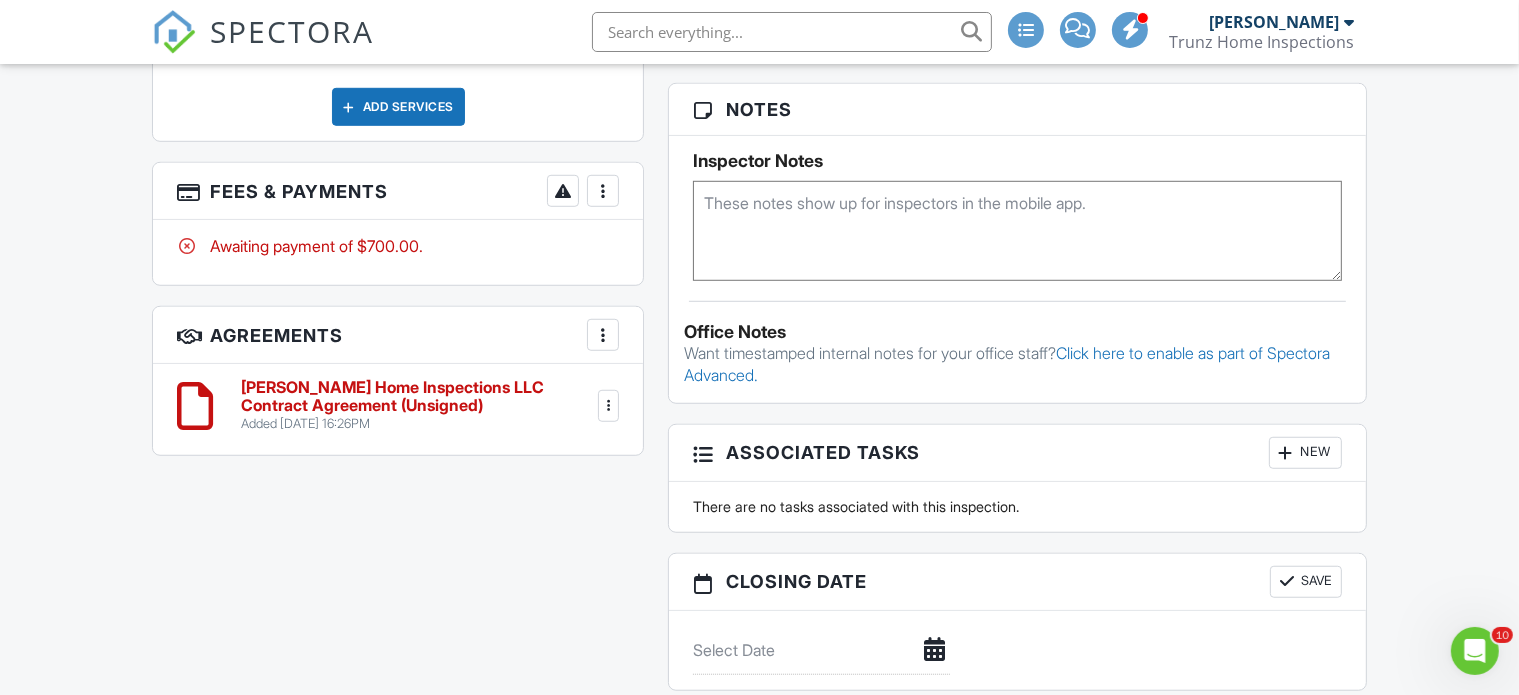 scroll, scrollTop: 1400, scrollLeft: 0, axis: vertical 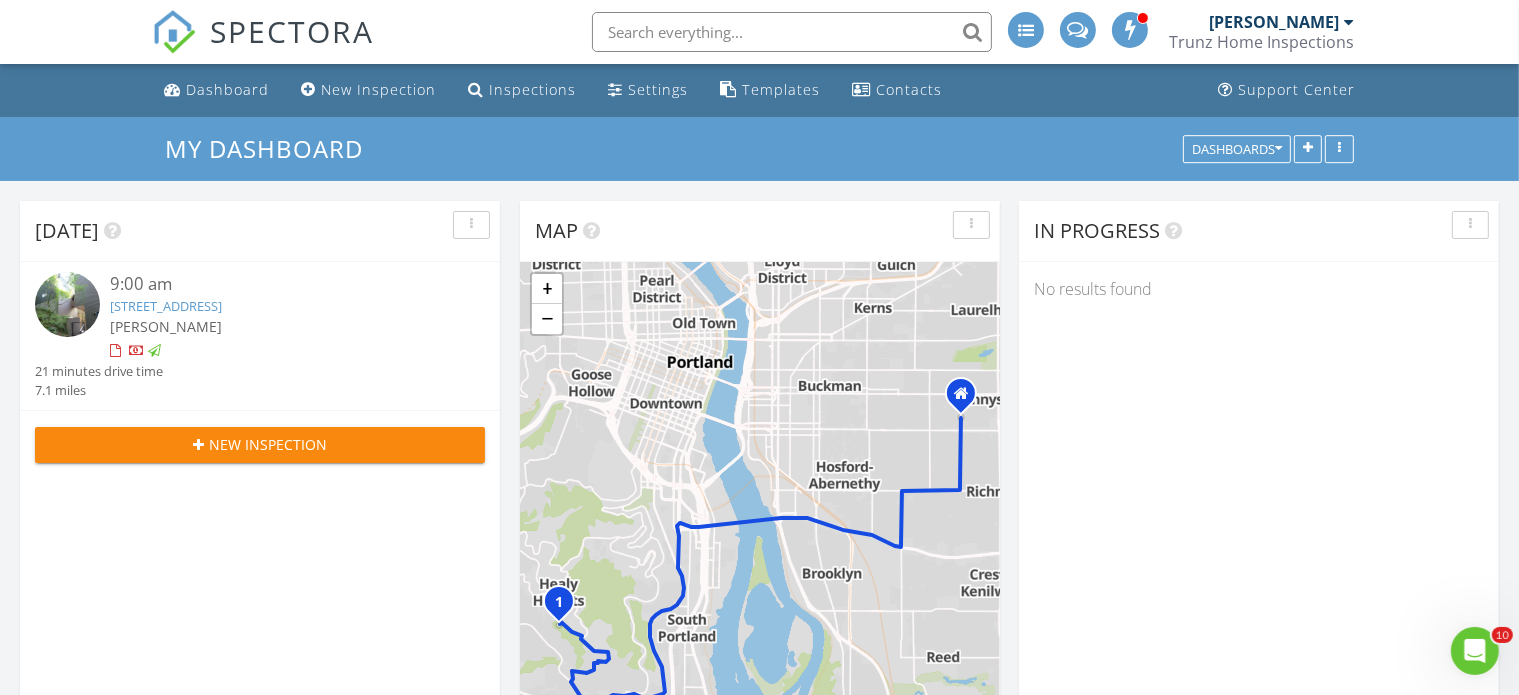 click on "[STREET_ADDRESS]" at bounding box center [166, 306] 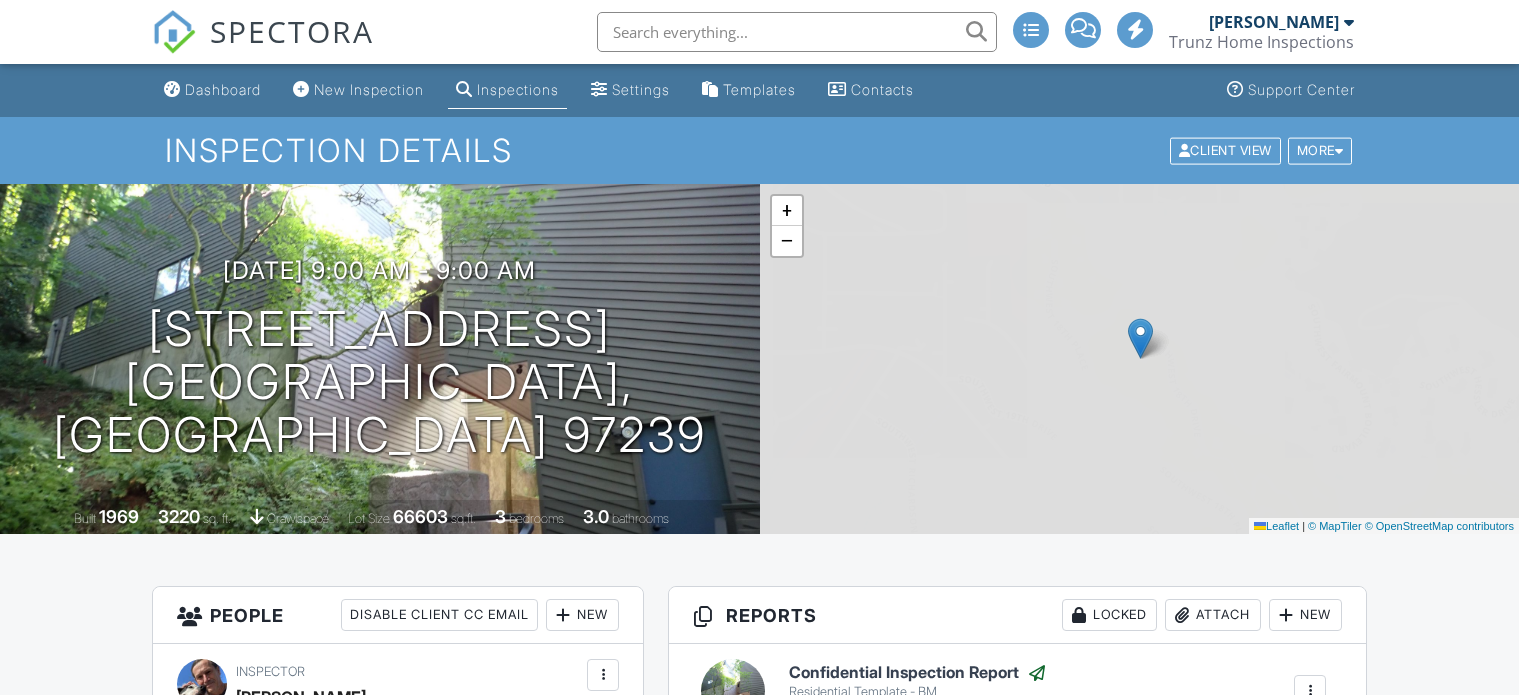 scroll, scrollTop: 0, scrollLeft: 0, axis: both 